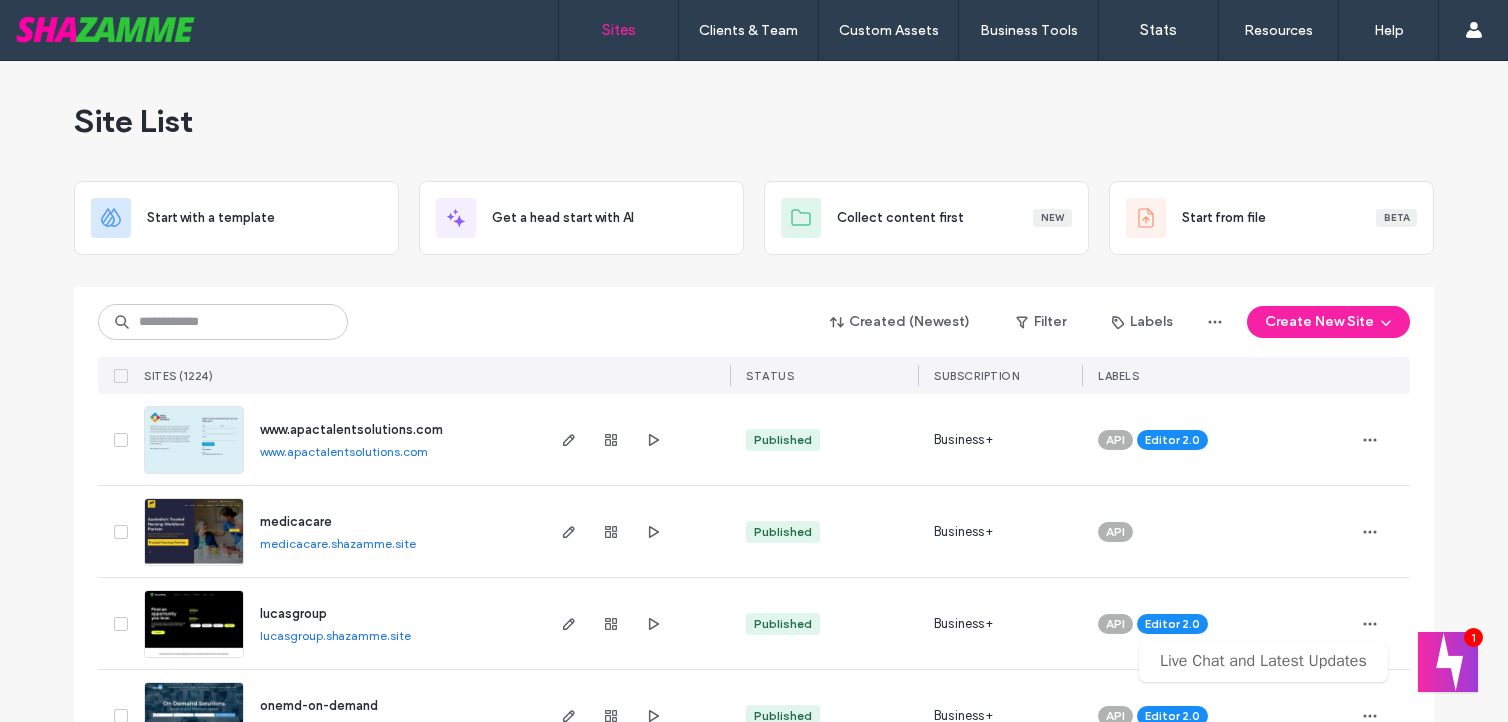 scroll, scrollTop: 0, scrollLeft: 0, axis: both 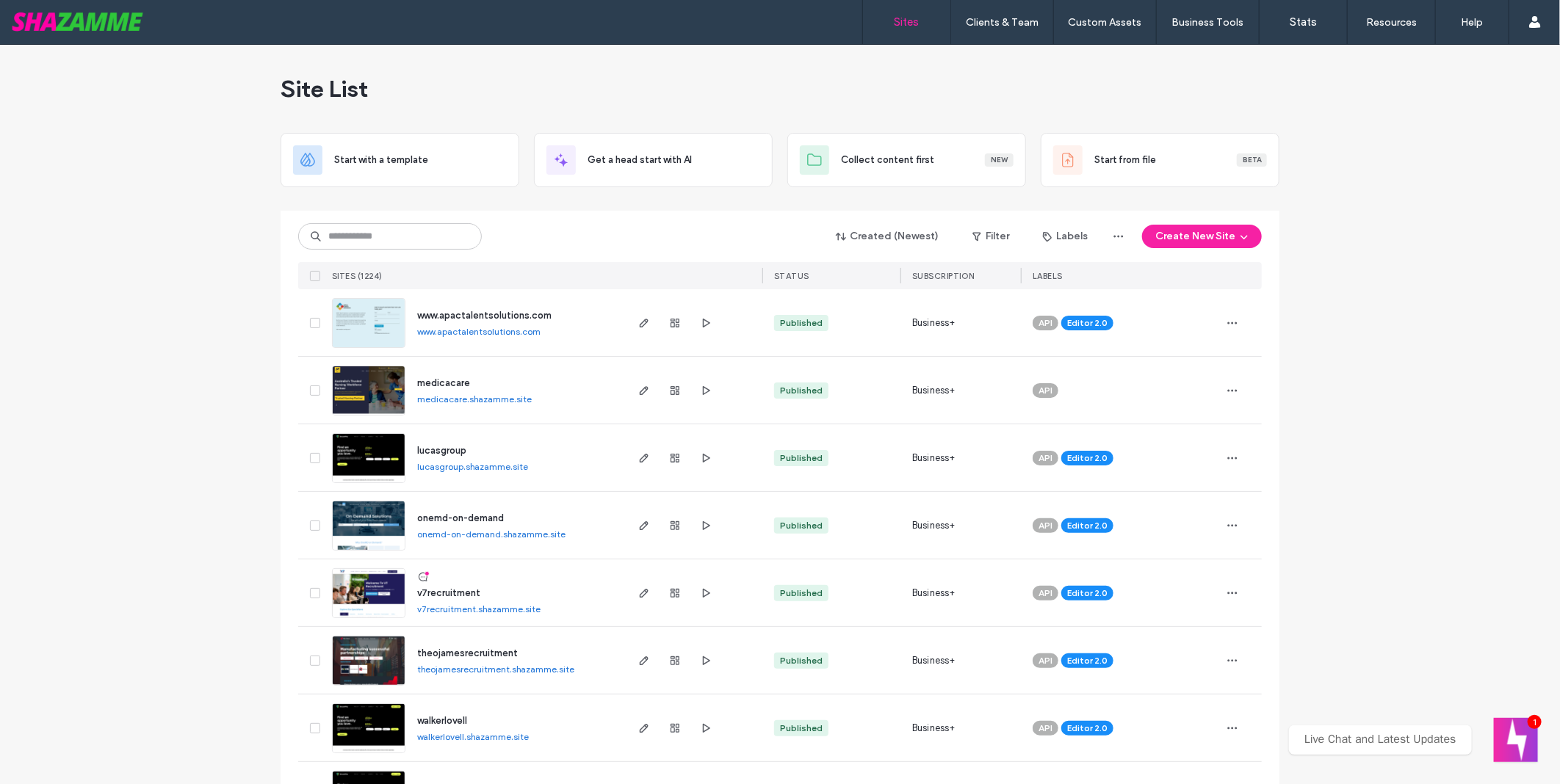 click on "Site List Start with a template Get a head start with AI Collect content first New Start from file Beta Created (Newest) Filter Labels Create New Site SITES (1224) STATUS SUBSCRIPTION LABELS www.apactalentsolutions.com www.apactalentsolutions.com Published Business+ API Editor 2.0 medicacare medicacare.shazamme.site Published Business+ API lucasgroup lucasgroup.shazamme.site Published Business+ API Editor 2.0 onemd-on-demand onemd-on-demand.shazamme.site Published Business+ API Editor 2.0 v7recruitment v7recruitment.shazamme.site Published Business+ API Editor 2.0 theojamesrecruitment theojamesrecruitment.shazamme.site Published Business+ API Editor 2.0 walkerlovell walkerlovell.shazamme.site Published Business+ API Editor 2.0 initialize-it initialize-it.shazamme.site Published Business+ API Editor 2.0 nextchapterrecruitment nextchapterrecruitment.shazamme.site Published Business+ API Editor 2.0 elite-employ elite-employ.shazamme.site Published Business+ API Editor 2.0 rick Site not published Unpublished API" at bounding box center [780, 2726] 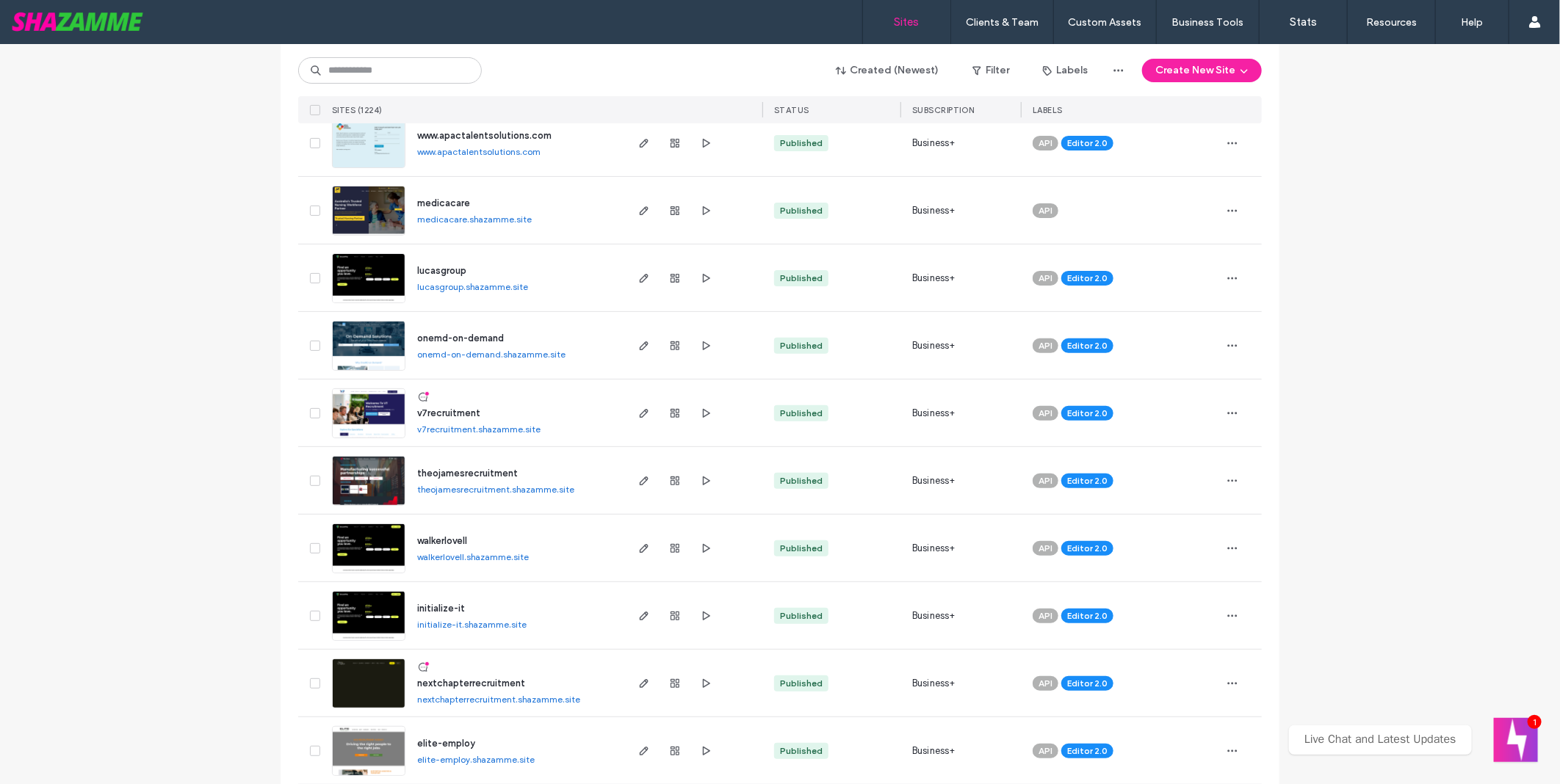 scroll, scrollTop: 0, scrollLeft: 0, axis: both 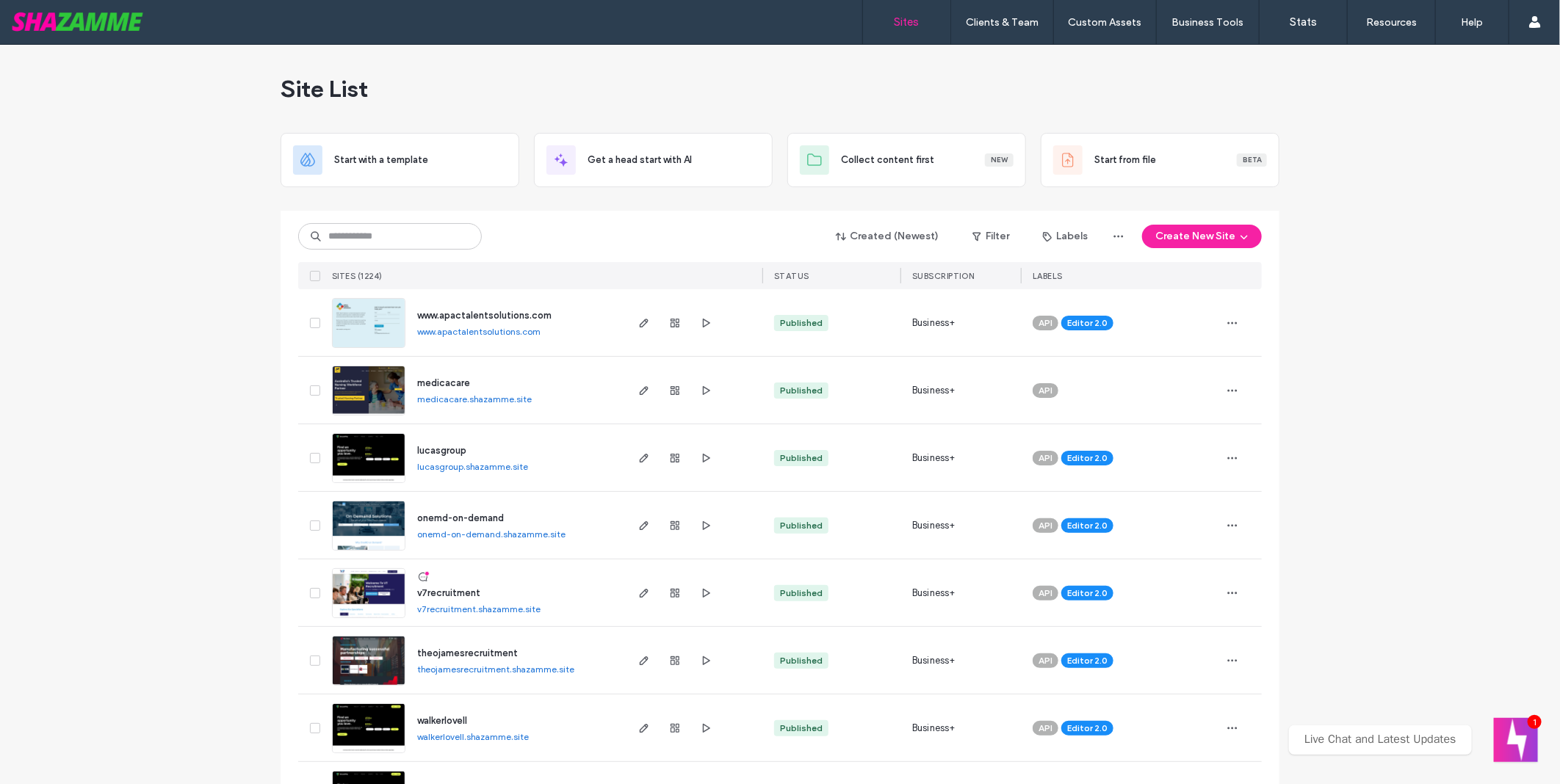 click on "medicacare.shazamme.site" at bounding box center [474, 399] 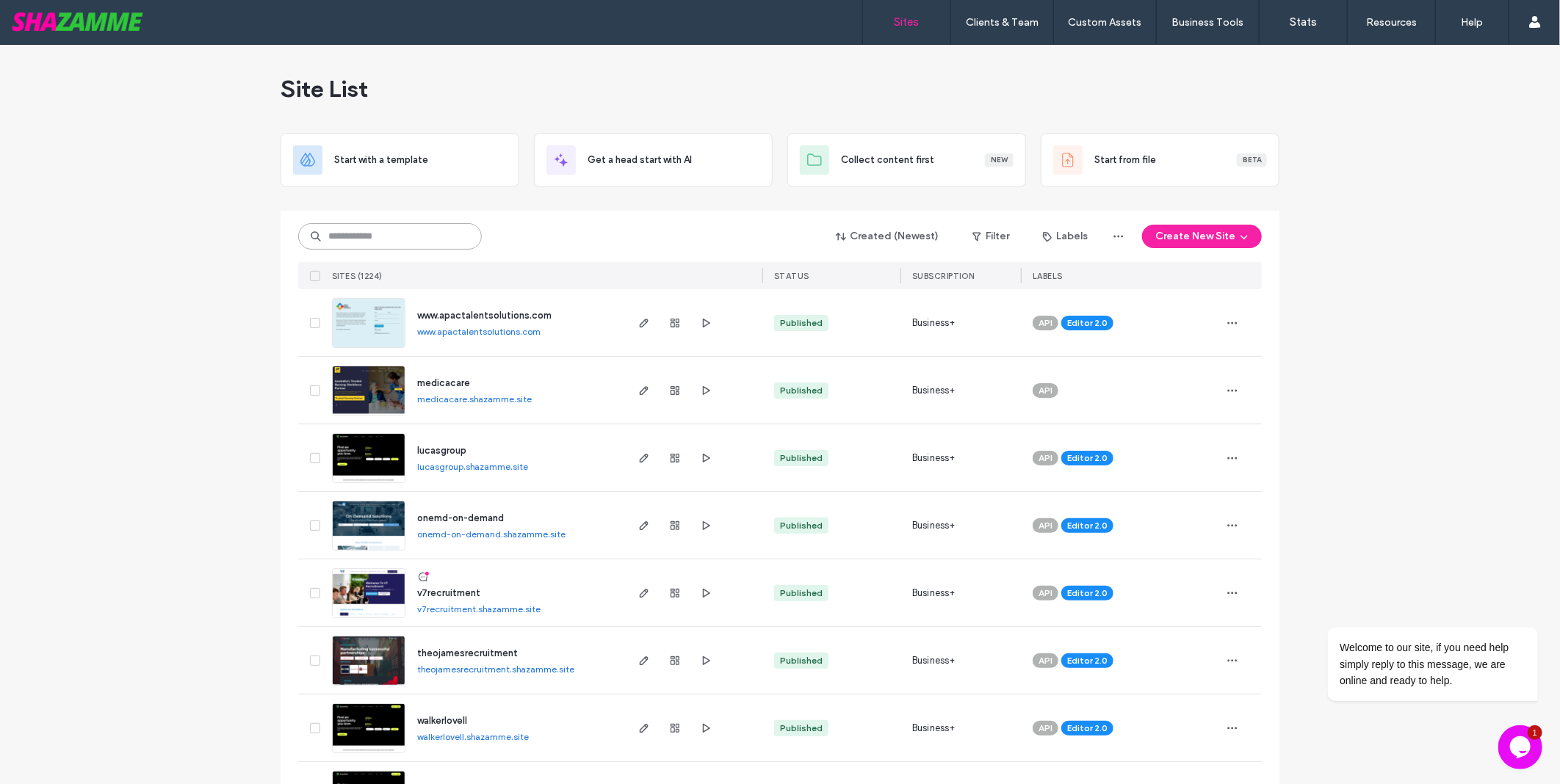 click at bounding box center (390, 236) 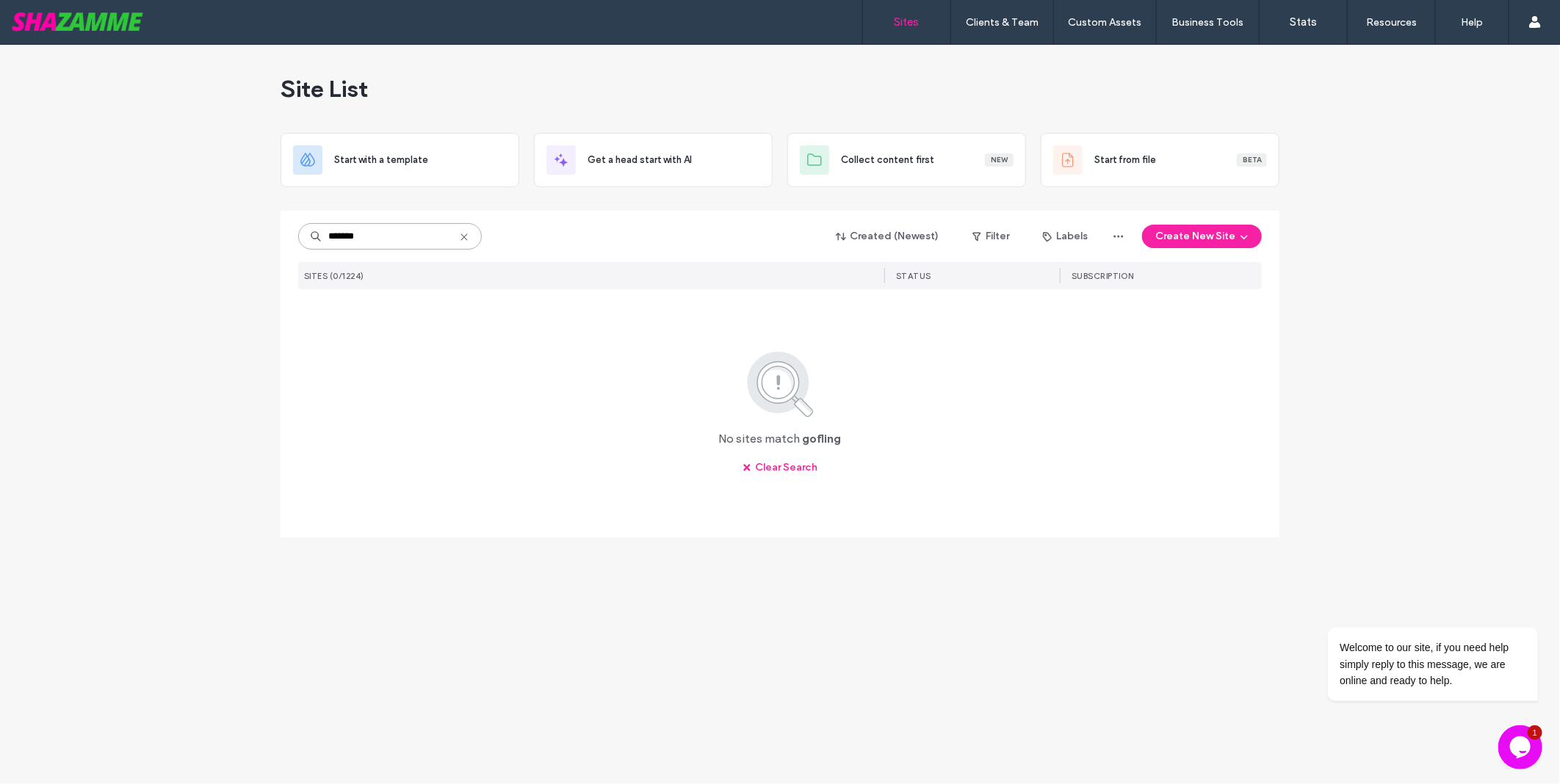 type on "*******" 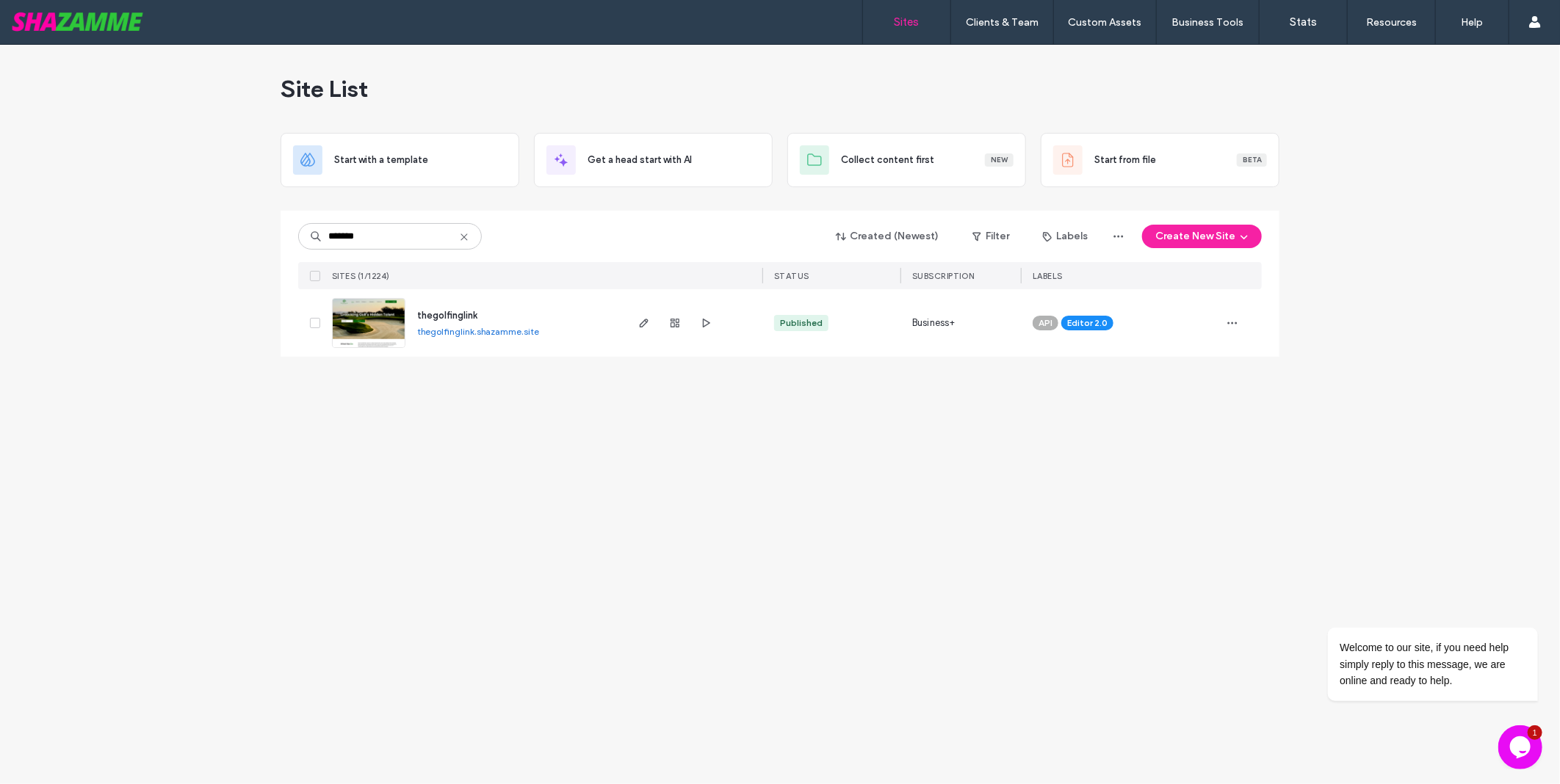 click on "thegolfinglink.shazamme.site" at bounding box center [478, 331] 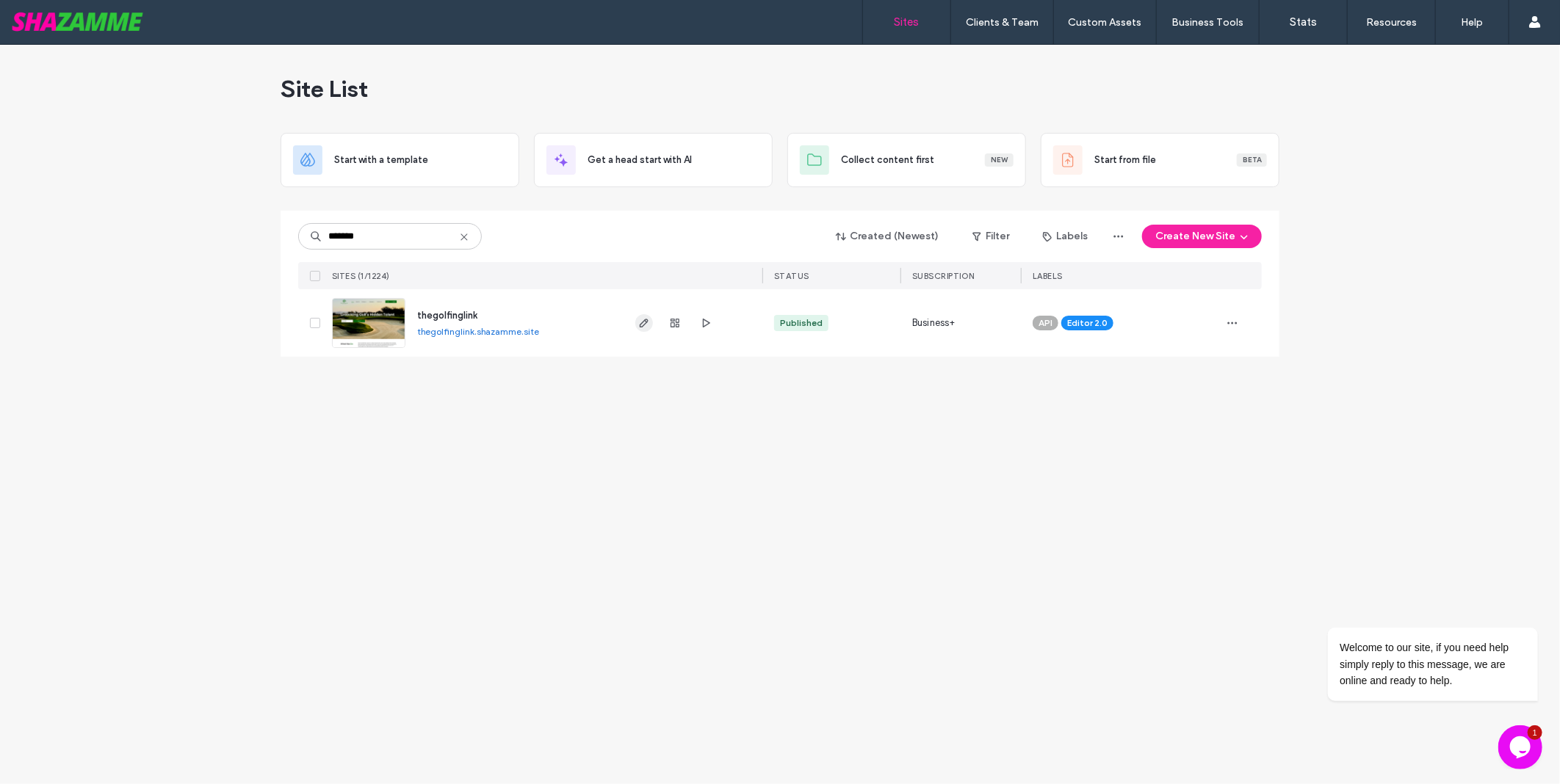 click at bounding box center (644, 323) 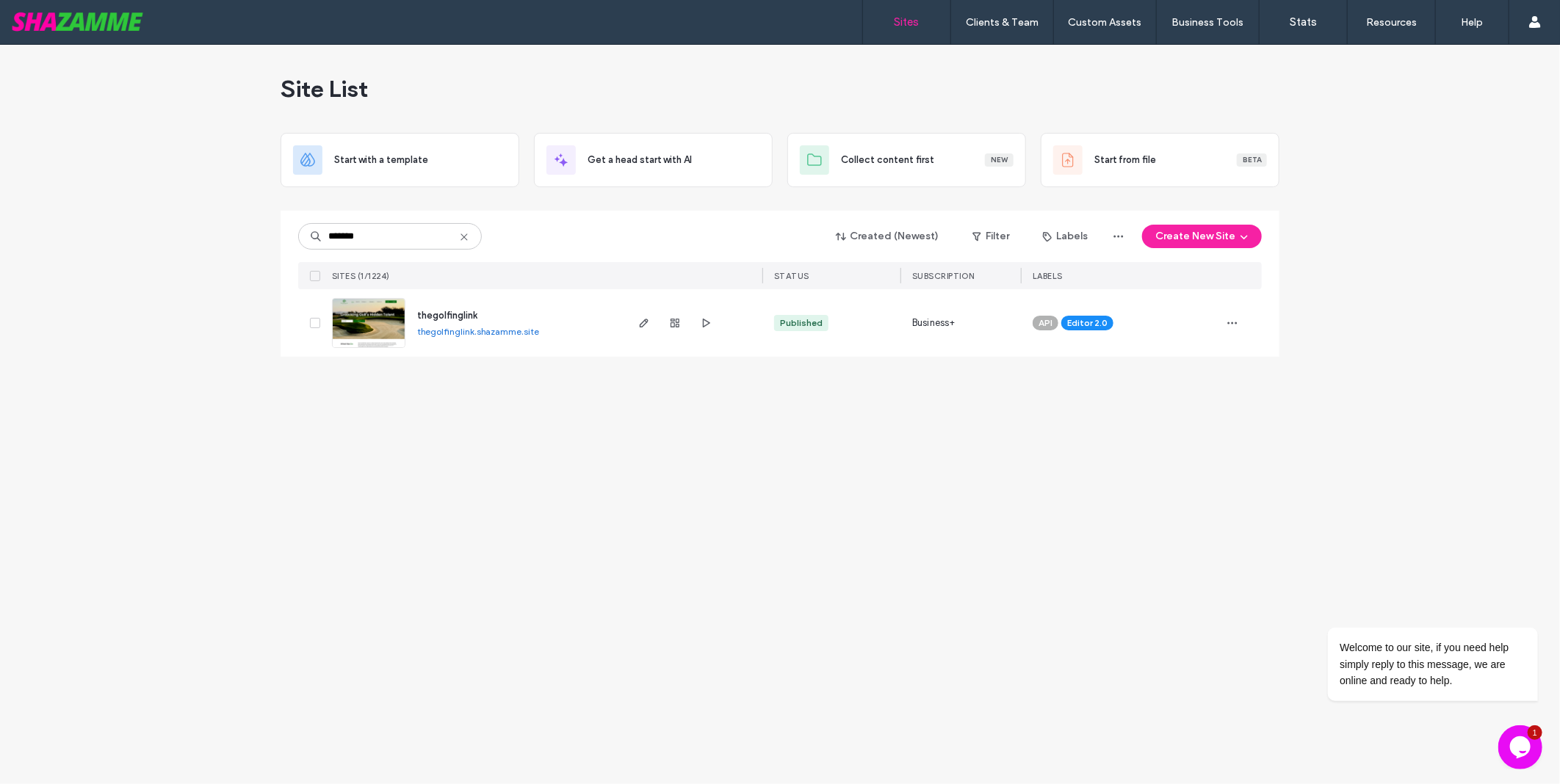 type 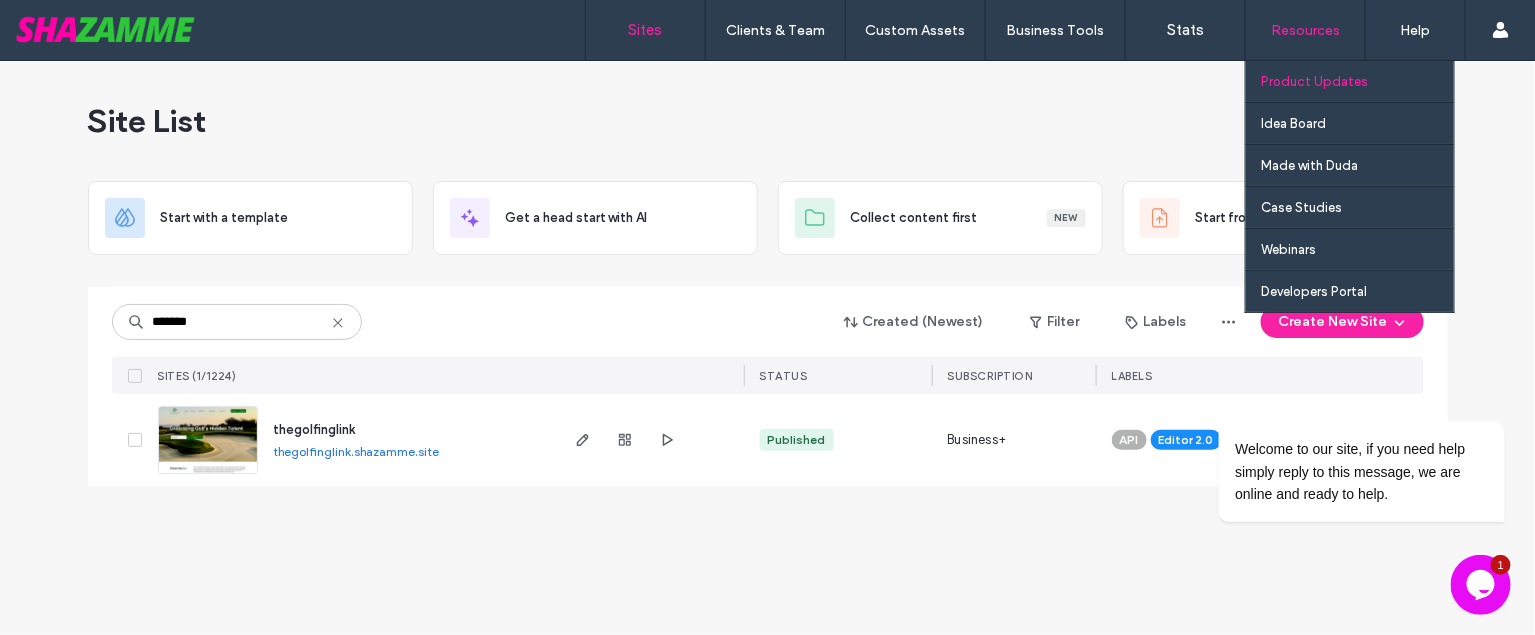 click on "Product Updates" at bounding box center (1357, 81) 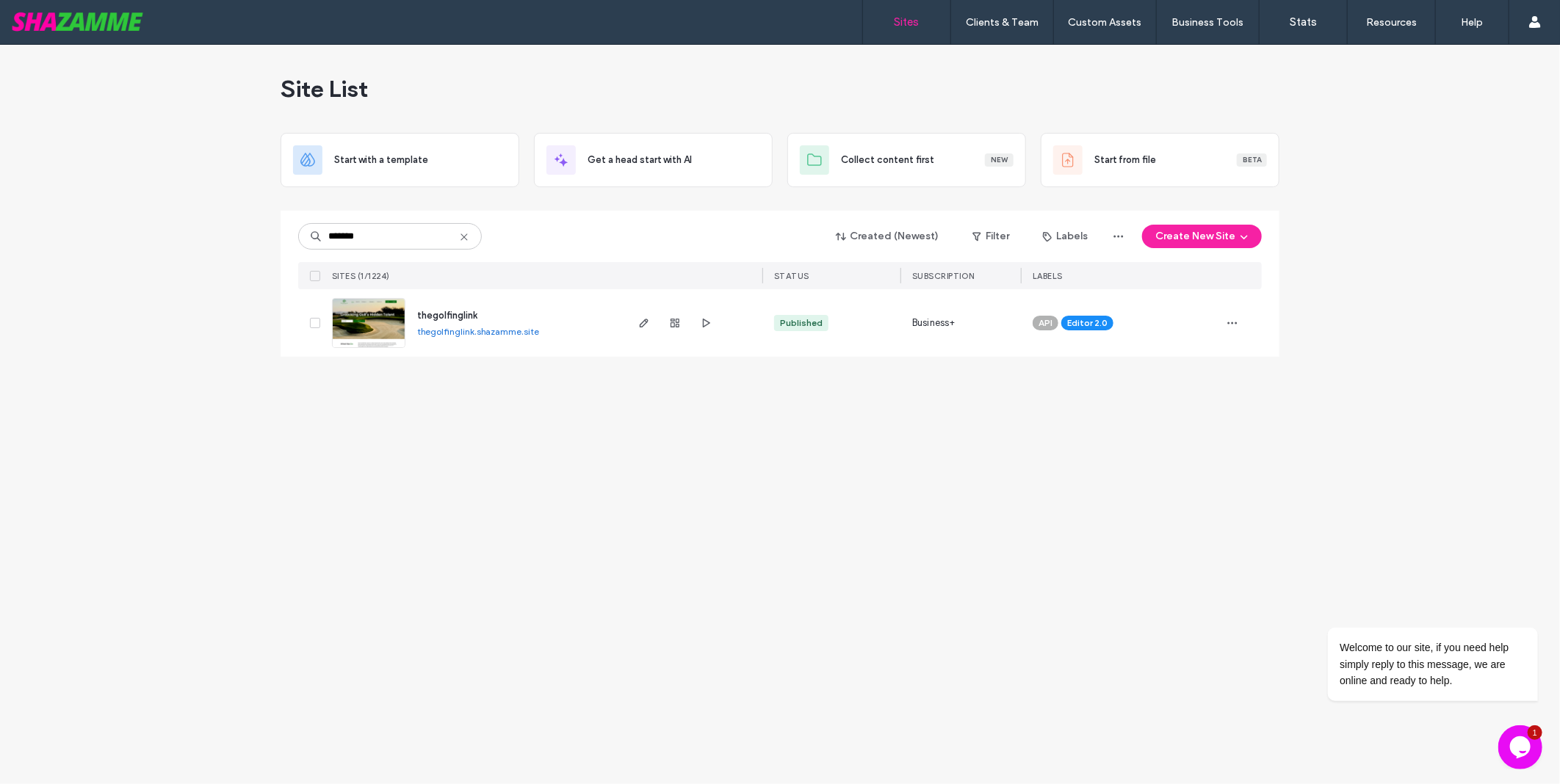 click 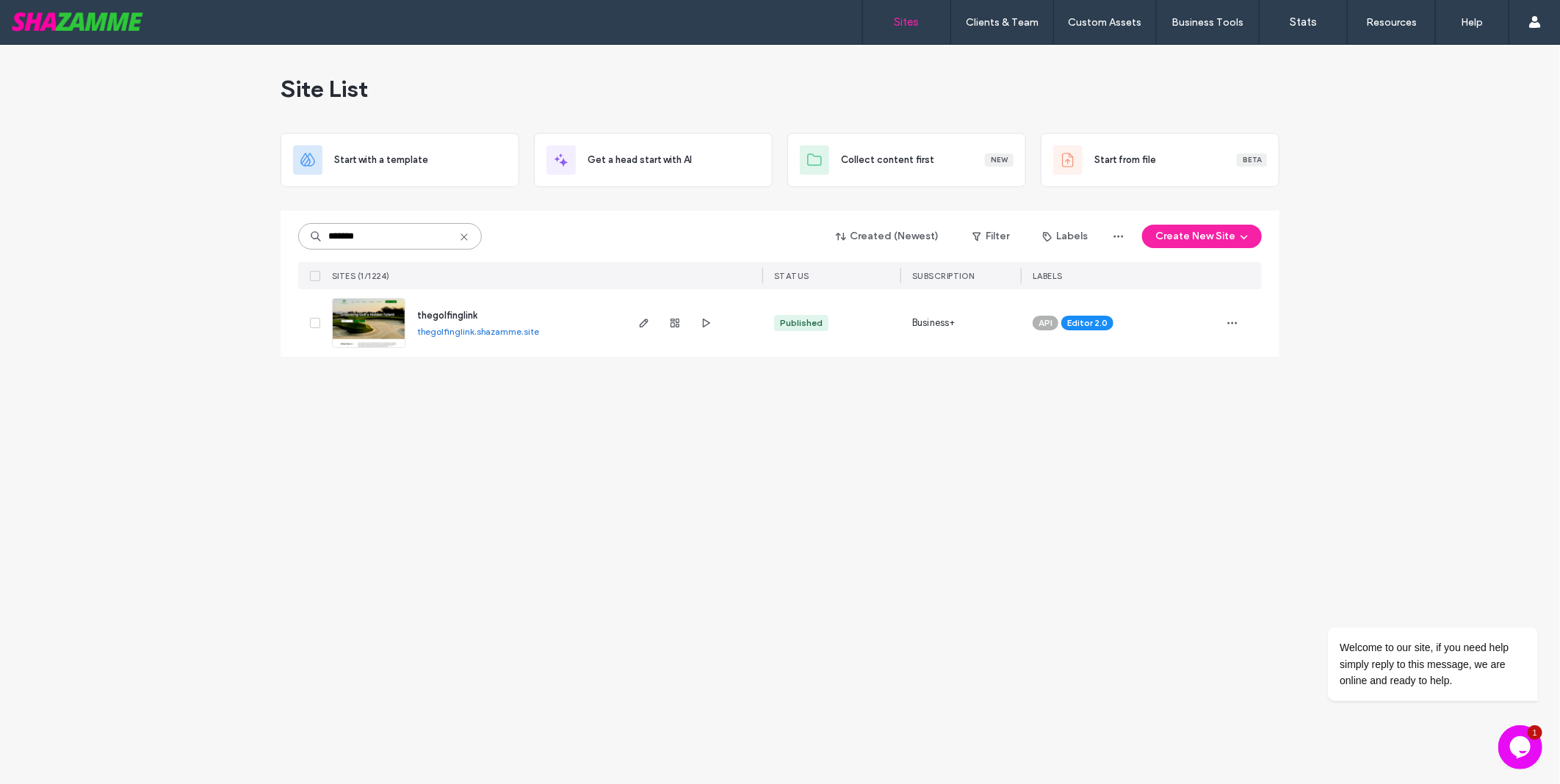 type 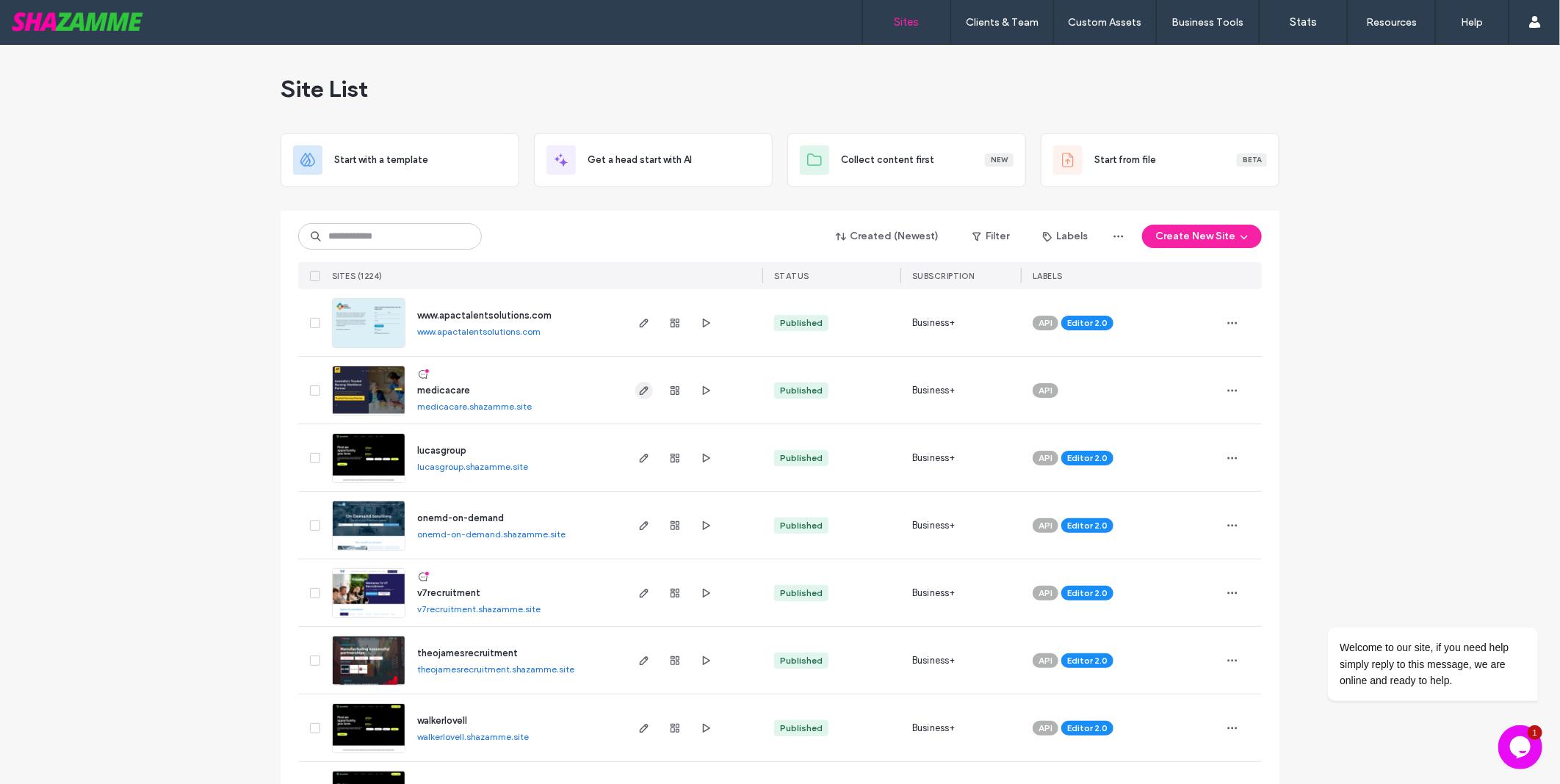 click 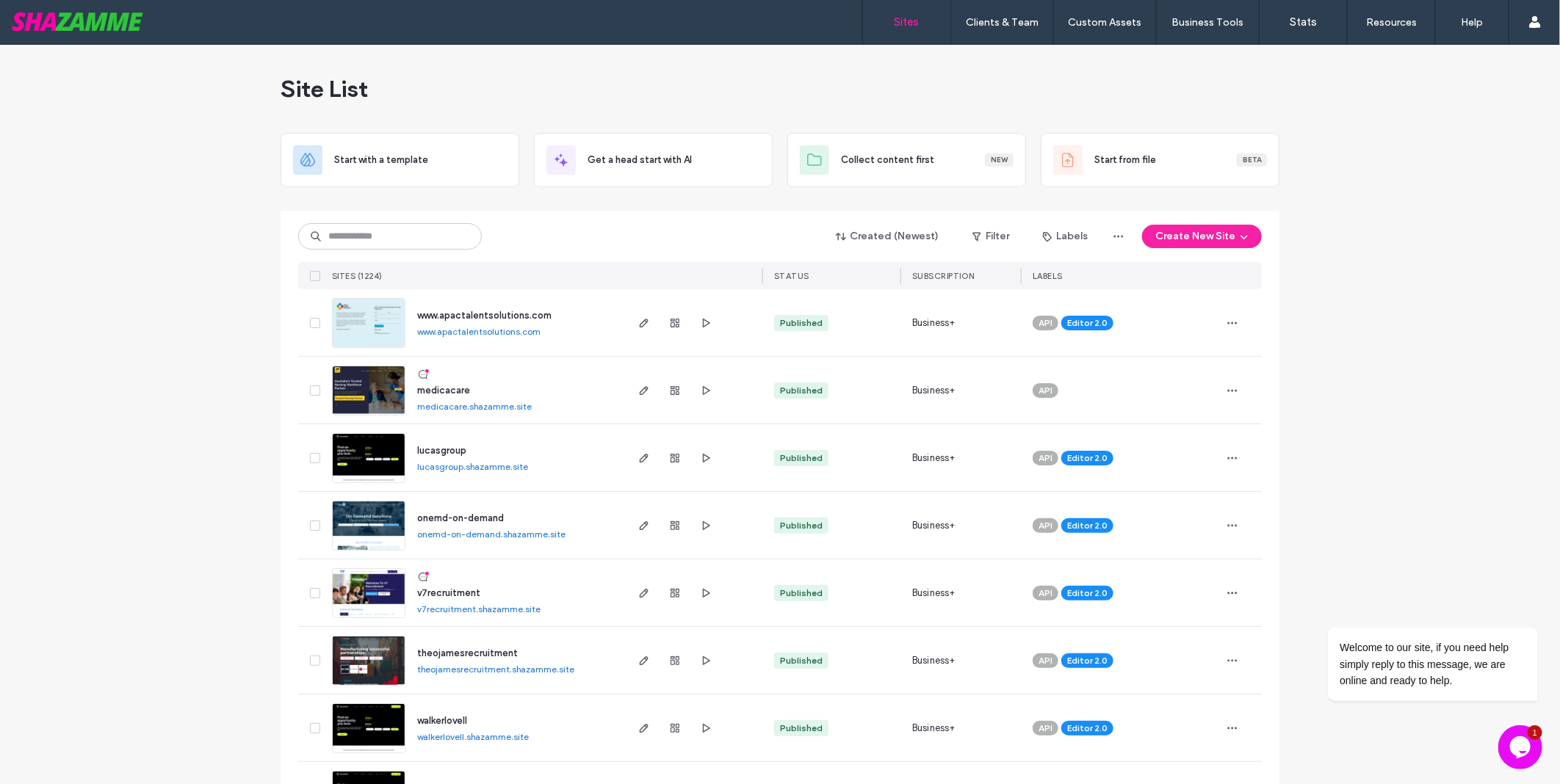 type 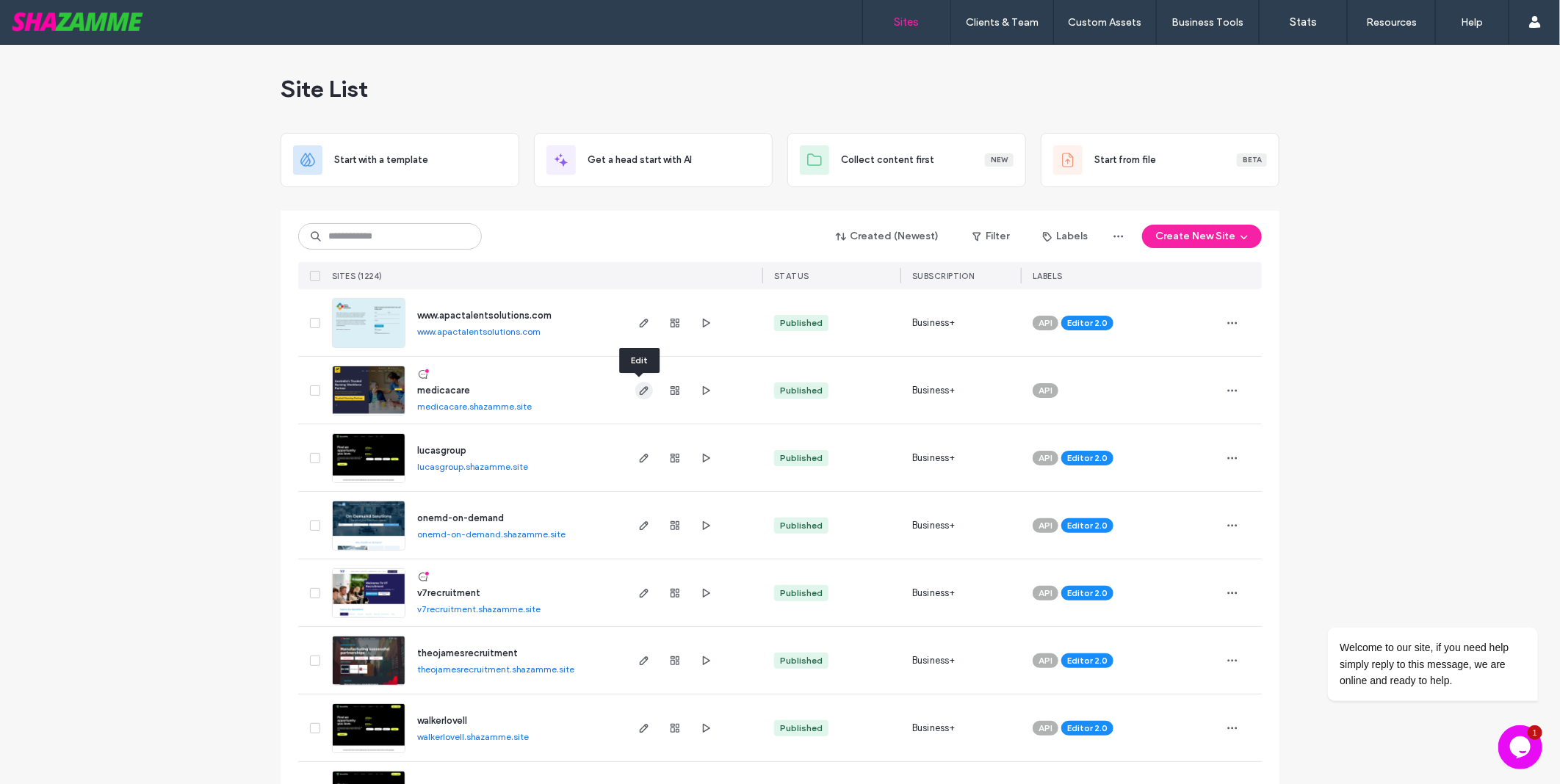 click 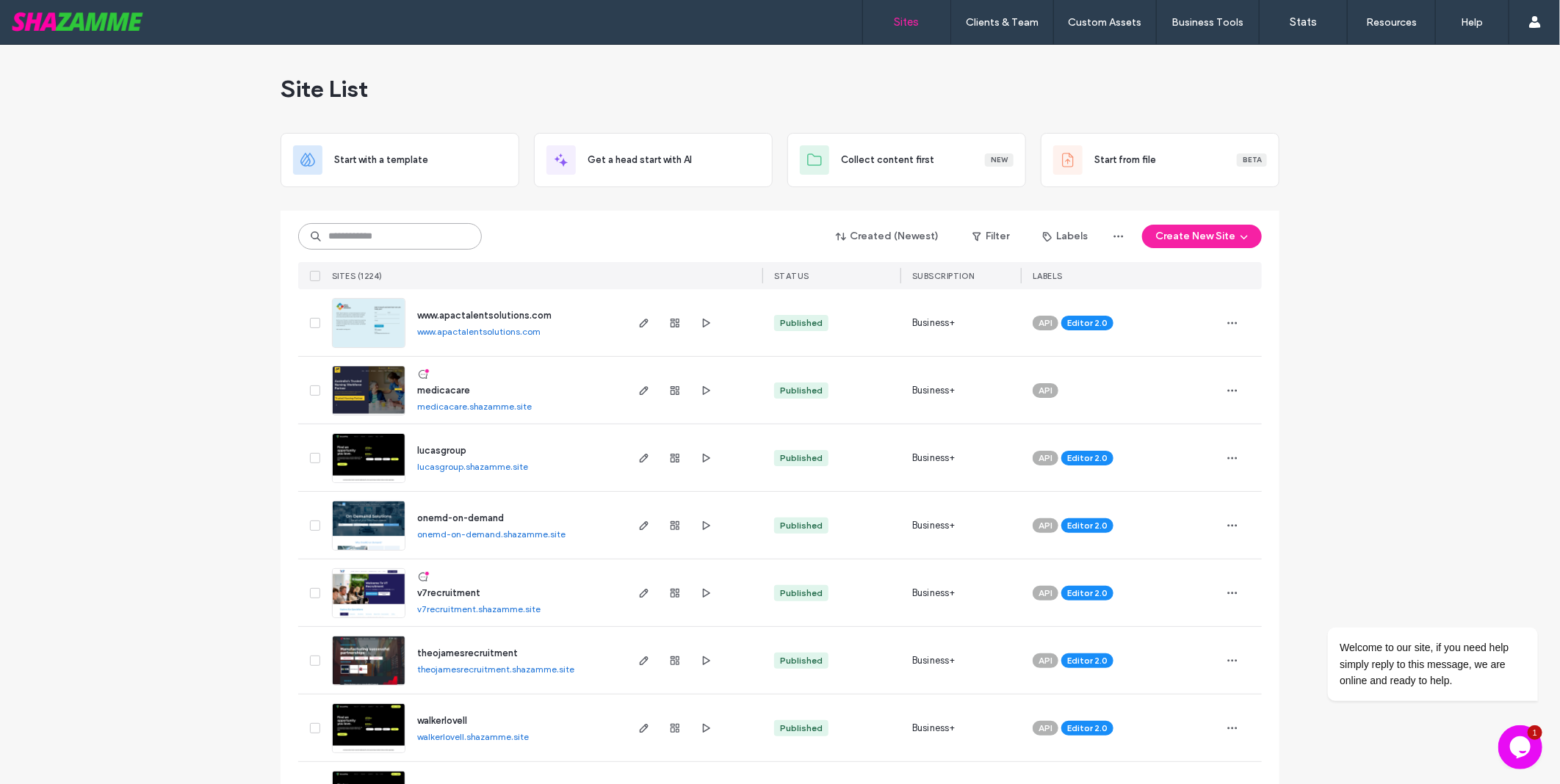 click at bounding box center (390, 236) 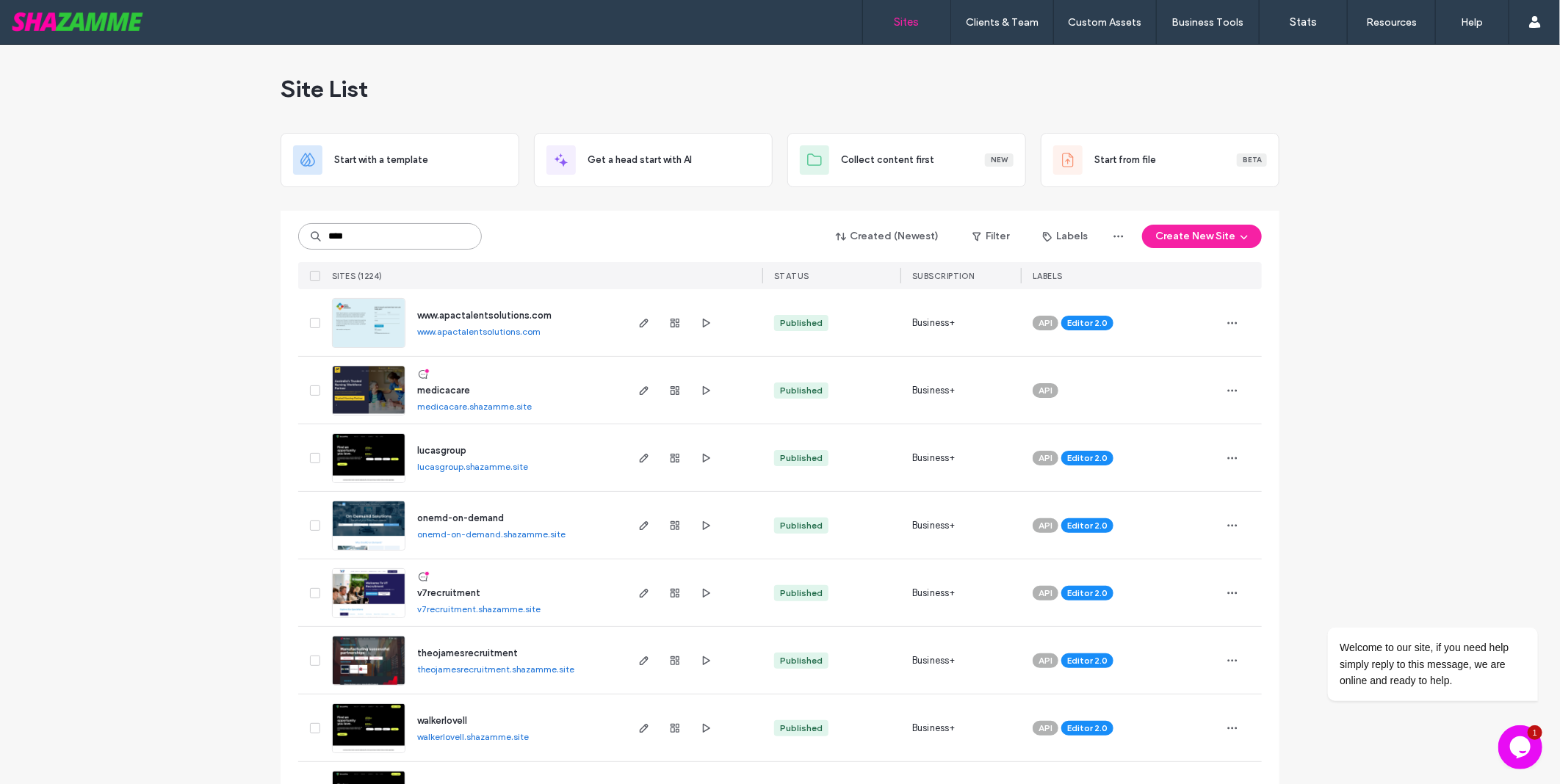 type on "****" 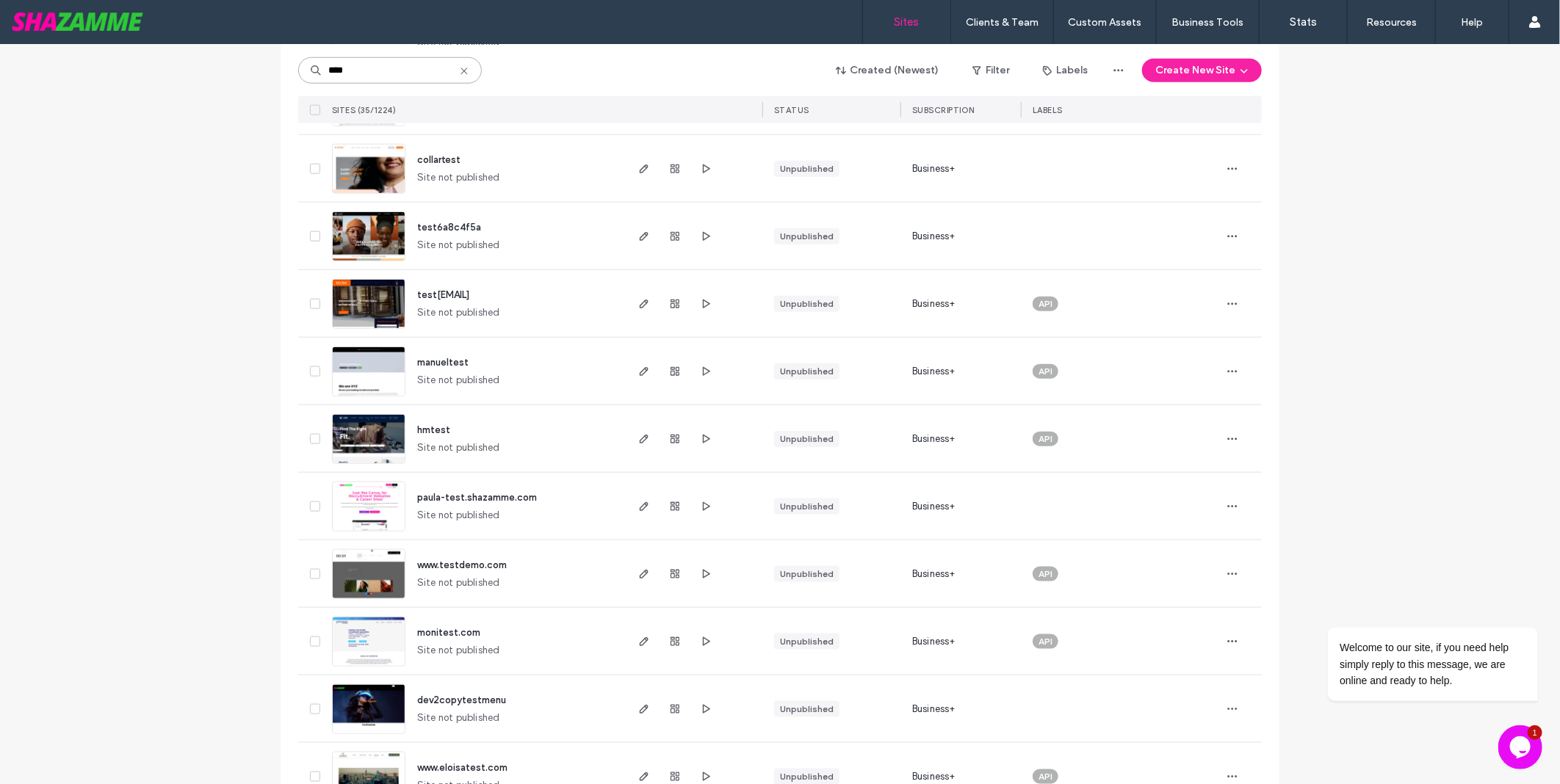 scroll, scrollTop: 1223, scrollLeft: 0, axis: vertical 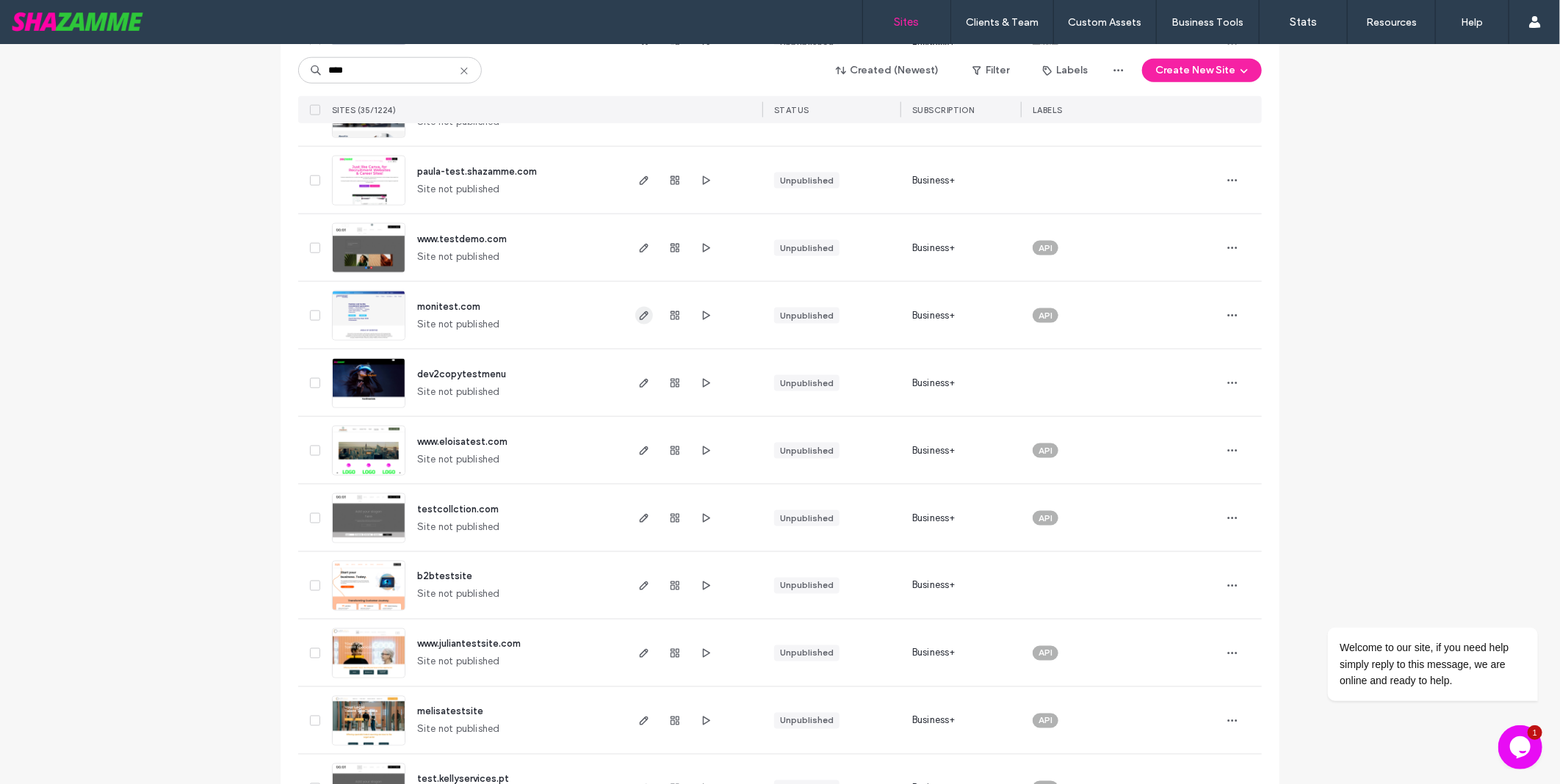 click 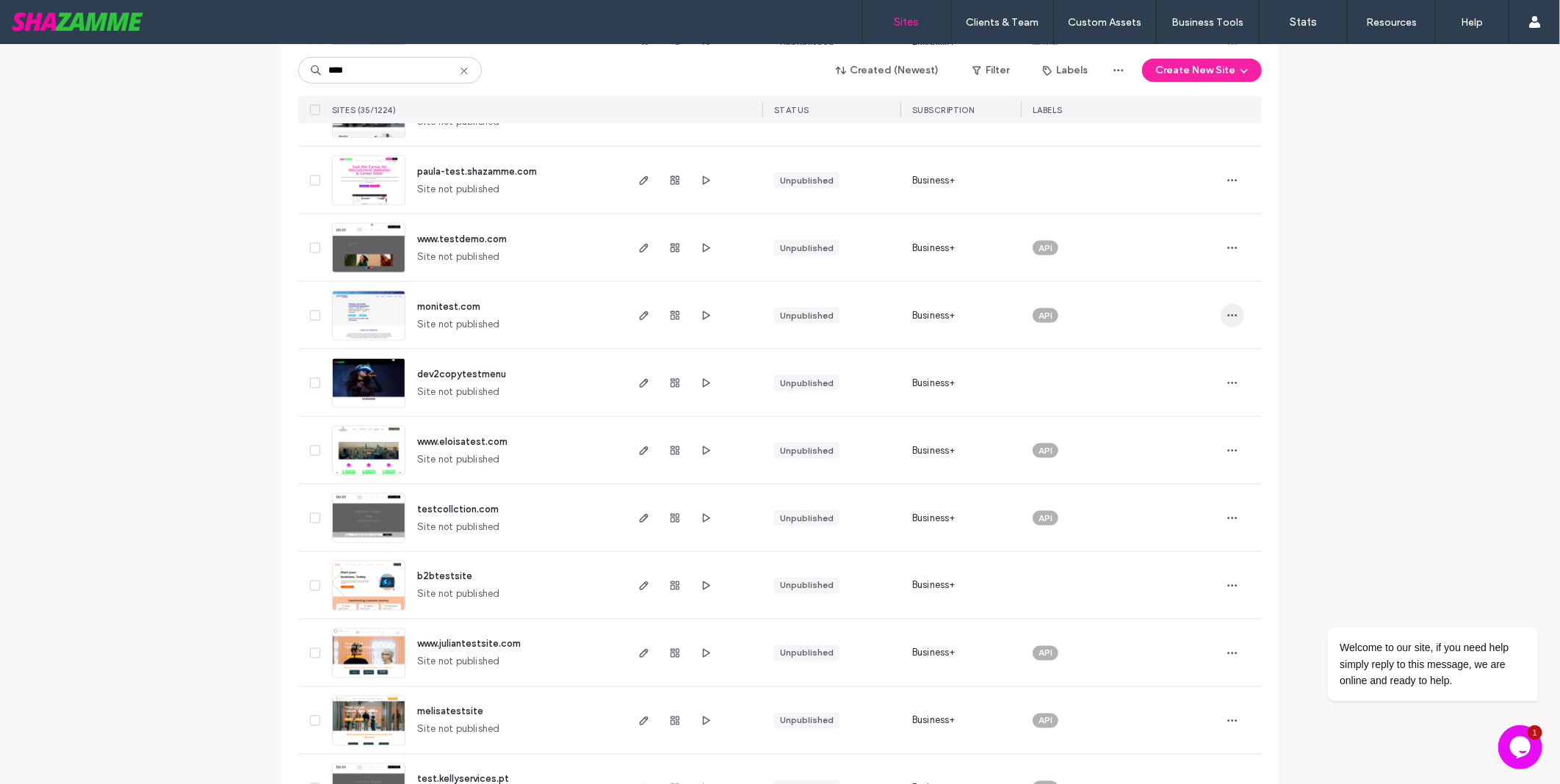 click 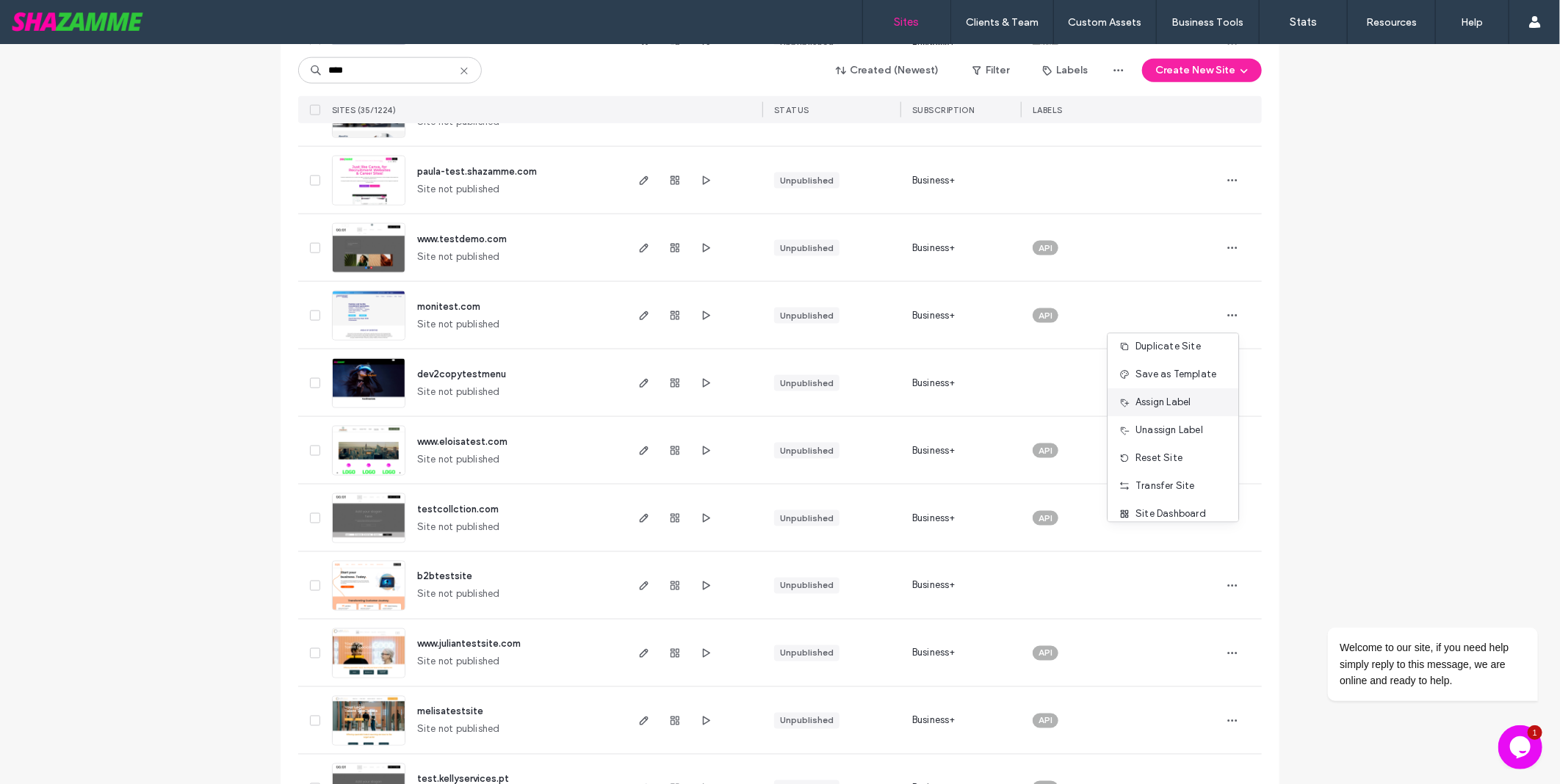 scroll, scrollTop: 0, scrollLeft: 0, axis: both 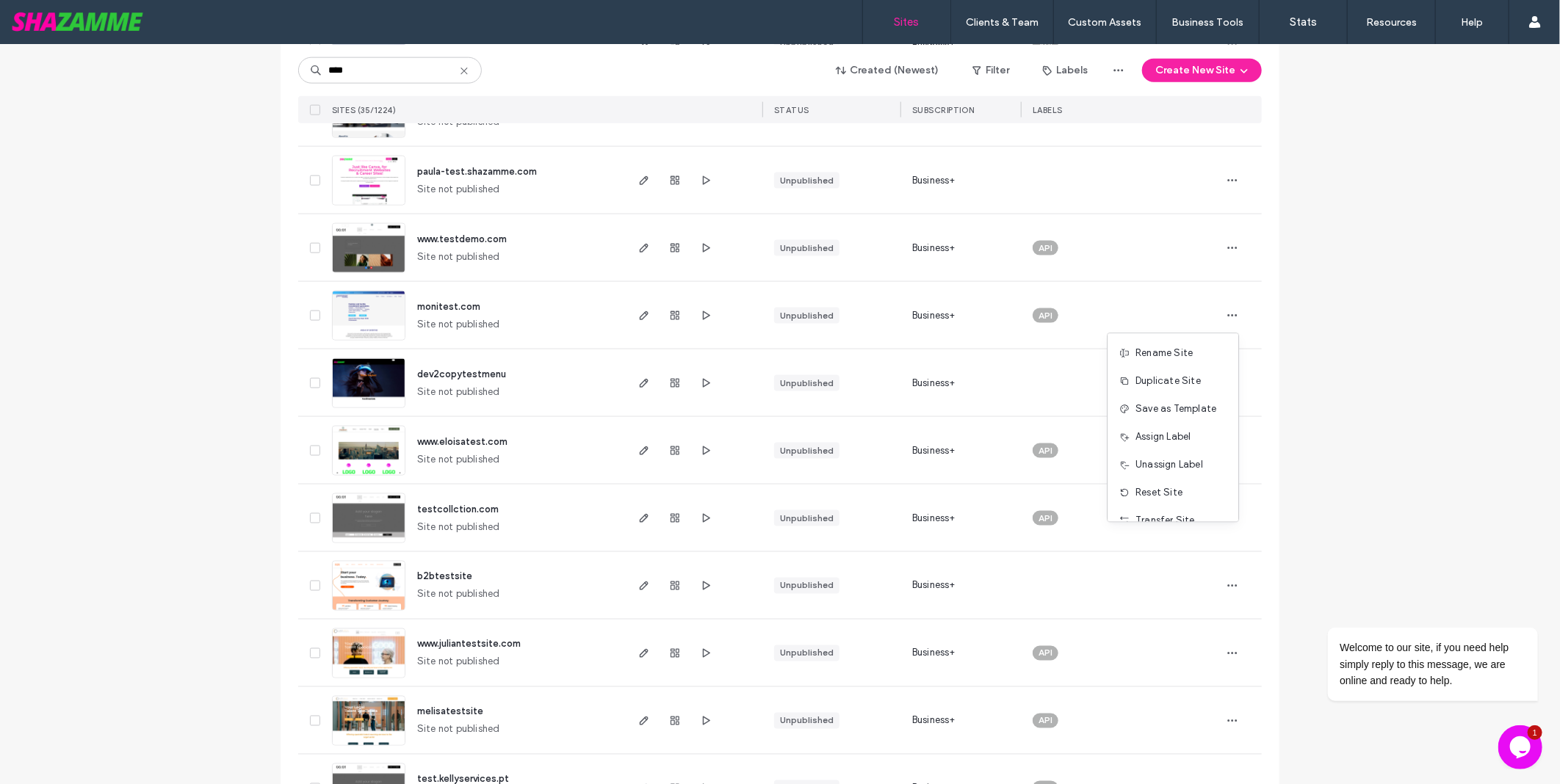 click on "Site List Start with a template Get a head start with AI Collect content first New Start from file Beta **** Created (Newest) Filter Labels Create New Site SITES (35/1224) STATUS SUBSCRIPTION LABELS paula-test.shazamme.site Site not published Unpublished Business+ AI Editor 2.0 test3d1d2247 No site yet In Planning Editor 2.0 peoplebank-com-au-test Site not published Unpublished Business+ s2-test Site not published Unpublished Business+ Editor 2.0 www.cml.ky www.cml.ky Published Business+ teste98d1981 Site not published Unpublished Business+ testrespon Site not published Unpublished Business+ Editor 2.0 test-responsive Site not published Unpublished Business+ testjap Site not published Unpublished Business+ becruittesttranslate Site not published Unpublished Business+ www.testsiterick20234.com Site not published Unpublished Business+ API collartest Site not published Unpublished Business+ test6a8c4f5a Site not published Unpublished Business+ testsekhar.com Site not published Unpublished Business+ API Business+" at bounding box center (780, 134) 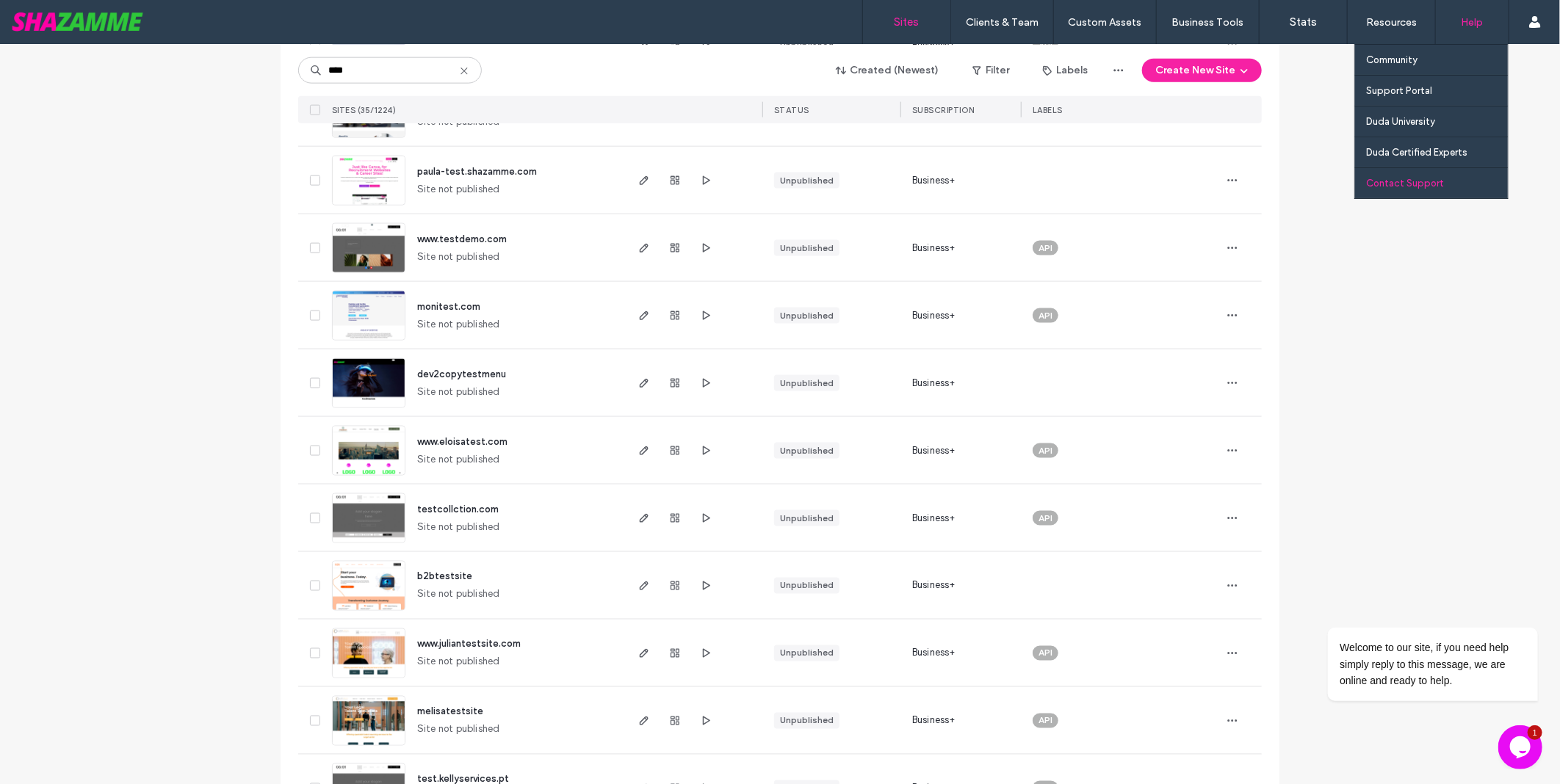 click on "Contact Support" at bounding box center (1405, 183) 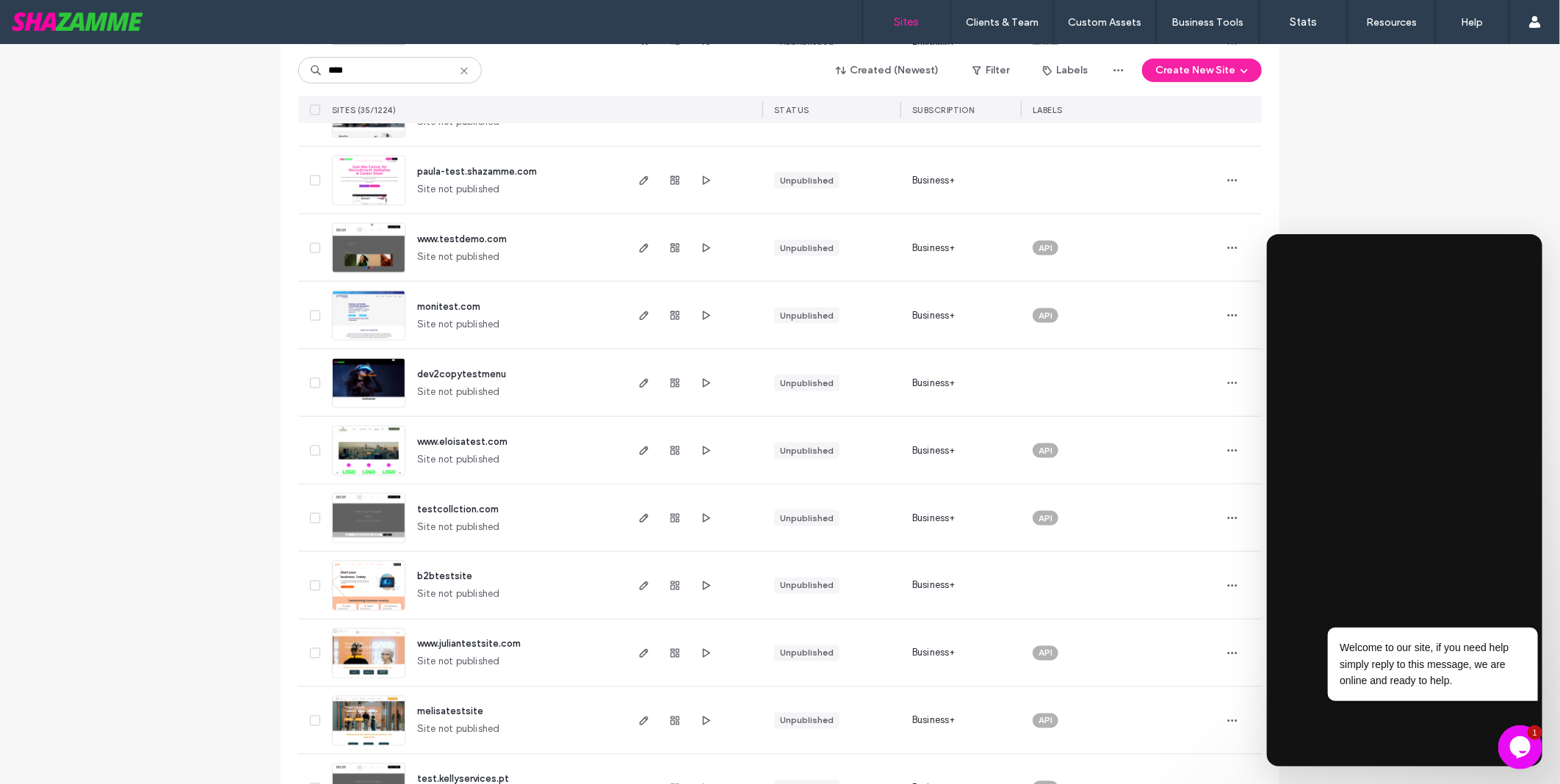 click 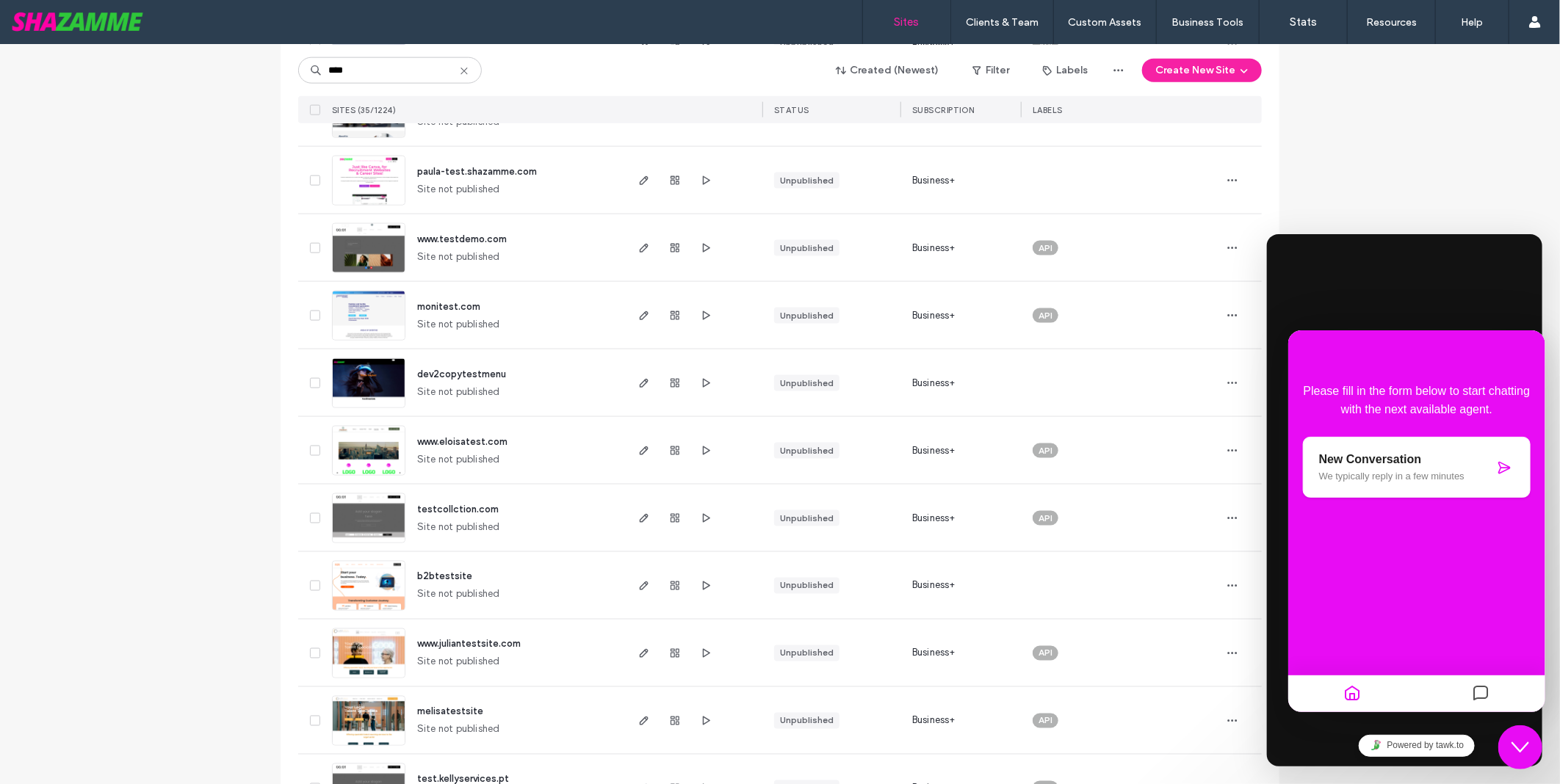 click on "Close Chat This icon closes the chat window." 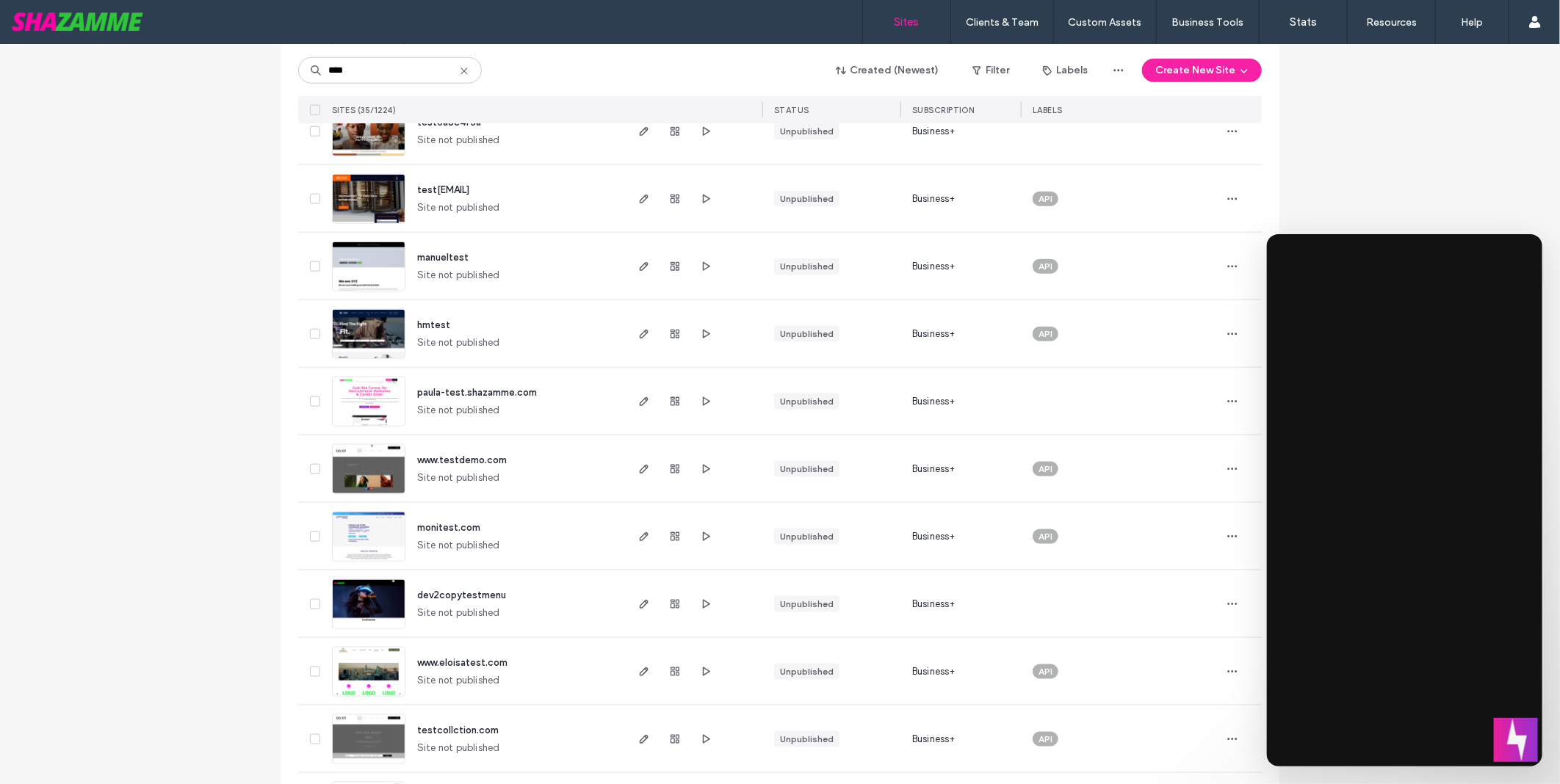 scroll, scrollTop: 979, scrollLeft: 0, axis: vertical 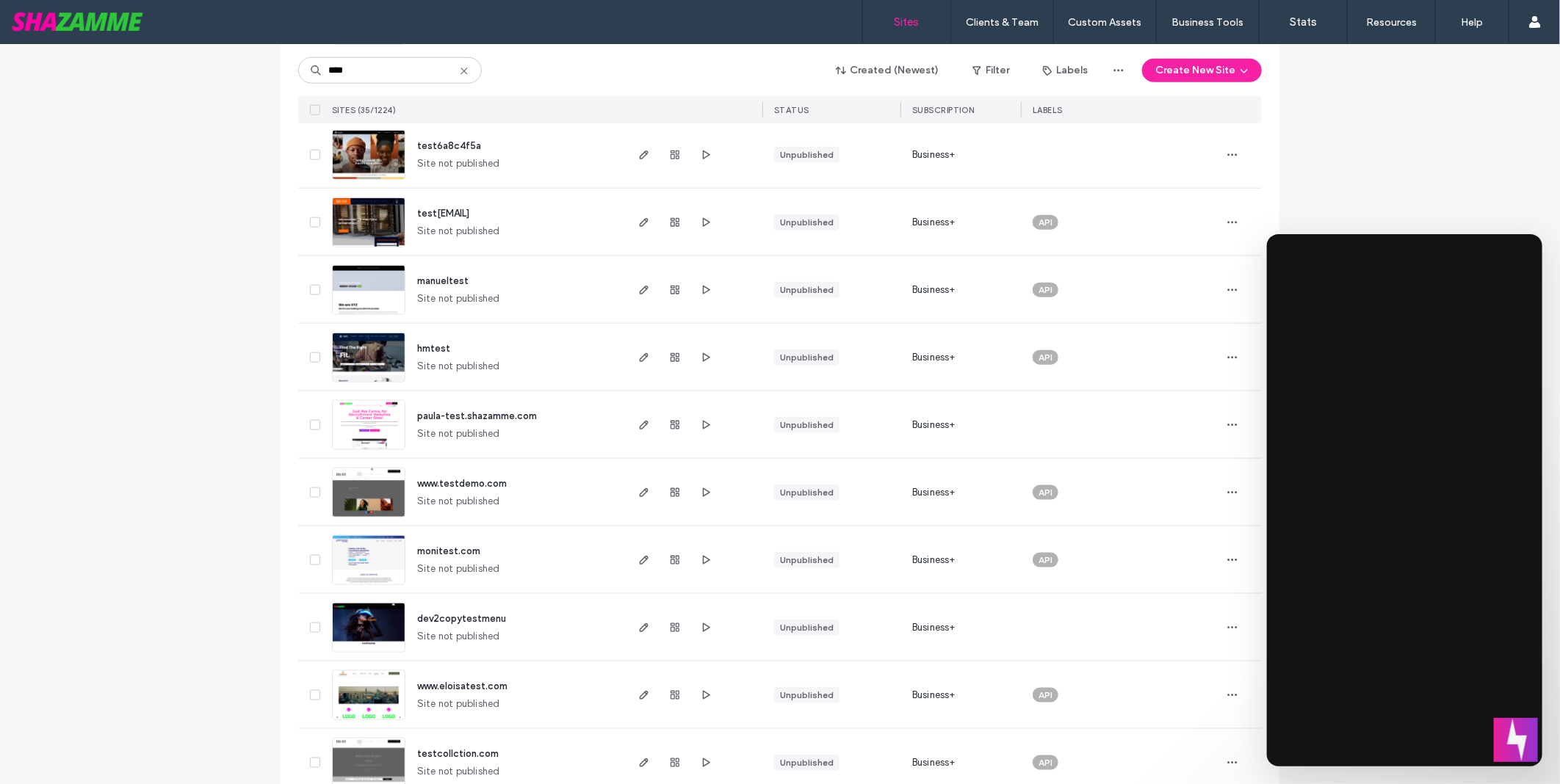 click 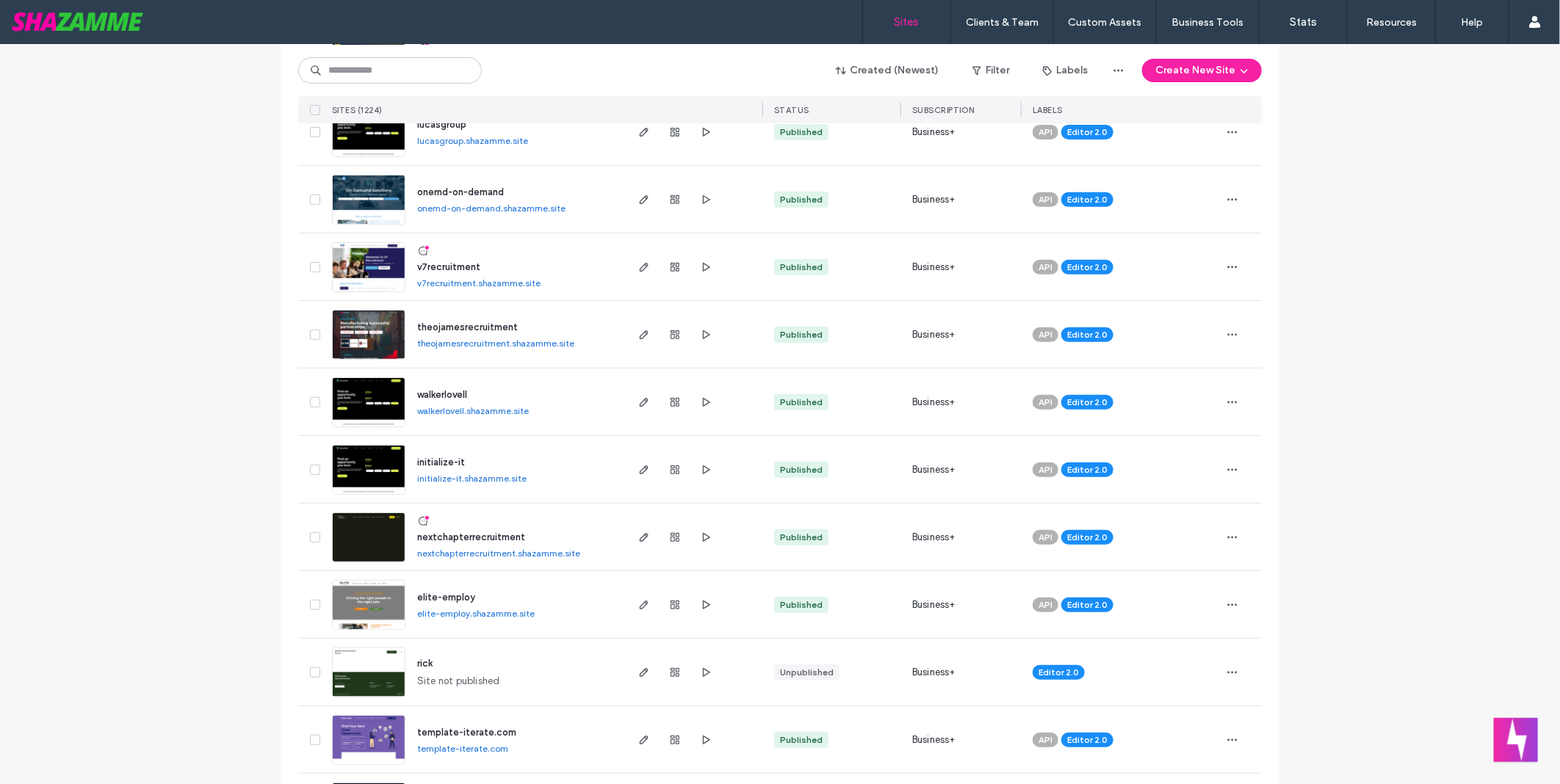 scroll, scrollTop: 81, scrollLeft: 0, axis: vertical 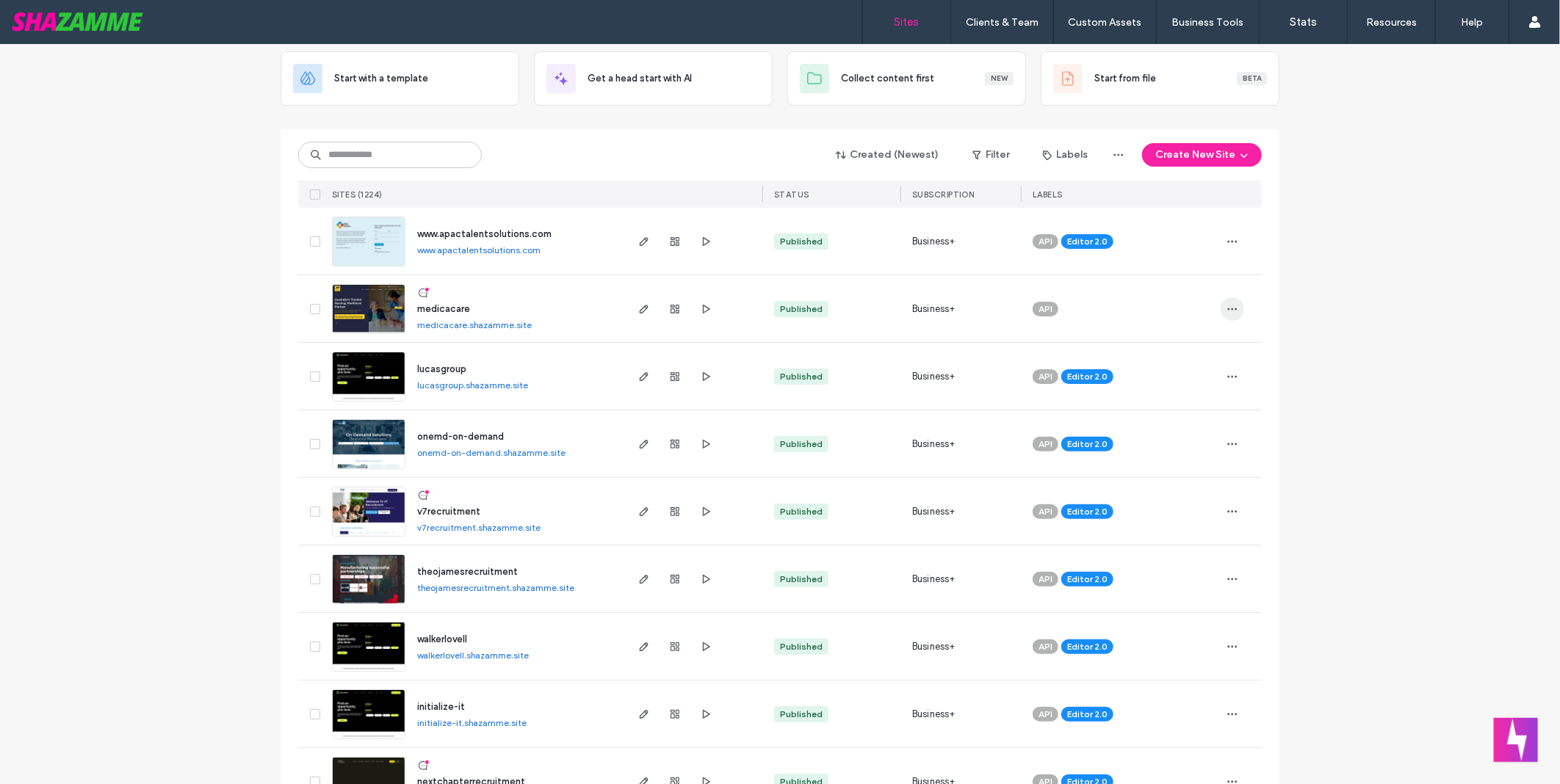 click 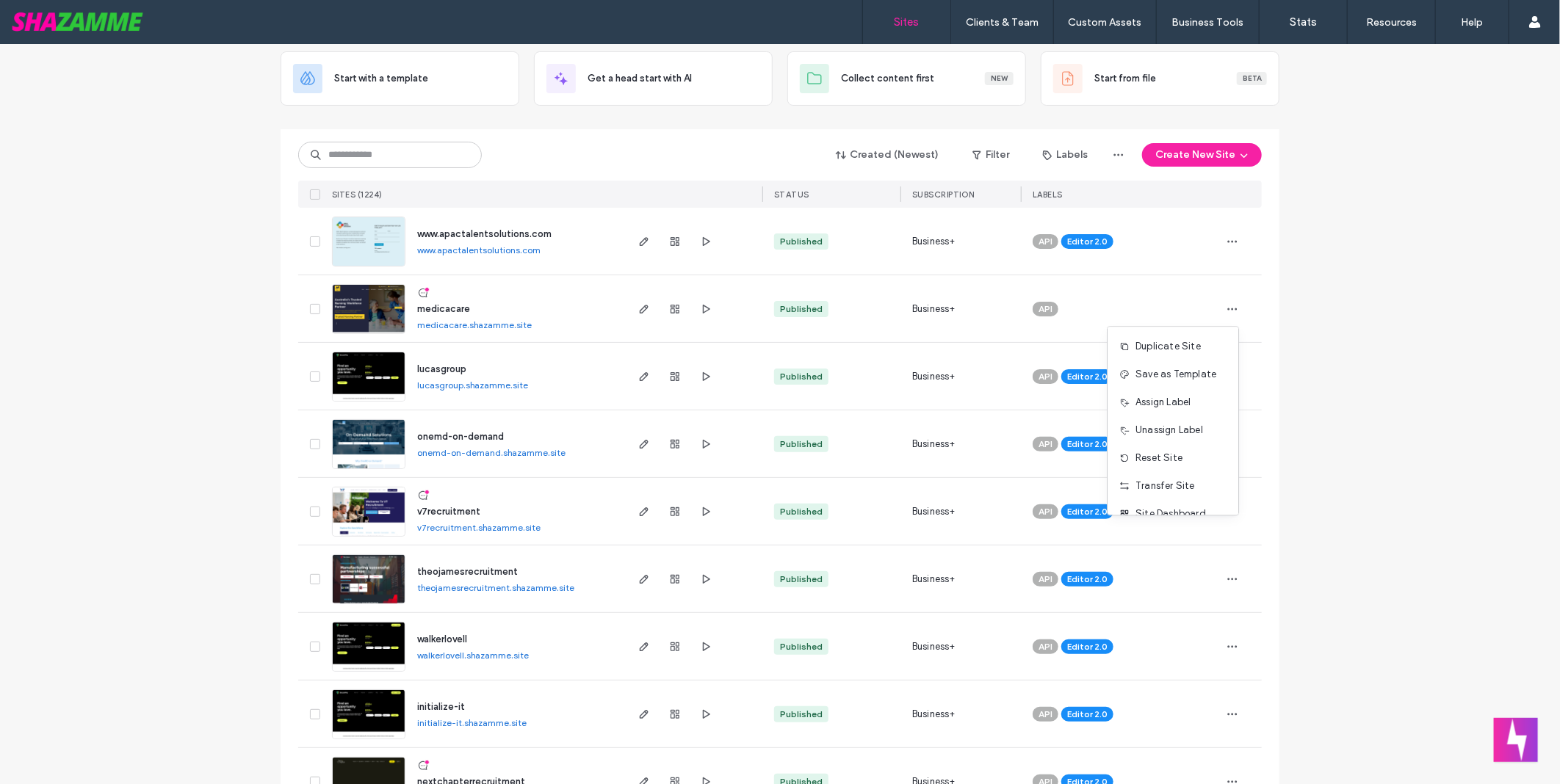 click on "Site List Start with a template Get a head start with AI Collect content first New Start from file Beta Created (Newest) Filter Labels Create New Site SITES (1224) STATUS SUBSCRIPTION LABELS www.apactalentsolutions.com www.apactalentsolutions.com Published Business+ API Editor 2.0 medicacare medicacare.shazamme.site Published Business+ API lucasgroup lucasgroup.shazamme.site Published Business+ API Editor 2.0 onemd-on-demand onemd-on-demand.shazamme.site Published Business+ API Editor 2.0 v7recruitment v7recruitment.shazamme.site Published Business+ API Editor 2.0 theojamesrecruitment theojamesrecruitment.shazamme.site Published Business+ API Editor 2.0 walkerlovell walkerlovell.shazamme.site Published Business+ API Editor 2.0 initialize-it initialize-it.shazamme.site Published Business+ API Editor 2.0 nextchapterrecruitment nextchapterrecruitment.shazamme.site Published Business+ API Editor 2.0 elite-employ elite-employ.shazamme.site Published Business+ API Editor 2.0 rick Site not published Unpublished API" at bounding box center [780, 2644] 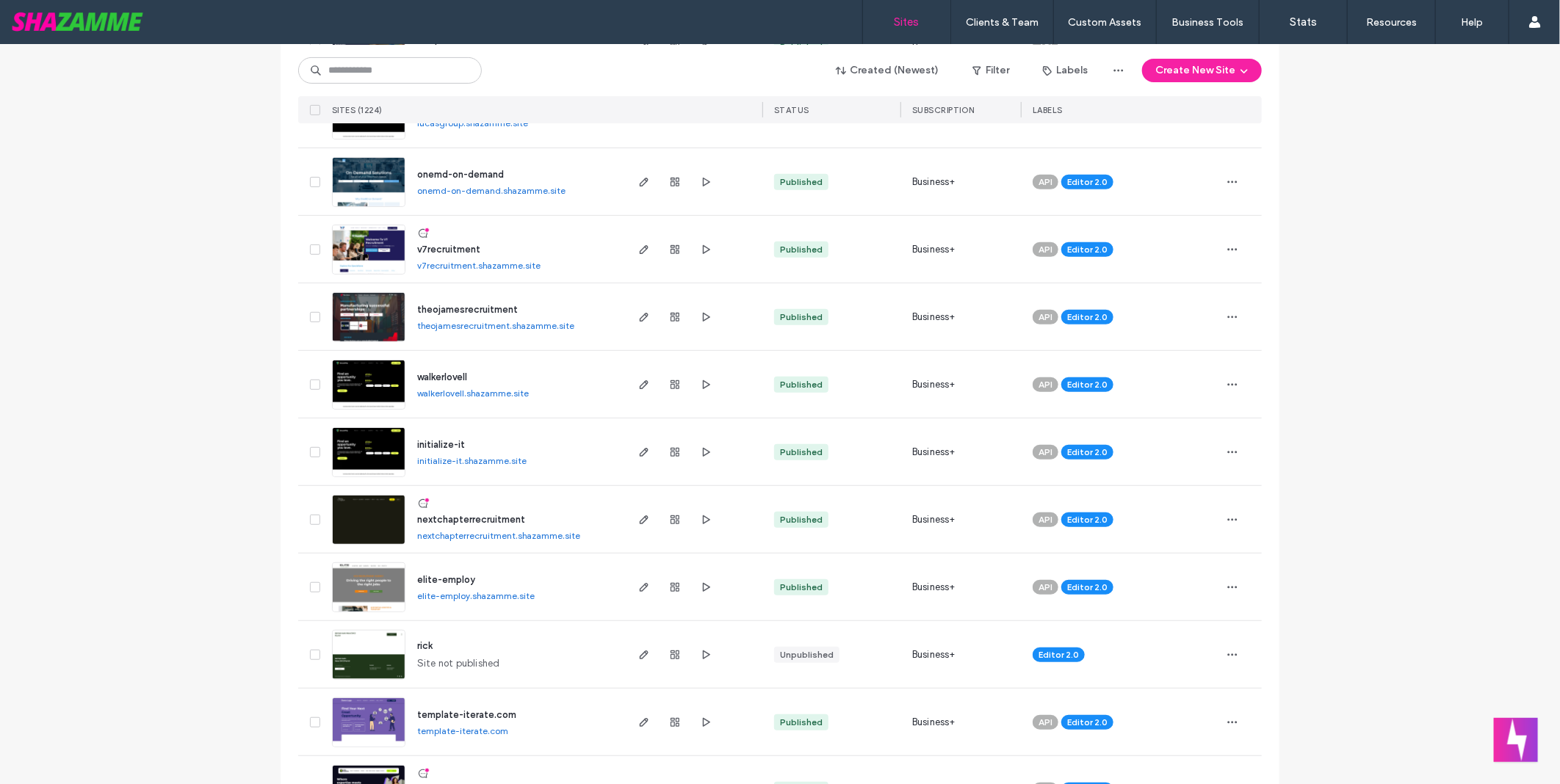 scroll, scrollTop: 326, scrollLeft: 0, axis: vertical 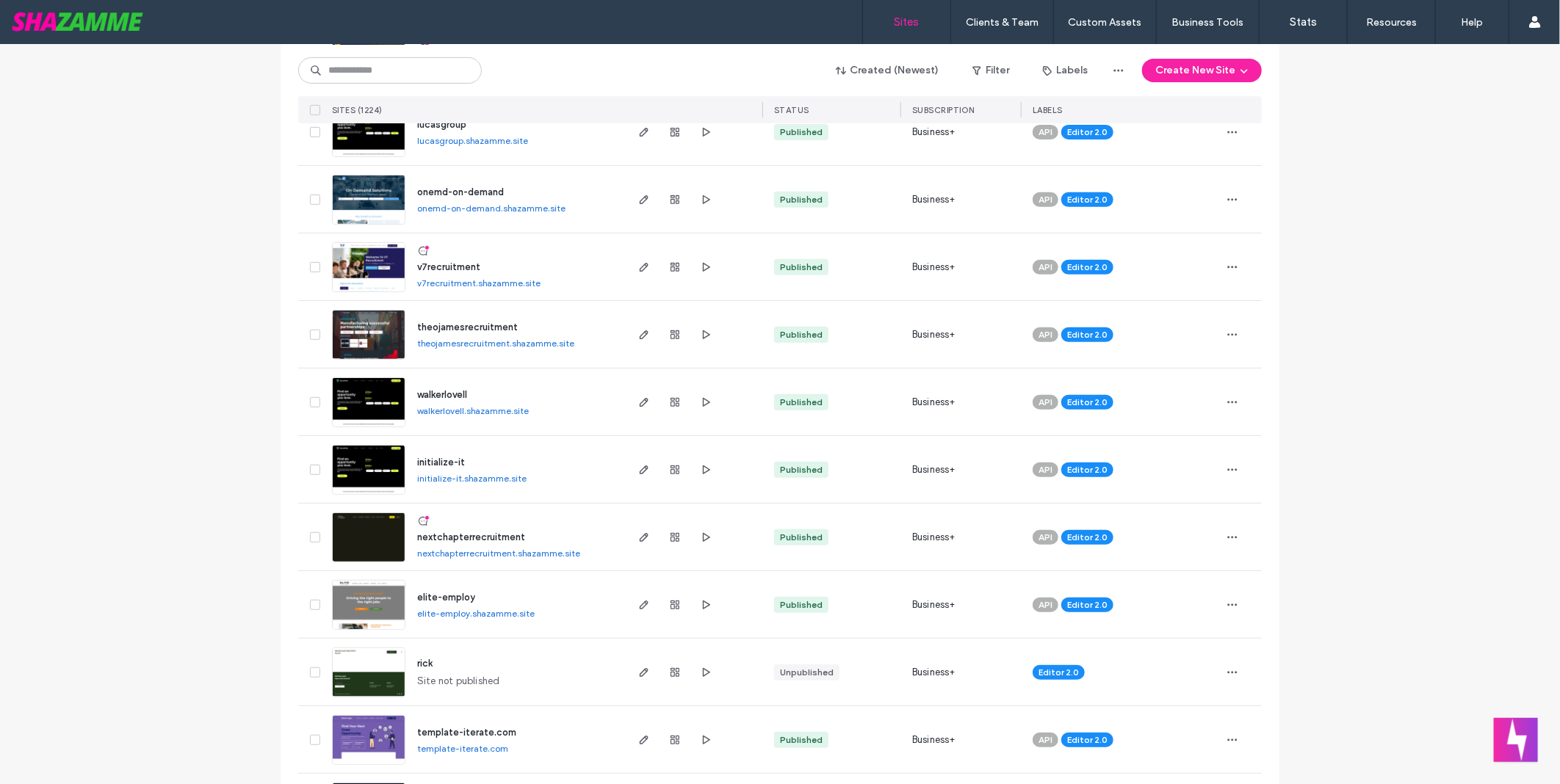 click on "initialize-it.shazamme.site" at bounding box center (472, 478) 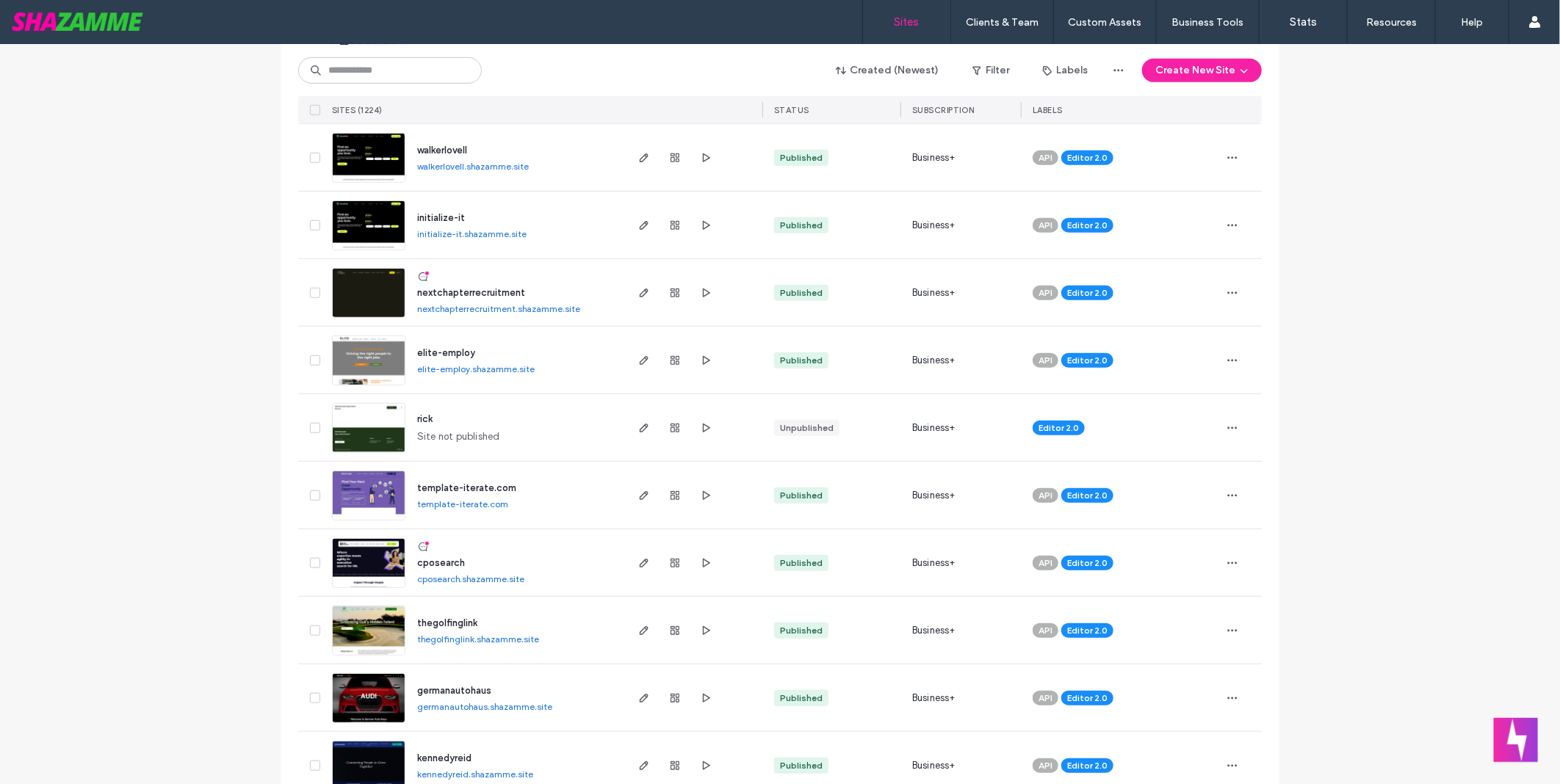 scroll, scrollTop: 897, scrollLeft: 0, axis: vertical 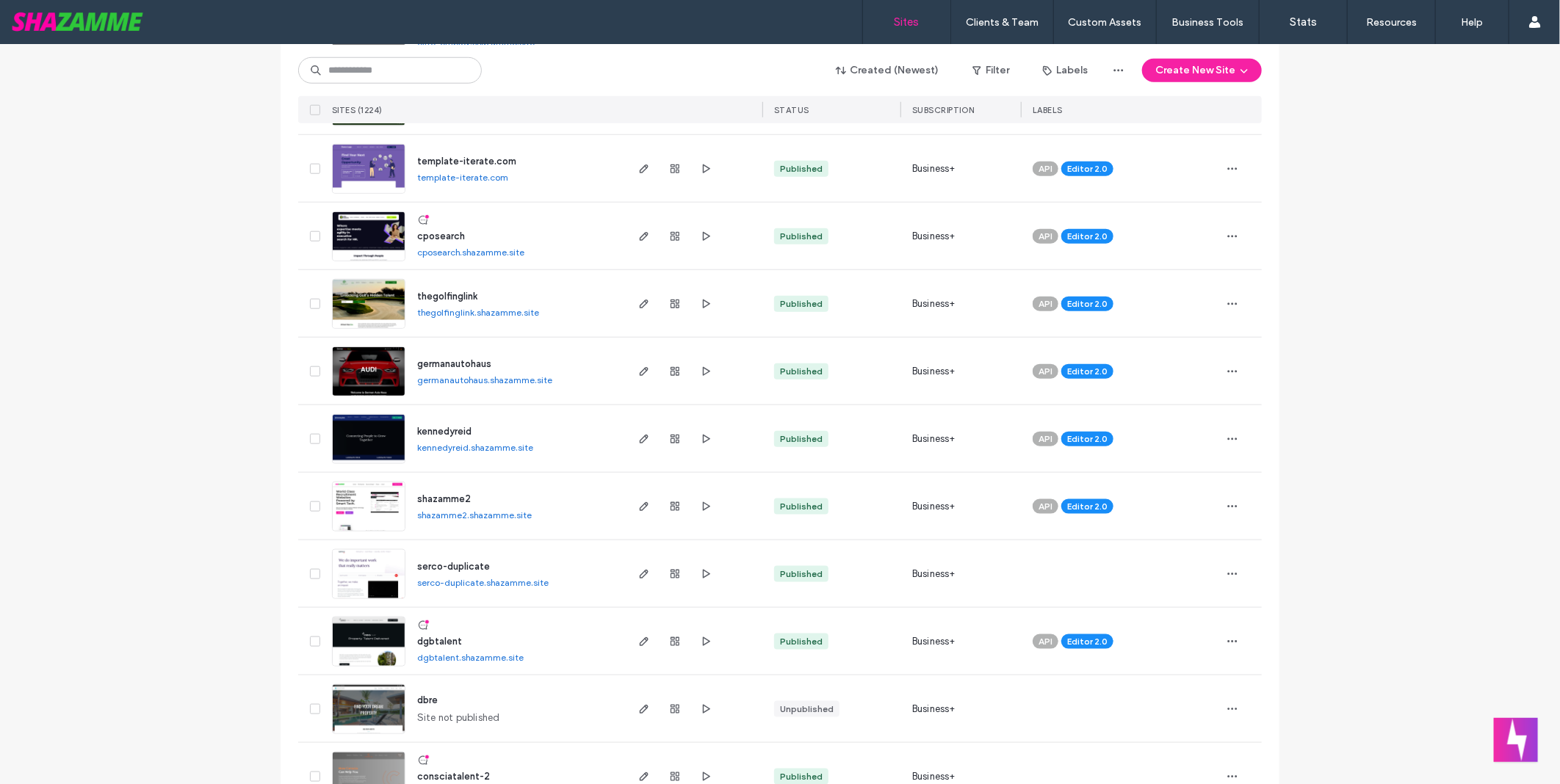 click on "kennedyreid.shazamme.site" at bounding box center [475, 447] 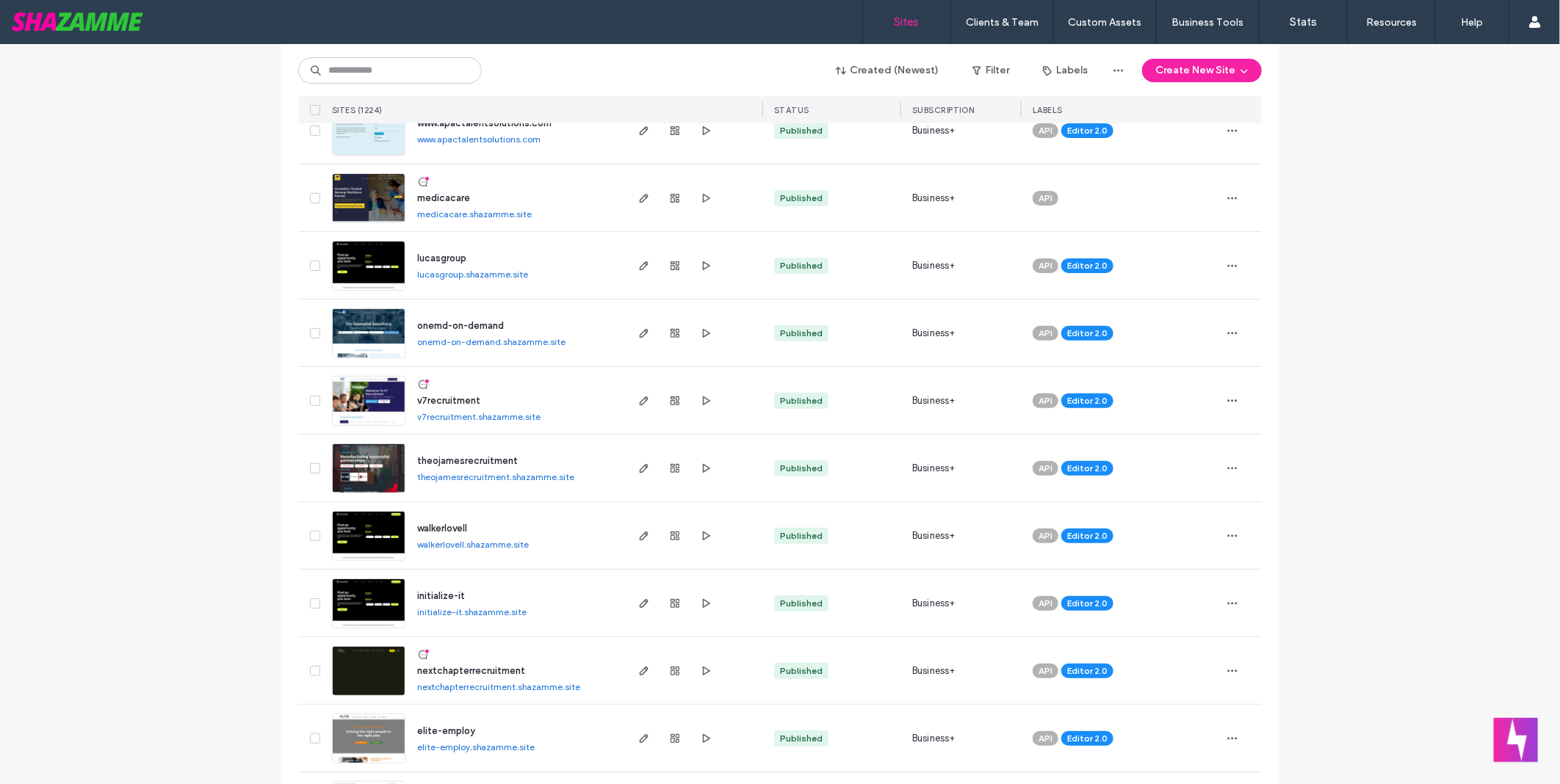 scroll, scrollTop: 163, scrollLeft: 0, axis: vertical 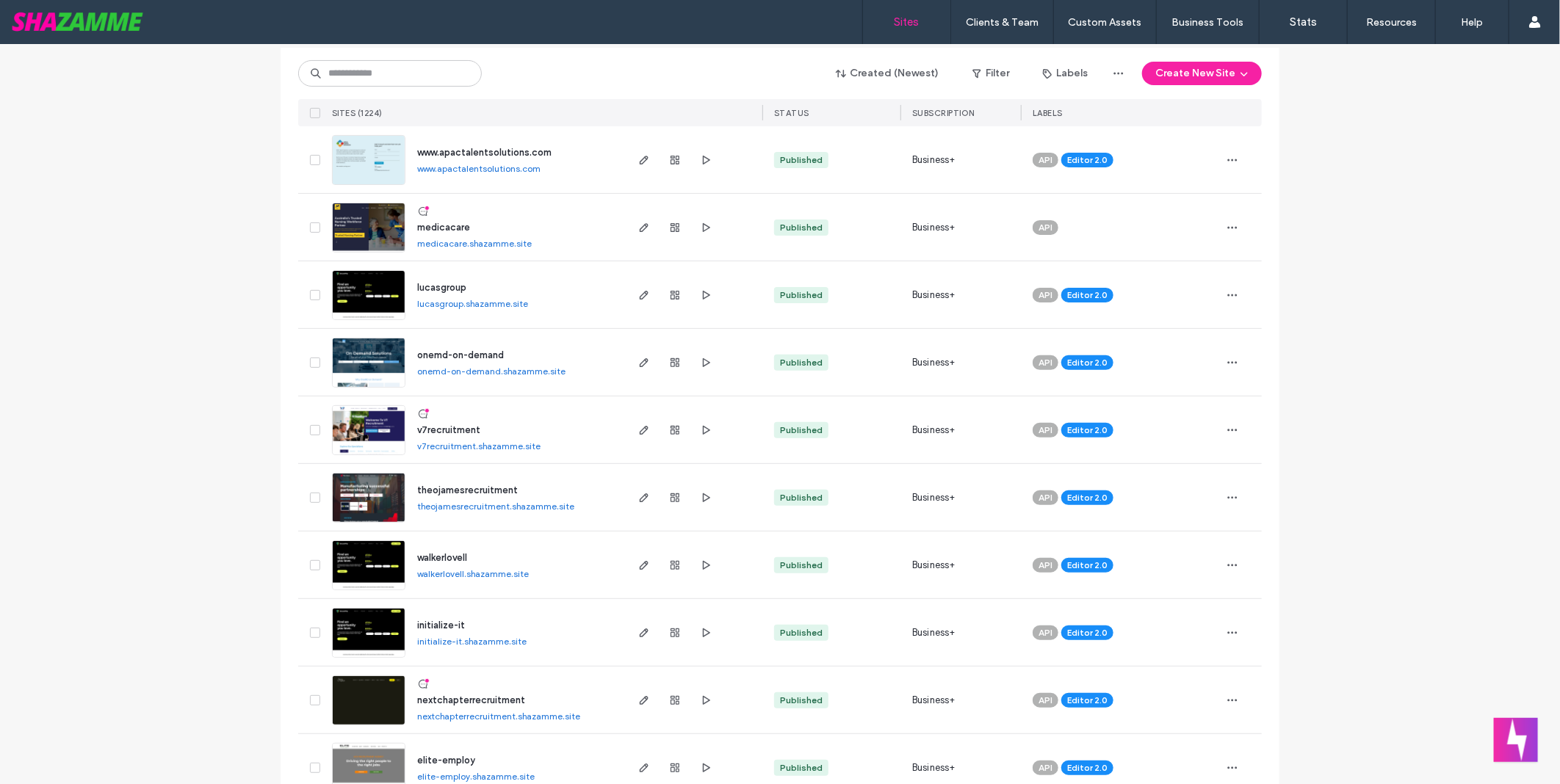 click on "v7recruitment.shazamme.site" at bounding box center (479, 446) 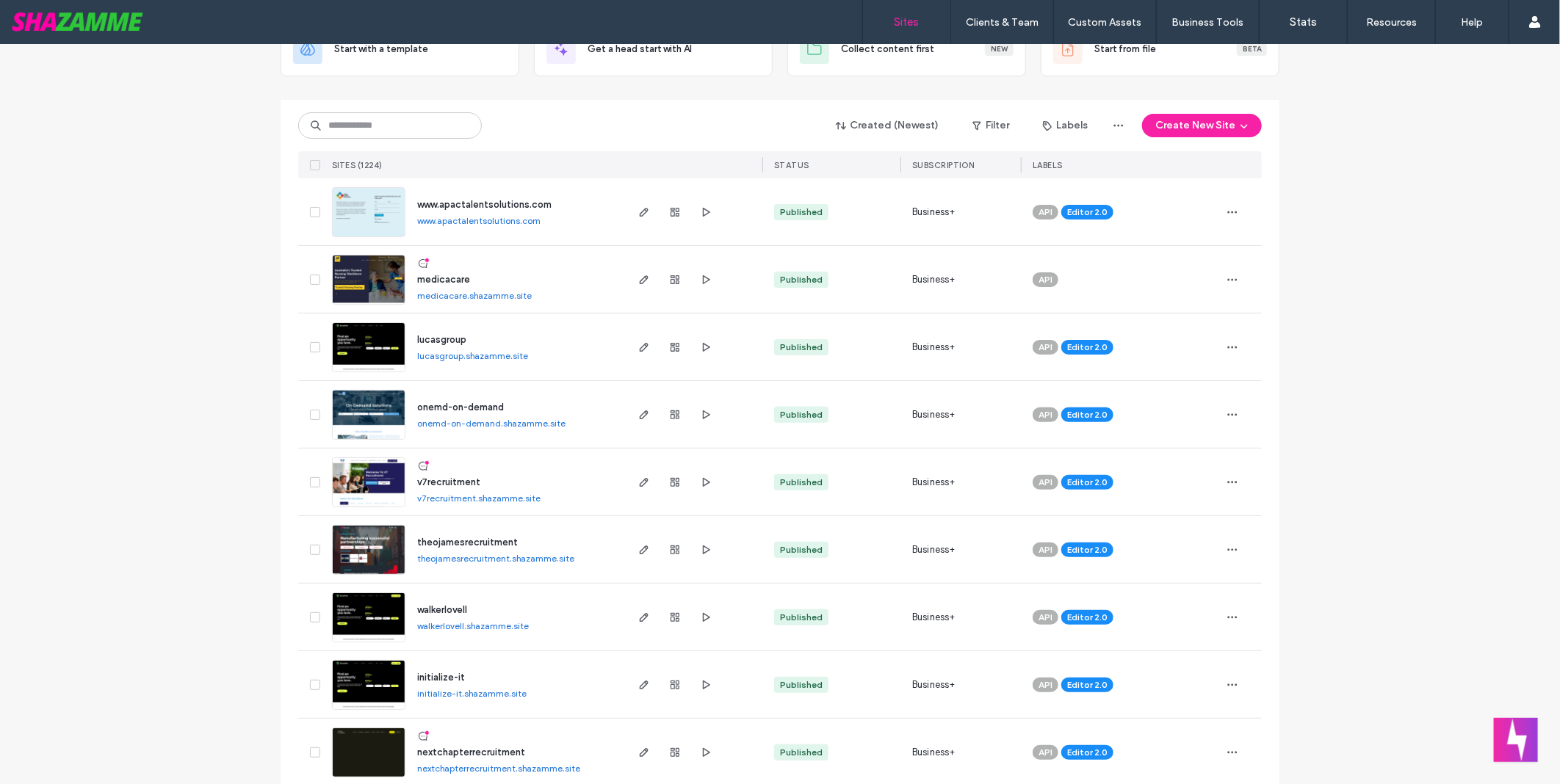 scroll, scrollTop: 81, scrollLeft: 0, axis: vertical 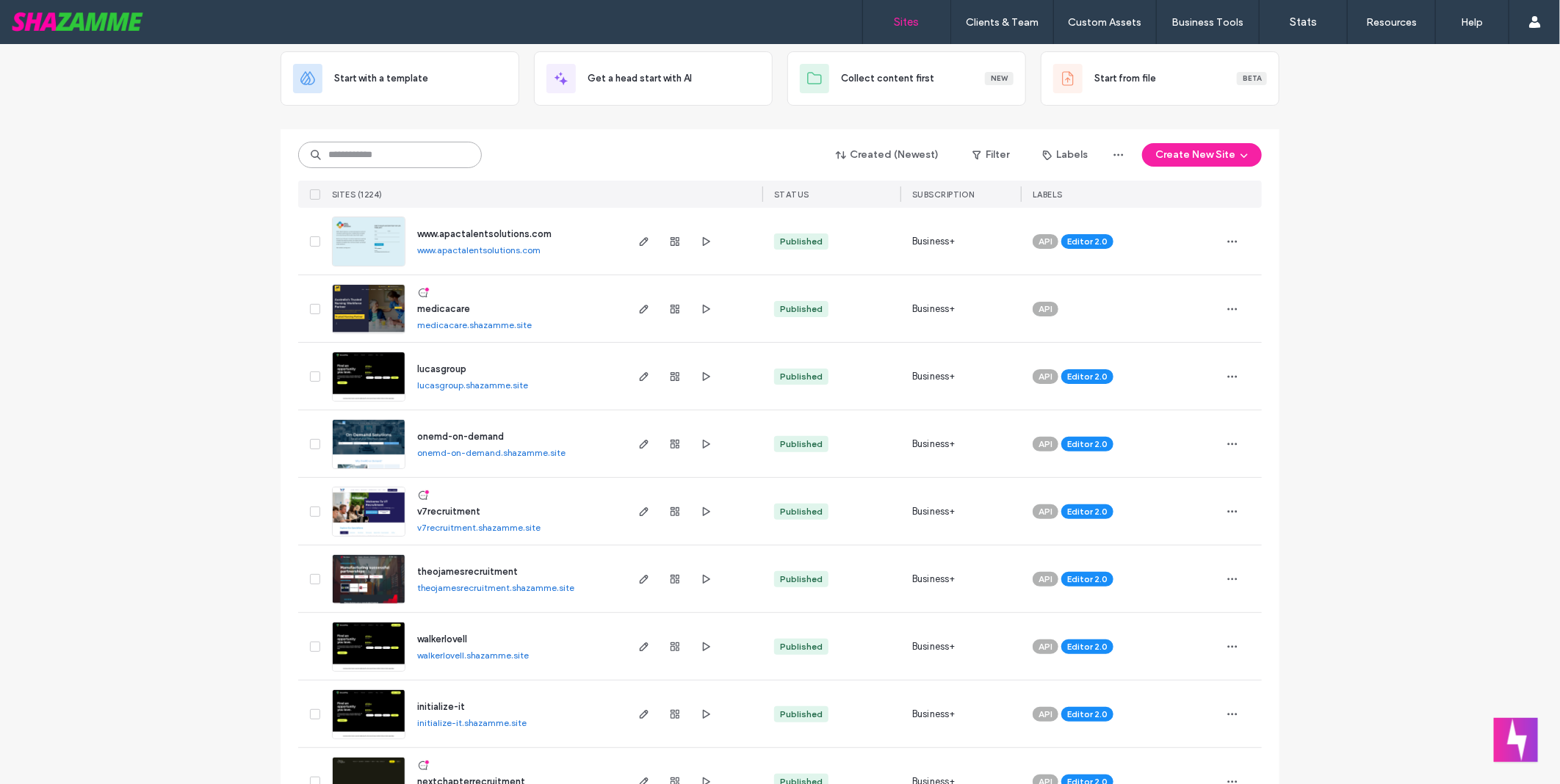 click at bounding box center [390, 155] 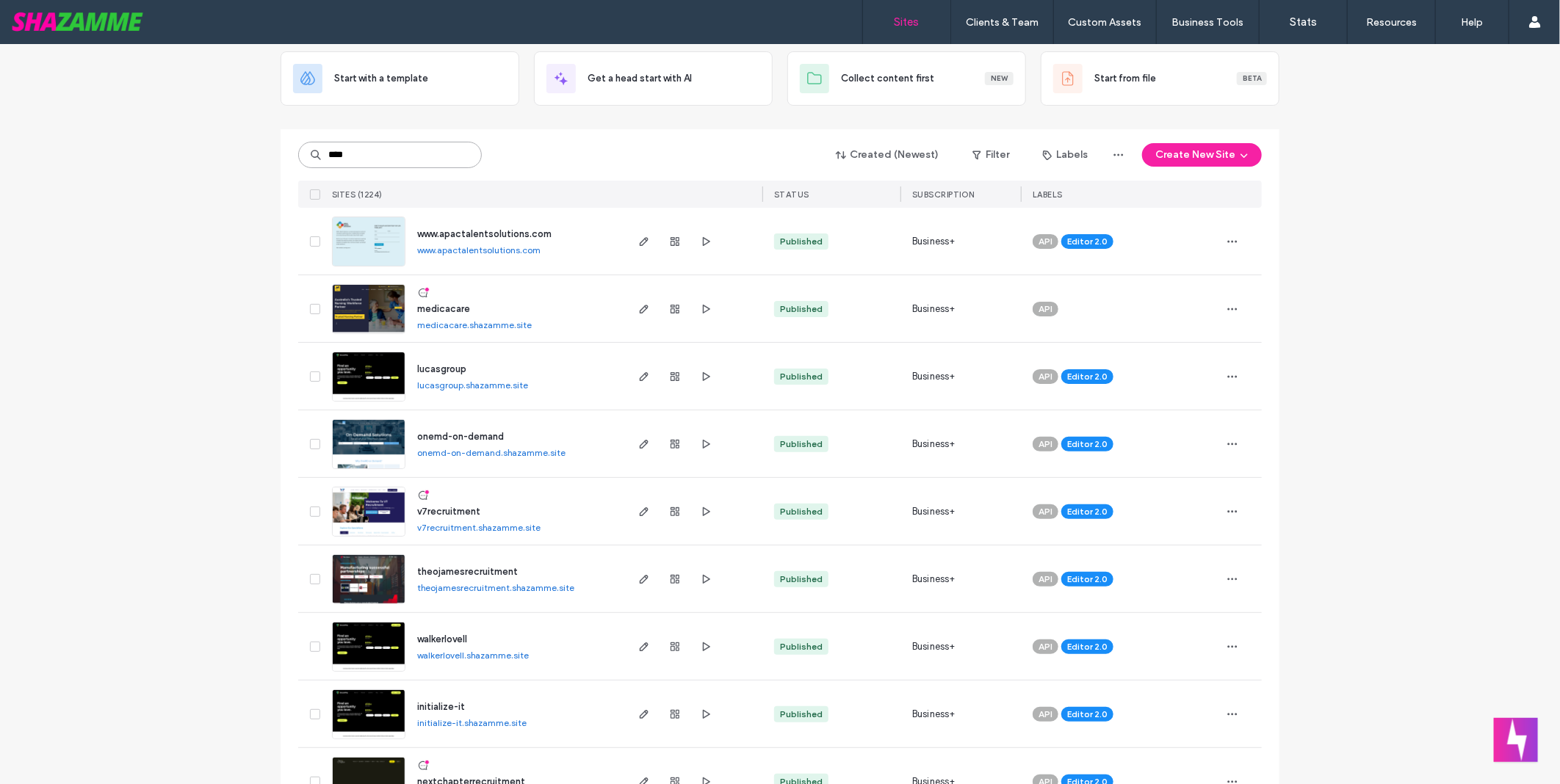 type on "****" 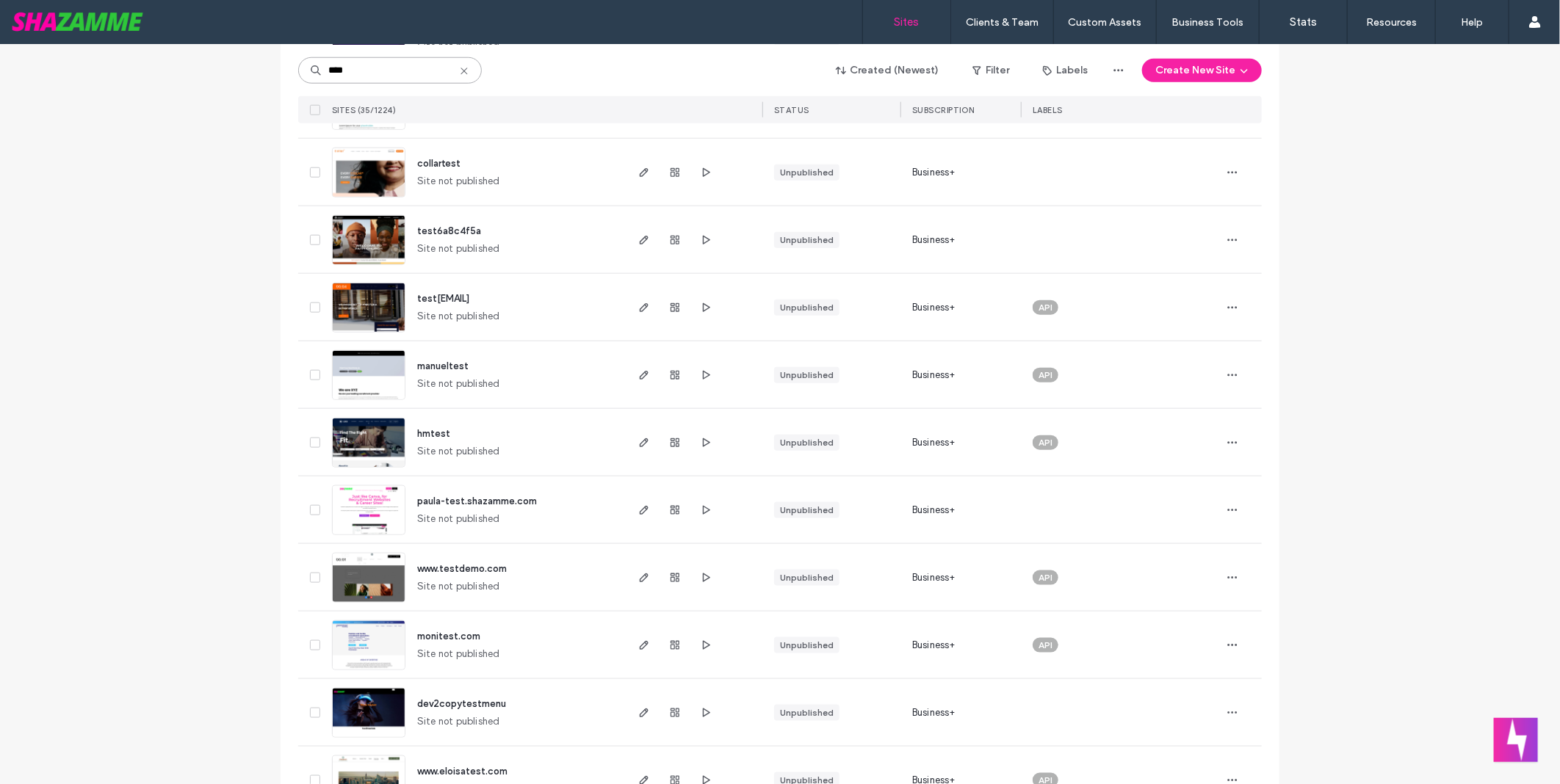 scroll, scrollTop: 897, scrollLeft: 0, axis: vertical 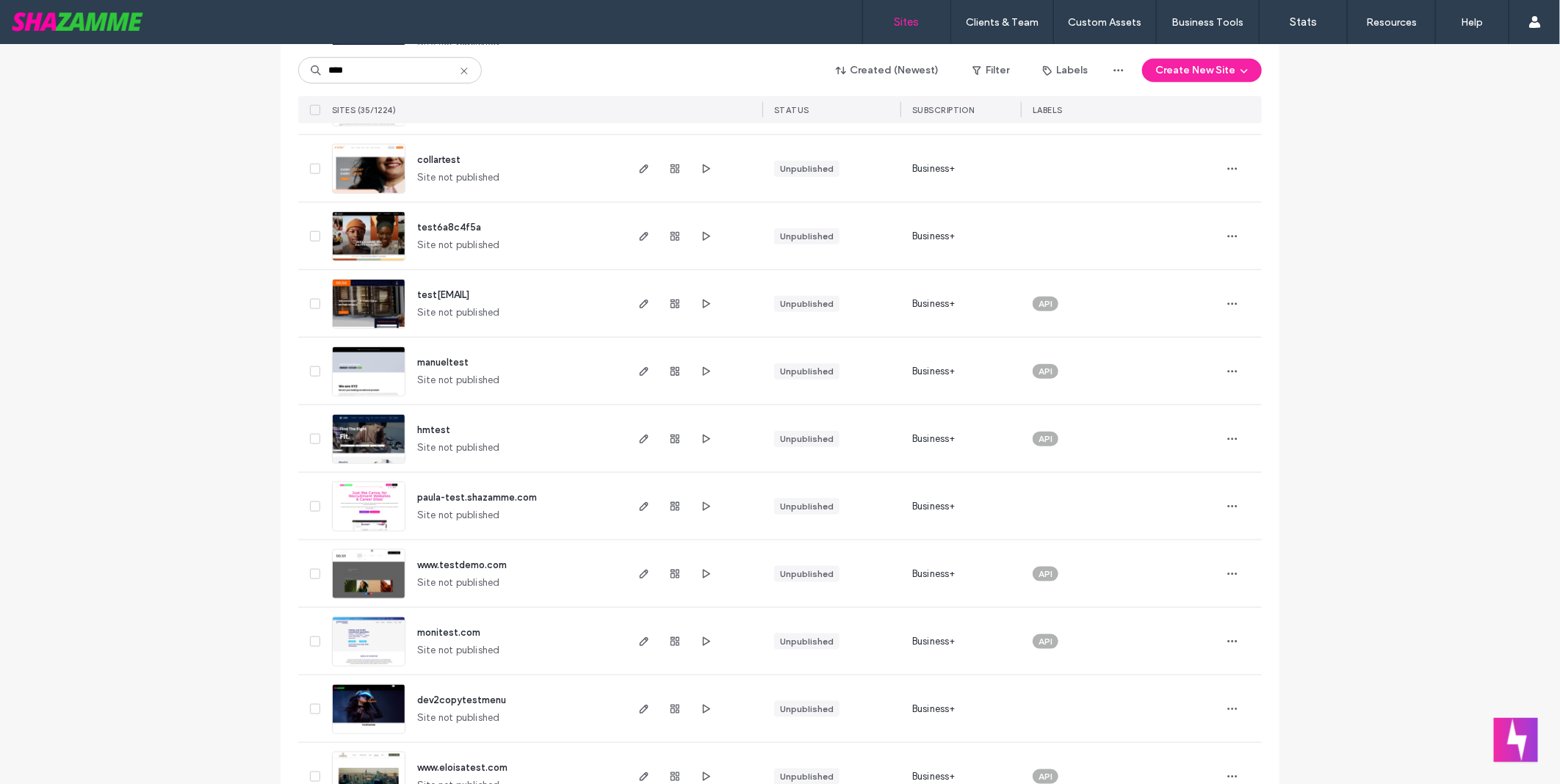 click at bounding box center (1241, 438) 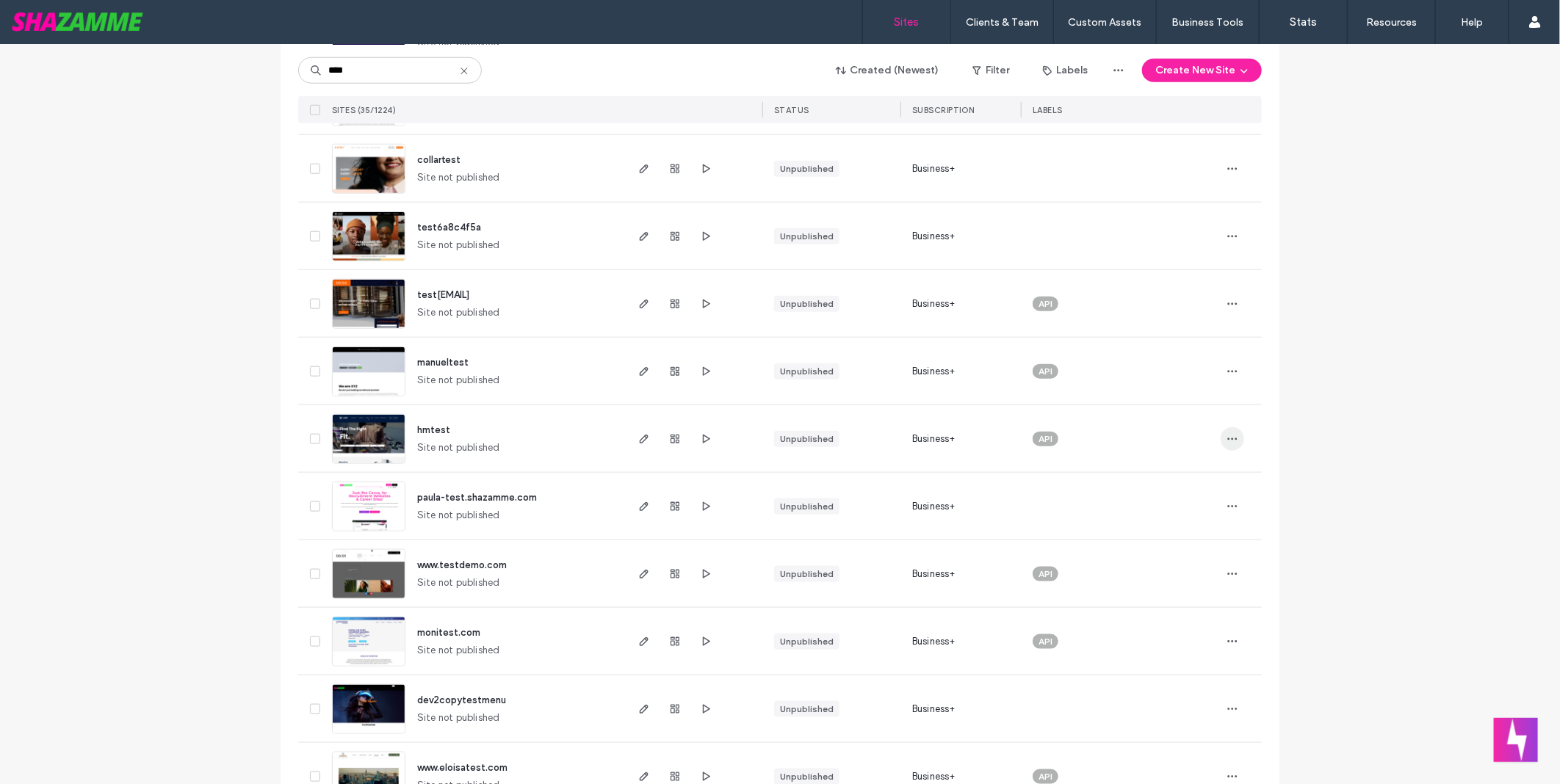 click at bounding box center [1232, 439] 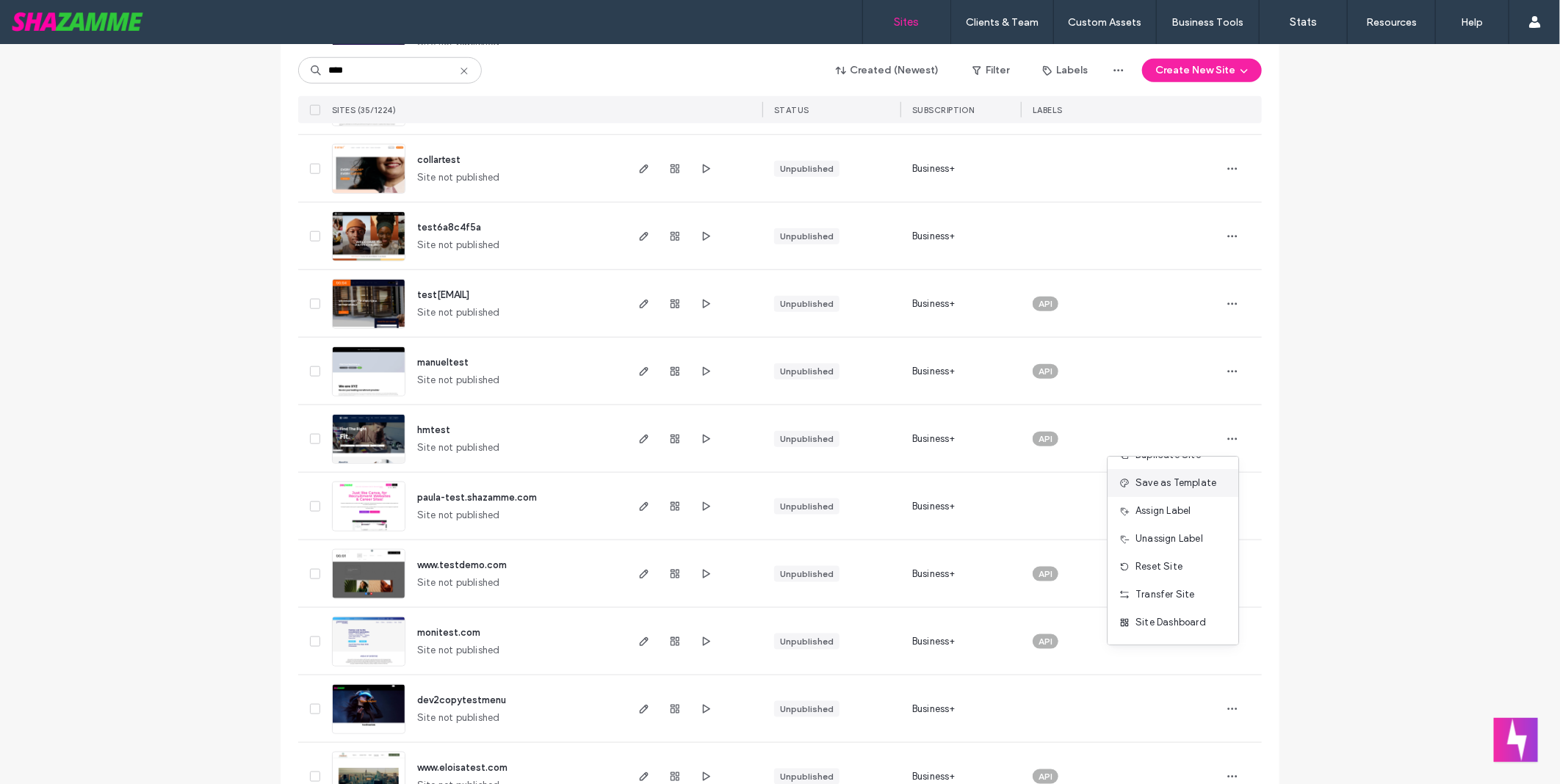 scroll, scrollTop: 75, scrollLeft: 0, axis: vertical 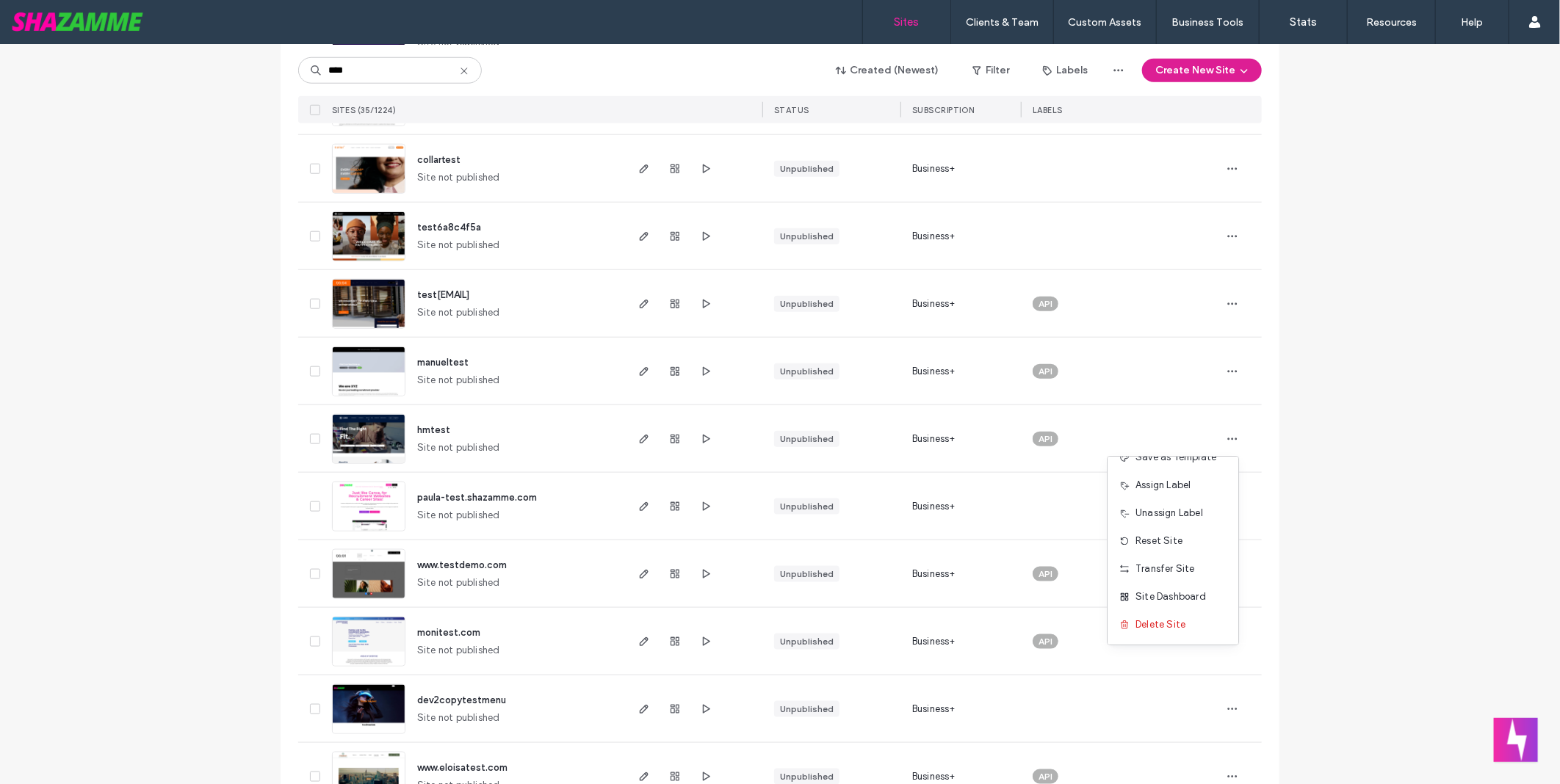 click at bounding box center [1243, 70] 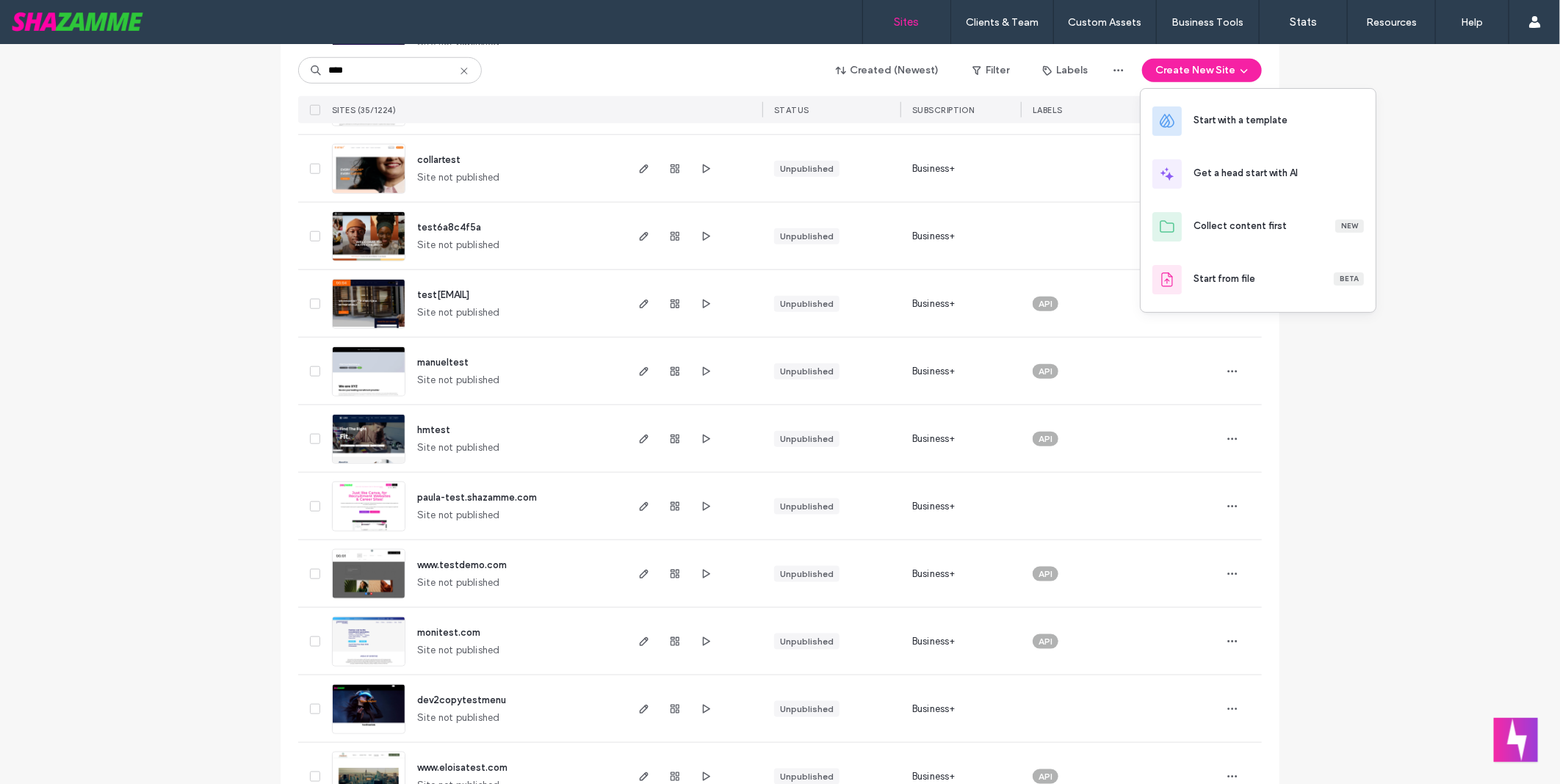 click on "Site List Start with a template Get a head start with AI Collect content first New Start from file Beta **** Created (Newest) Filter Labels Create New Site SITES (35/1224) STATUS SUBSCRIPTION LABELS paula-test.shazamme.site Site not published Unpublished Business+ AI Editor 2.0 test3d1d2247 No site yet In Planning Editor 2.0 peoplebank-com-au-test Site not published Unpublished Business+ s2-test Site not published Unpublished Business+ Editor 2.0 www.cml.ky www.cml.ky Published Business+ teste98d1981 Site not published Unpublished Business+ testrespon Site not published Unpublished Business+ Editor 2.0 test-responsive Site not published Unpublished Business+ testjap Site not published Unpublished Business+ becruittesttranslate Site not published Unpublished Business+ www.testsiterick20234.com Site not published Unpublished Business+ API collartest Site not published Unpublished Business+ test6a8c4f5a Site not published Unpublished Business+ testsekhar.com Site not published Unpublished Business+ API Business+" at bounding box center (780, 460) 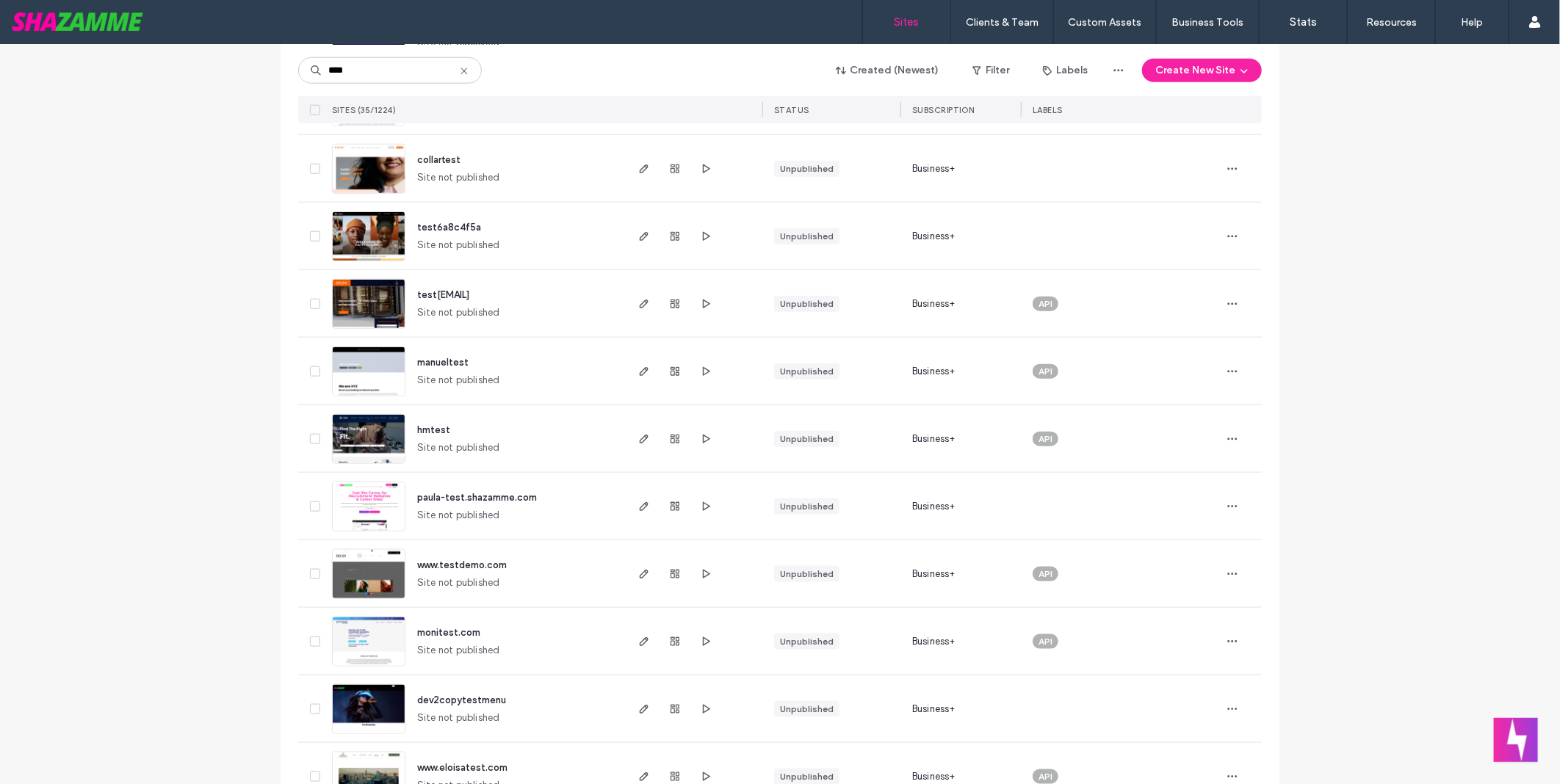 click 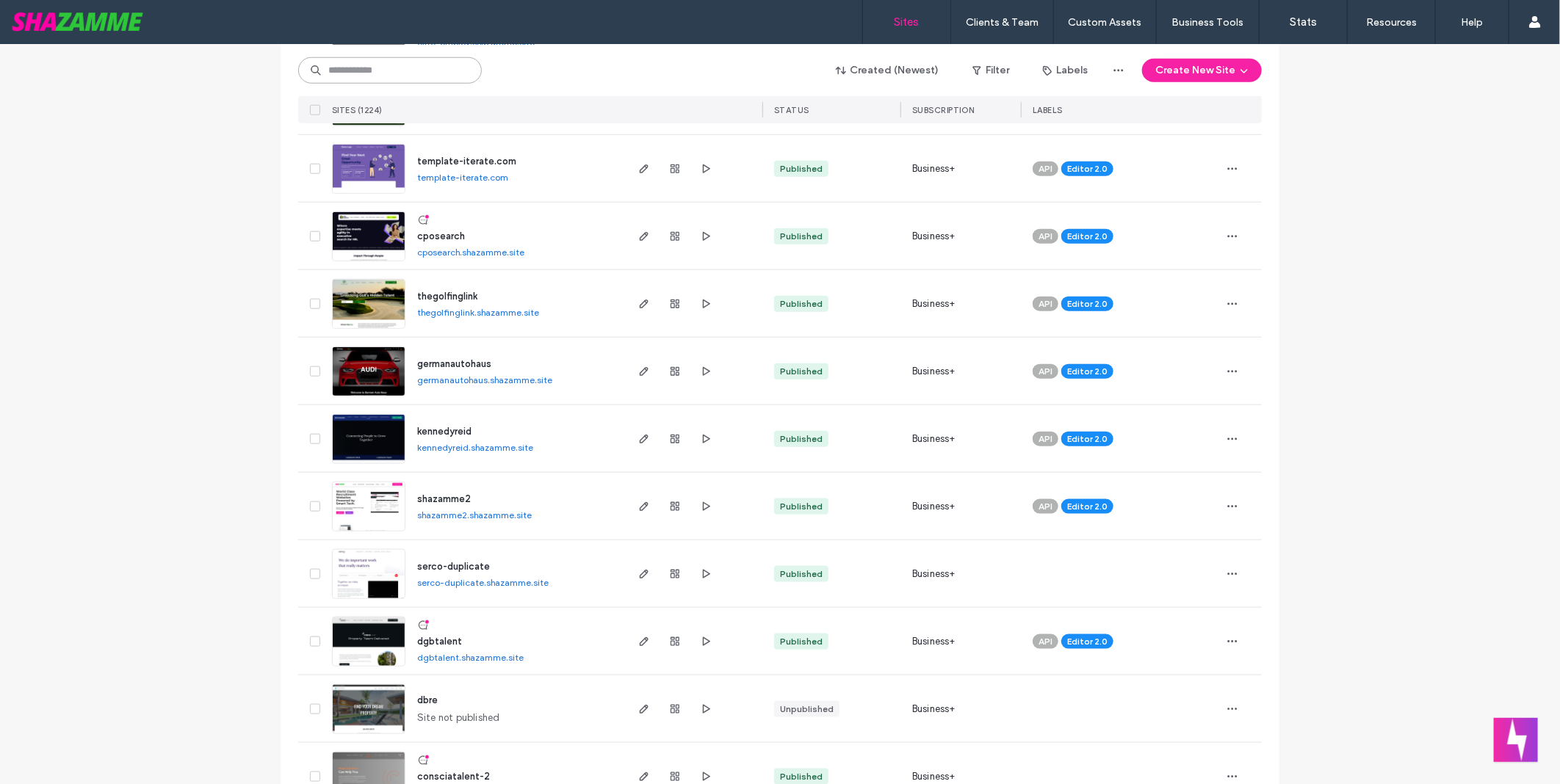 scroll, scrollTop: 1545, scrollLeft: 0, axis: vertical 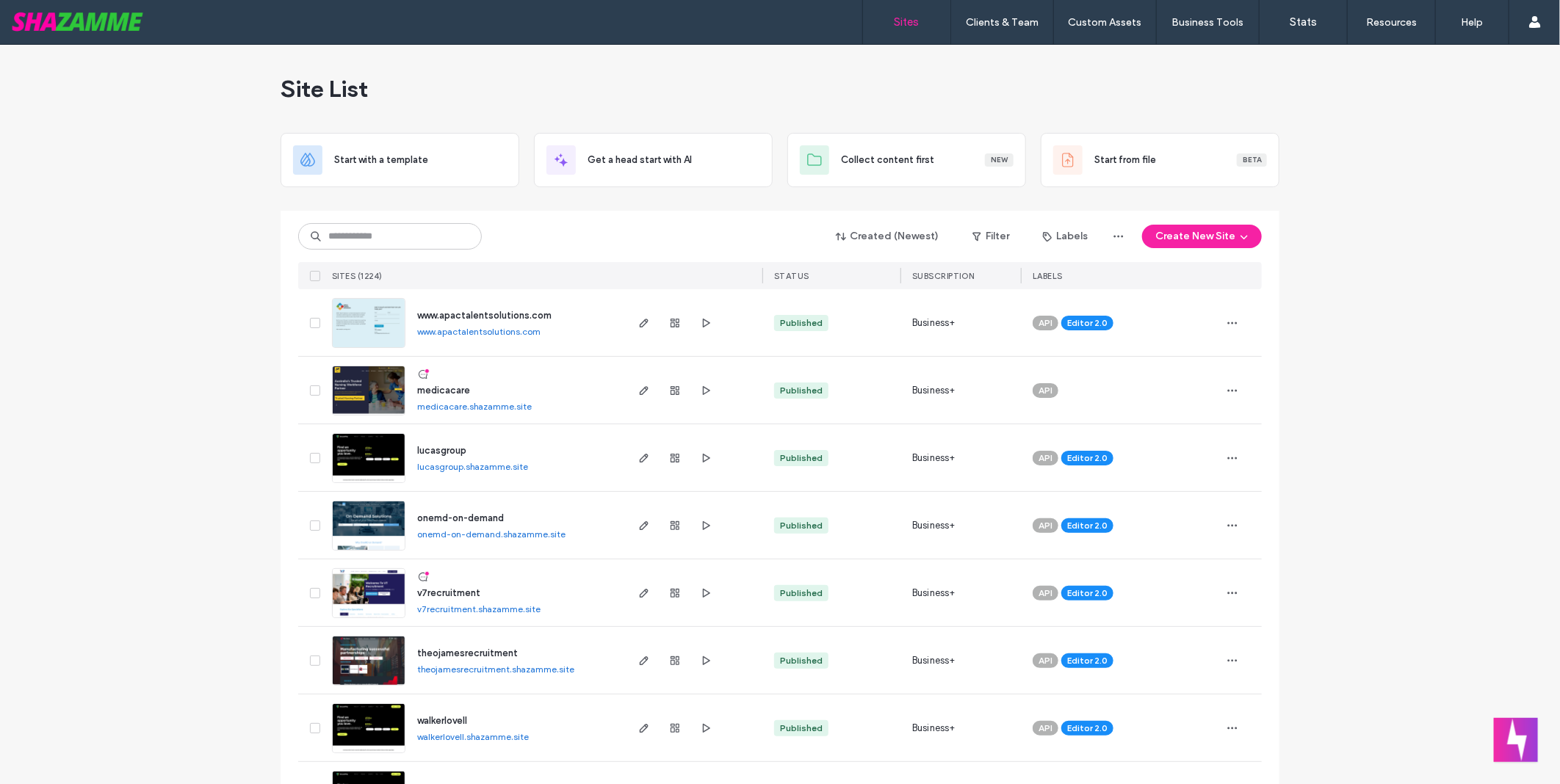 click on "Site List" at bounding box center [780, 89] 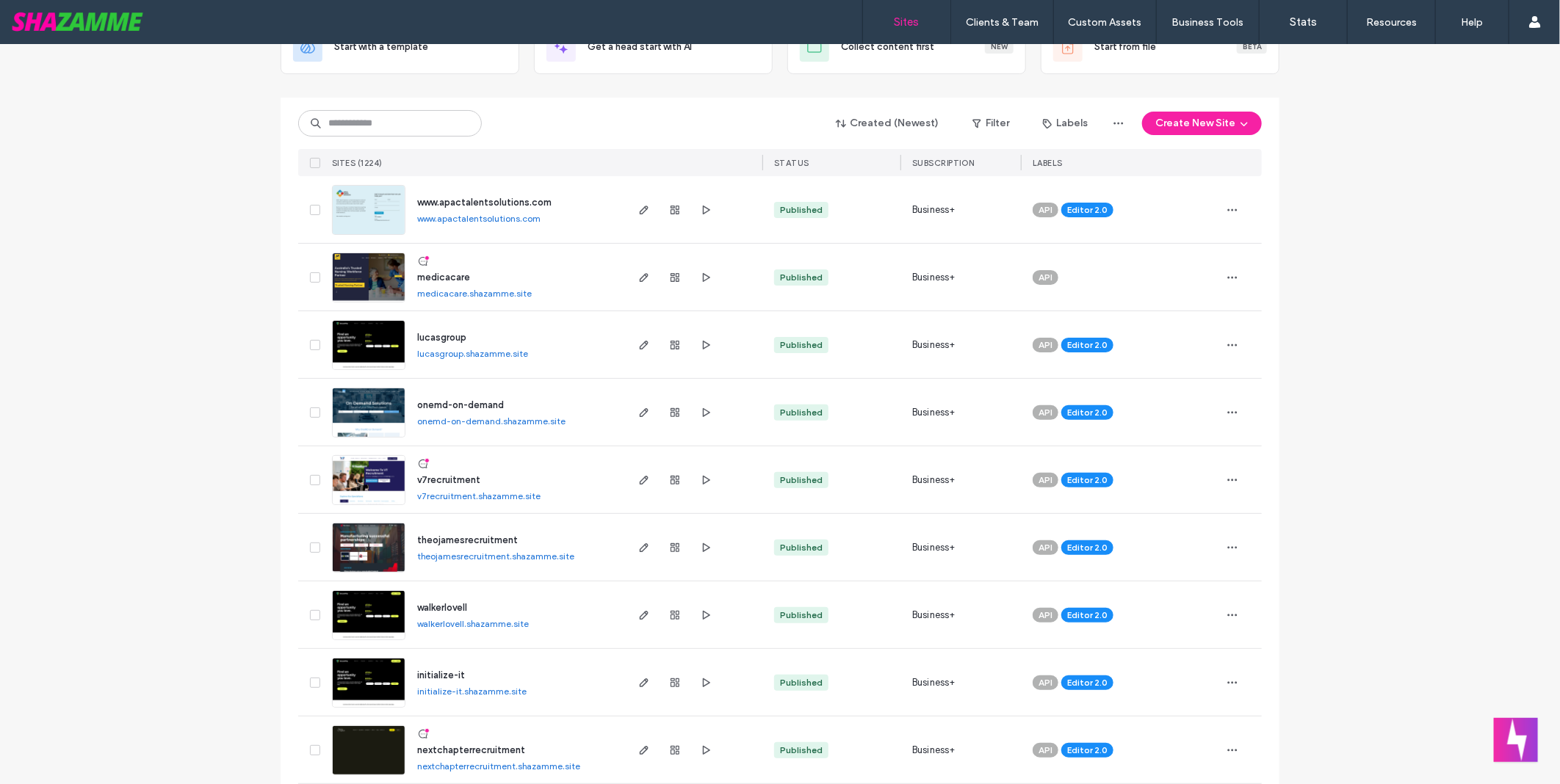 scroll, scrollTop: 244, scrollLeft: 0, axis: vertical 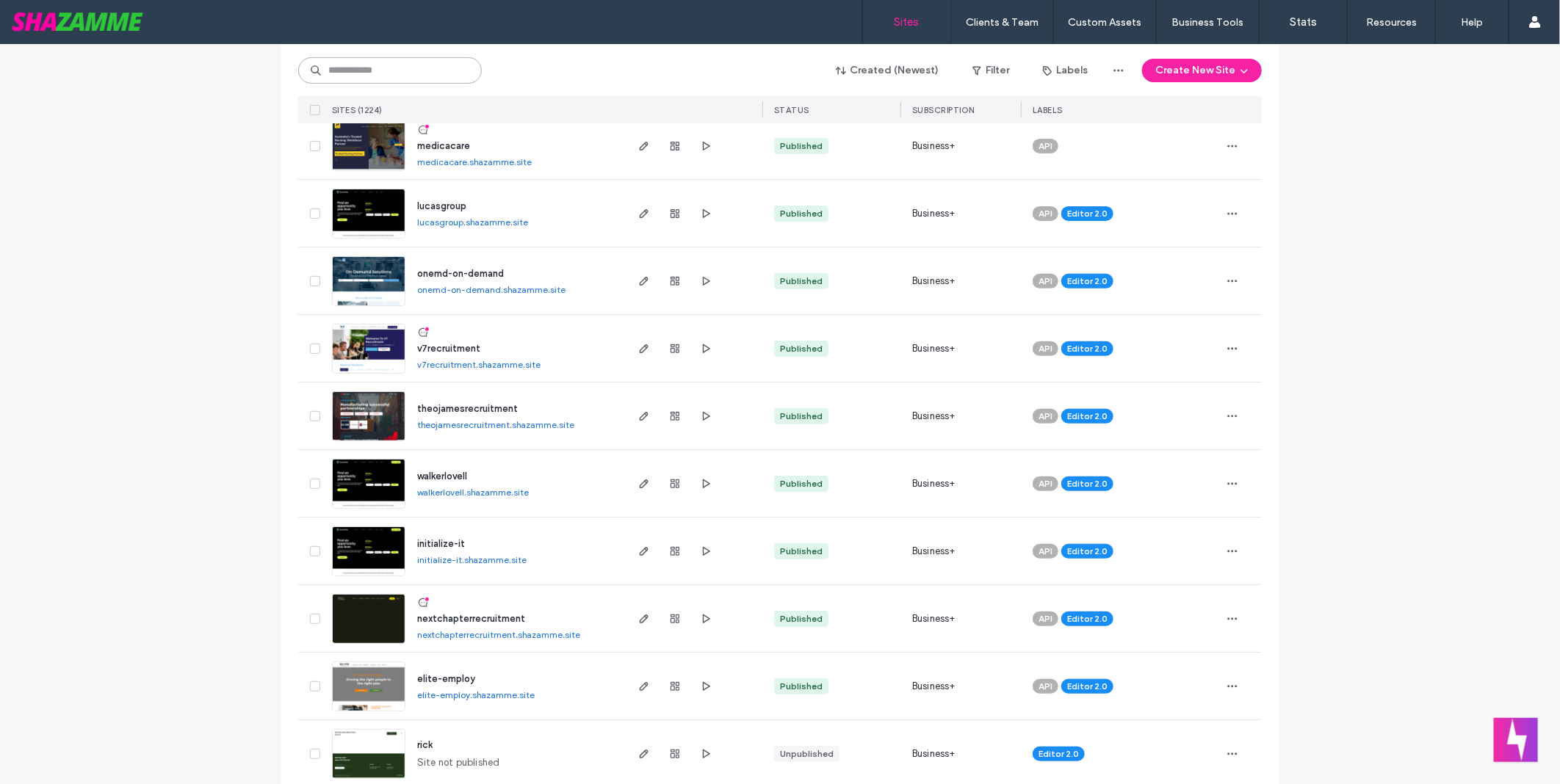 click at bounding box center [390, 70] 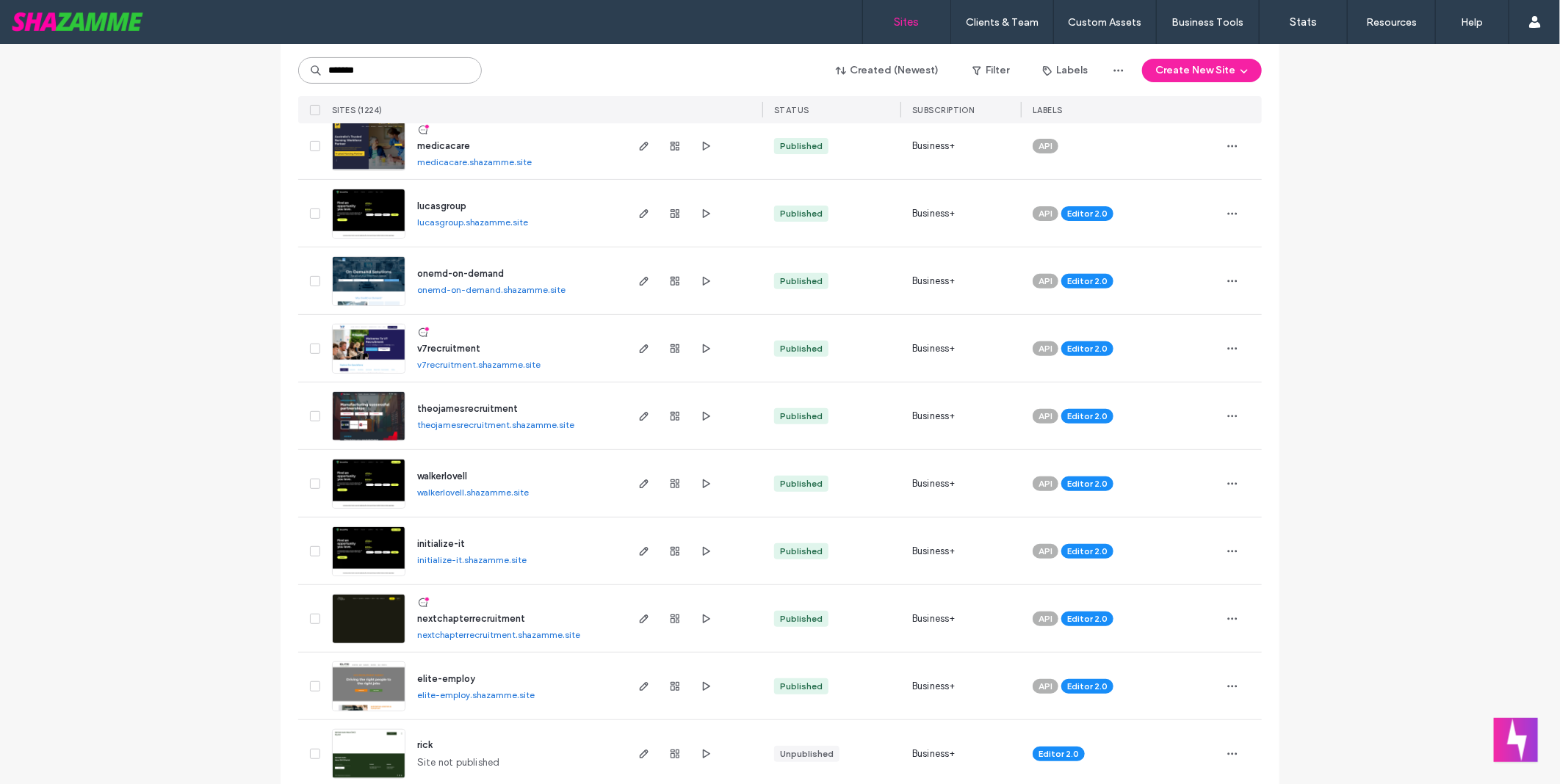 type on "*******" 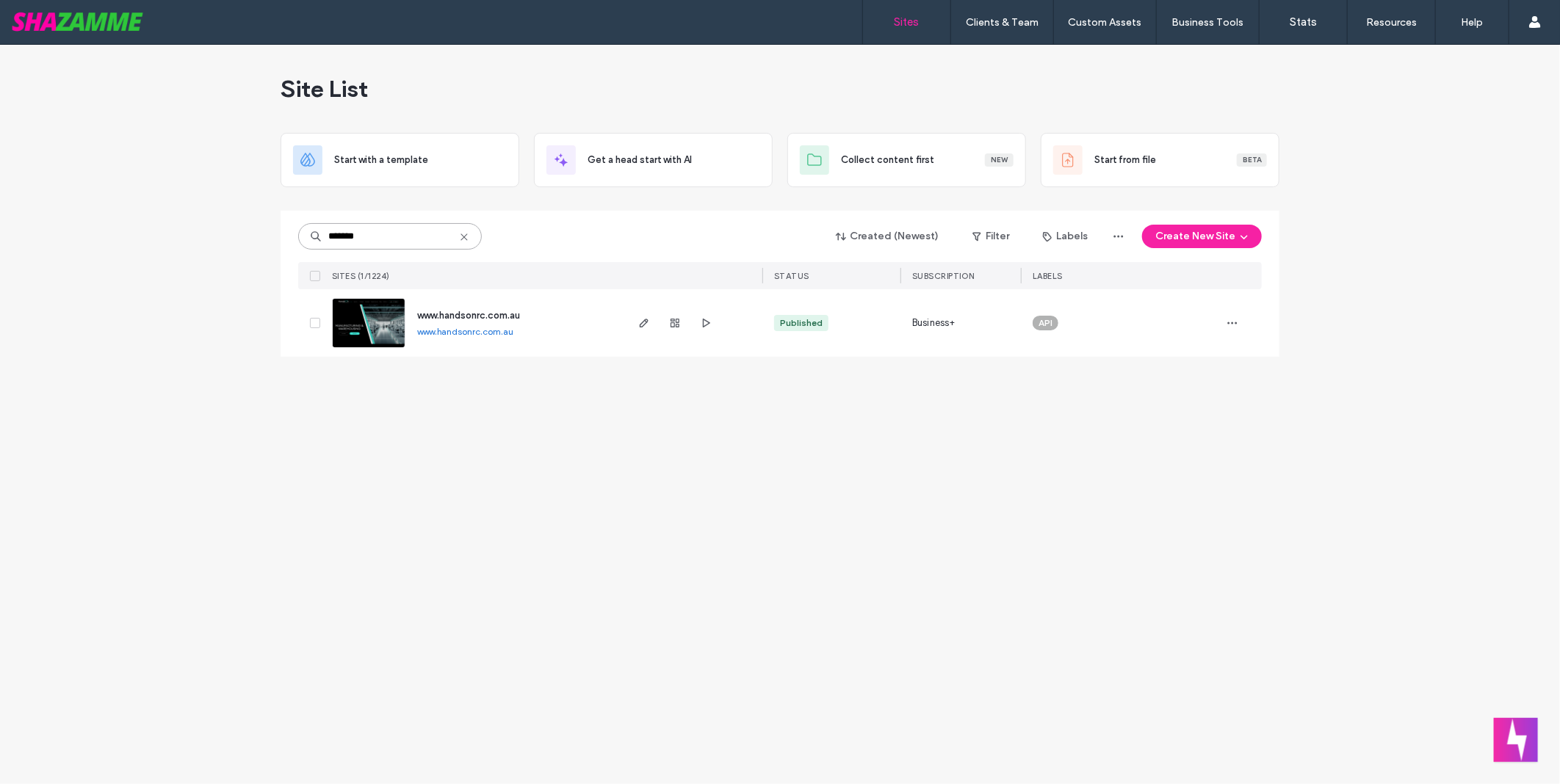 scroll, scrollTop: 0, scrollLeft: 0, axis: both 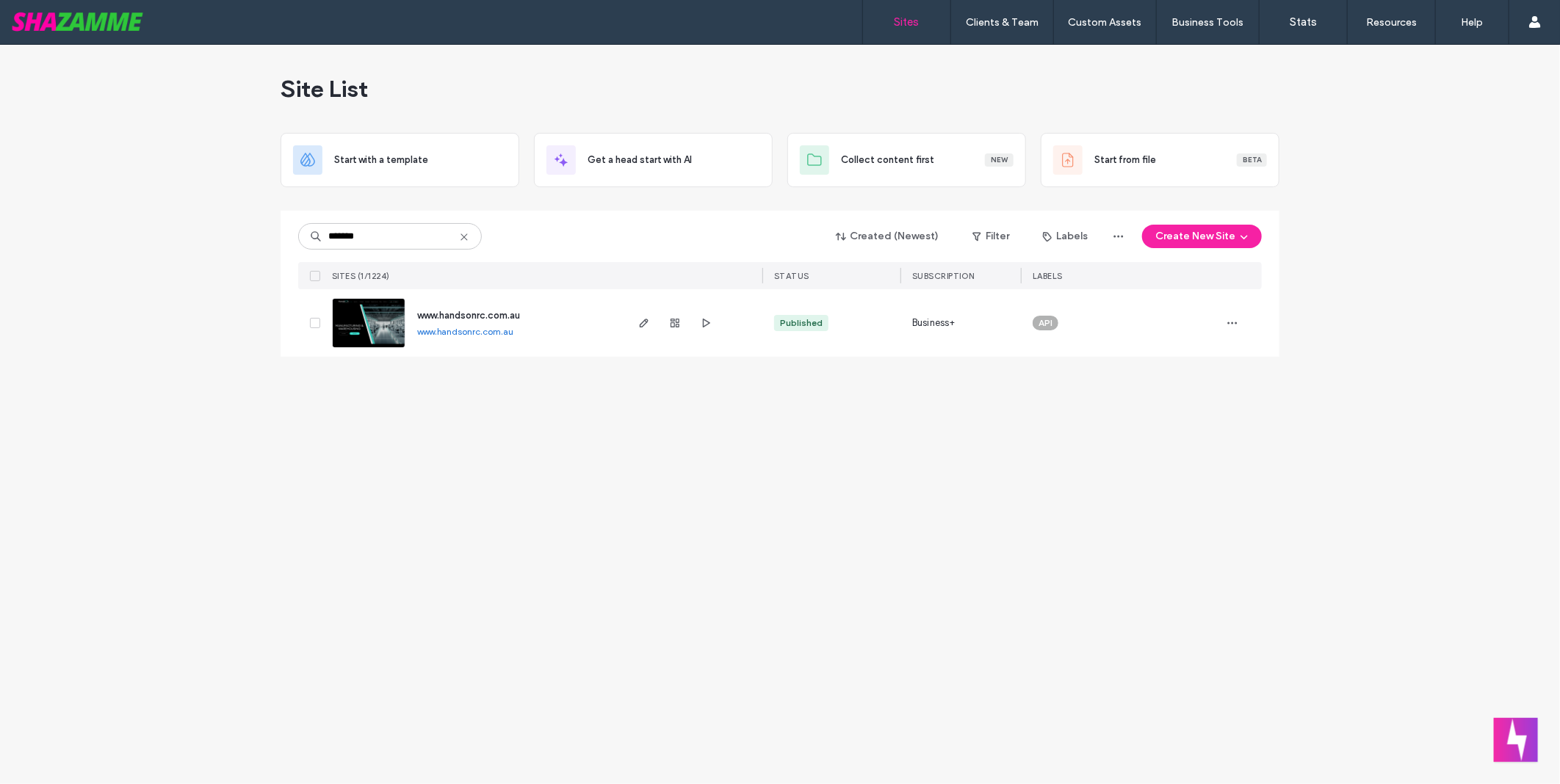 click 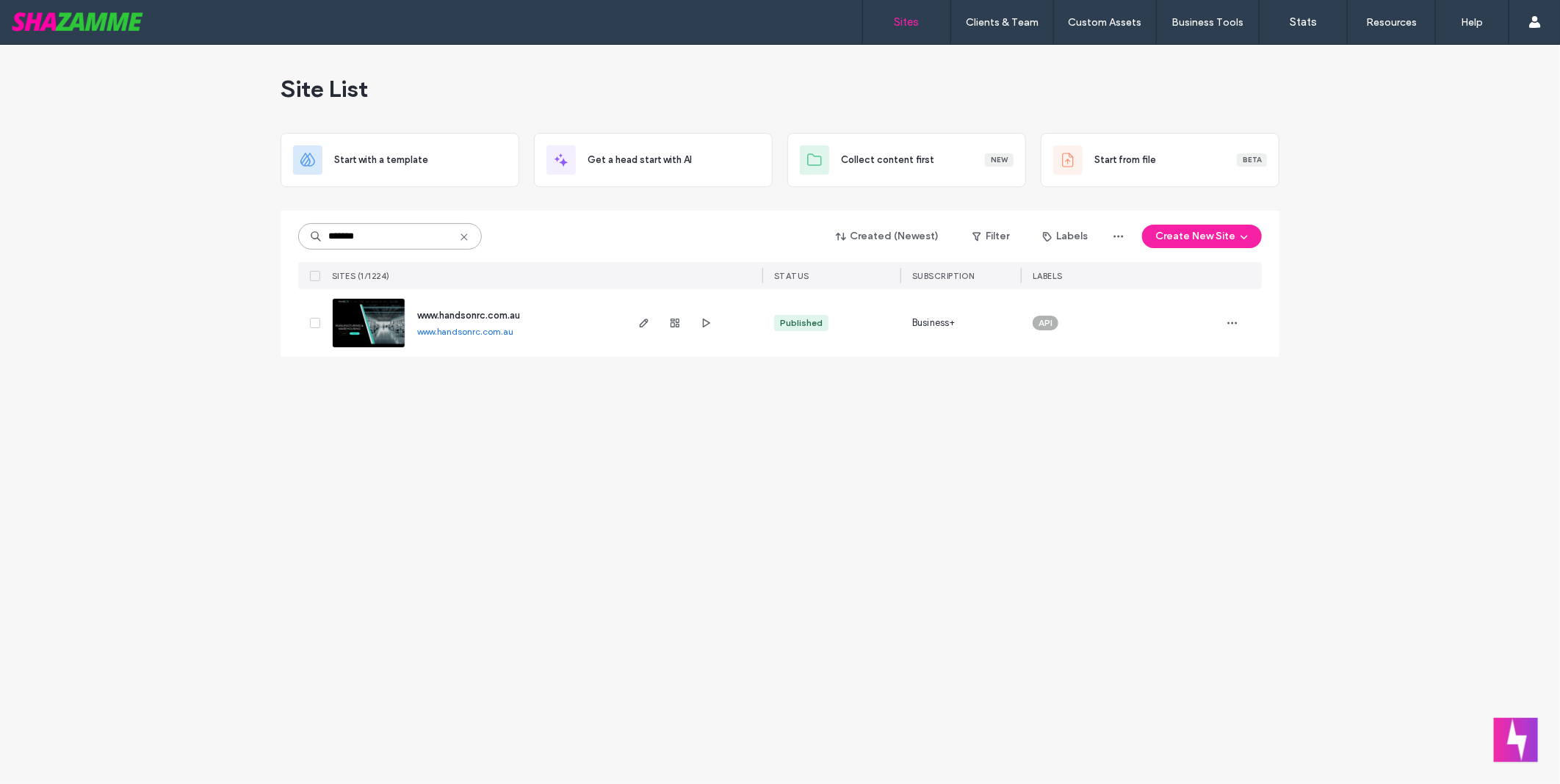 type 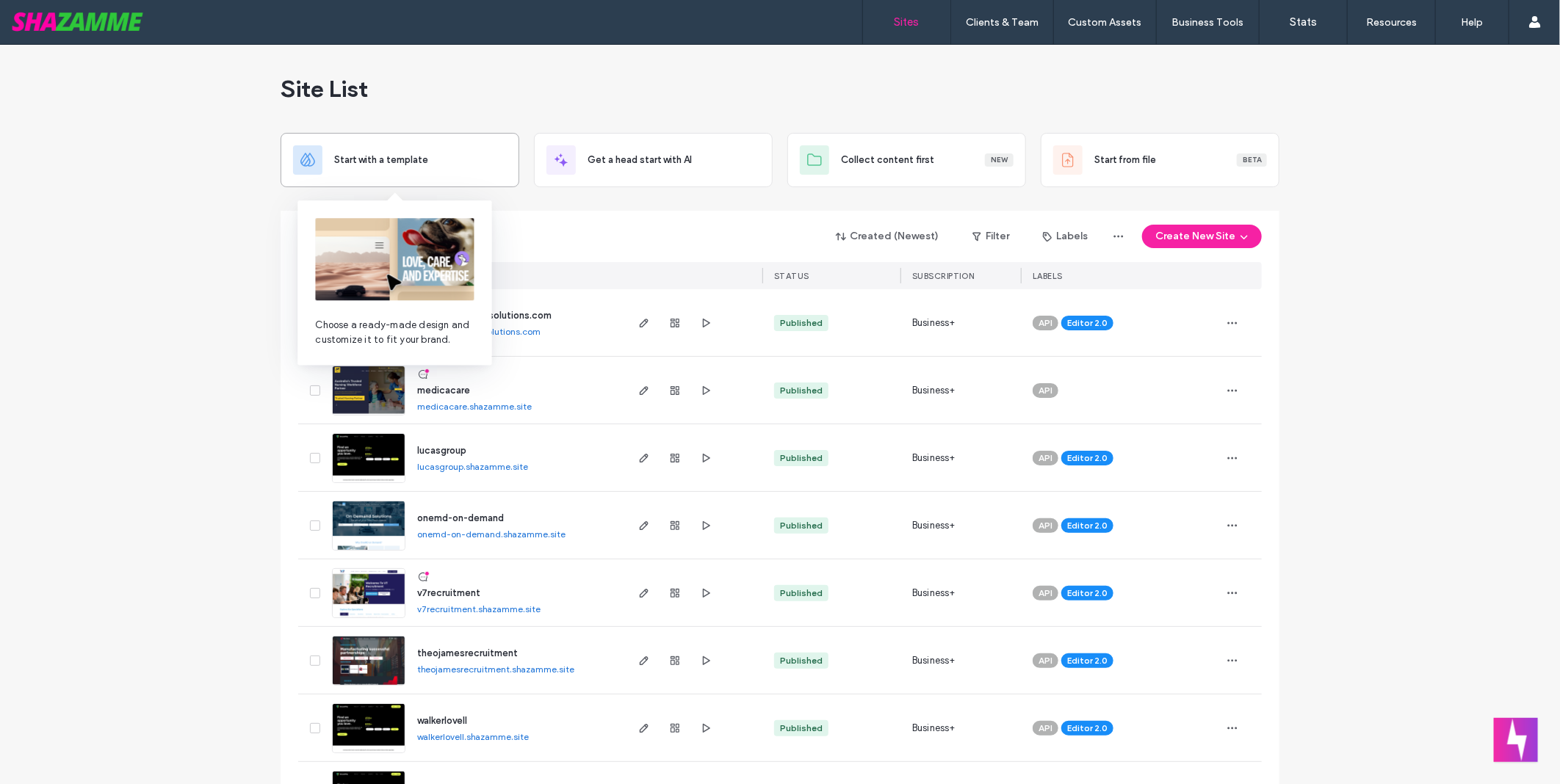 click on "Start with a template" at bounding box center (381, 160) 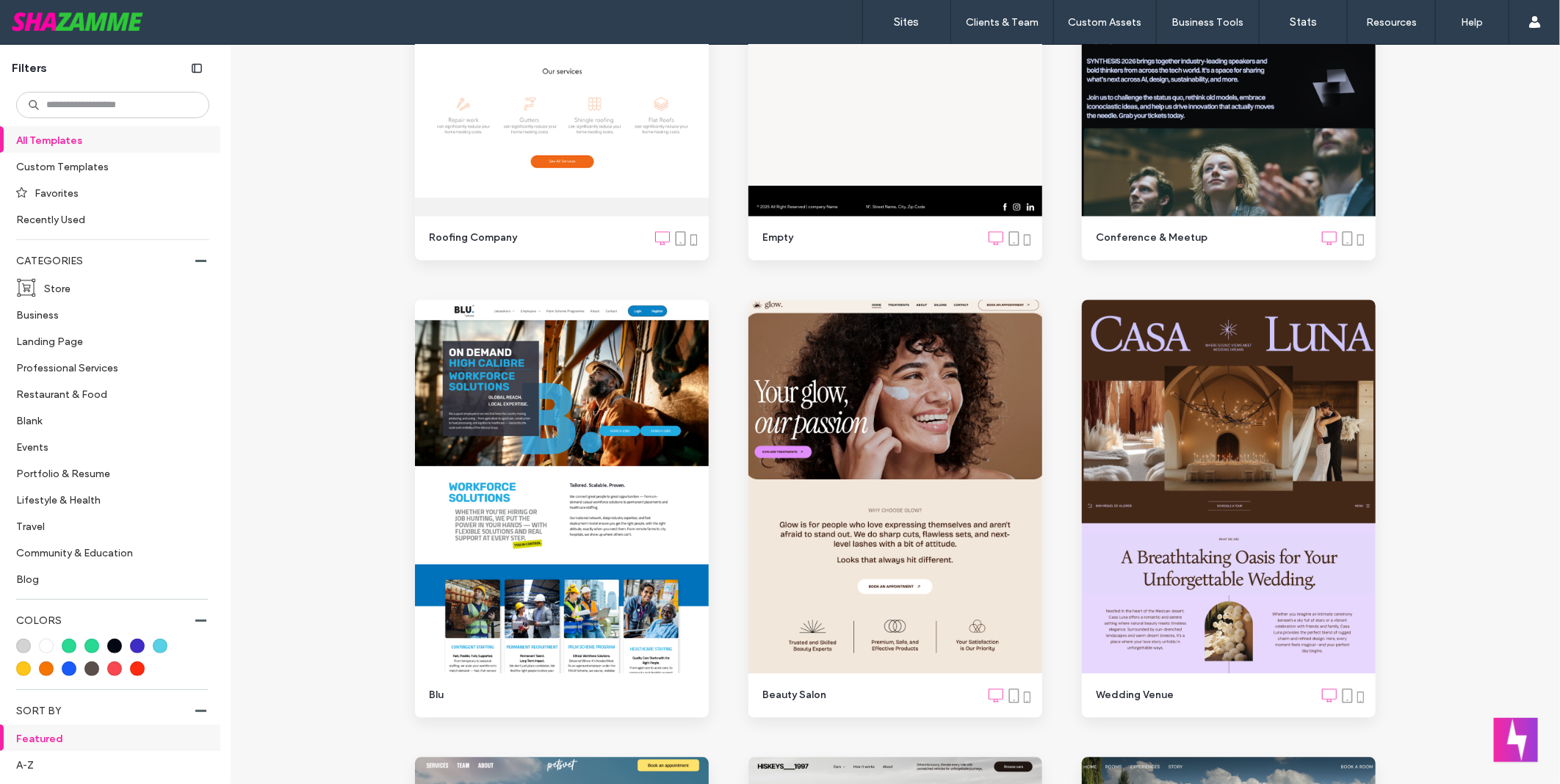 scroll, scrollTop: 2120, scrollLeft: 0, axis: vertical 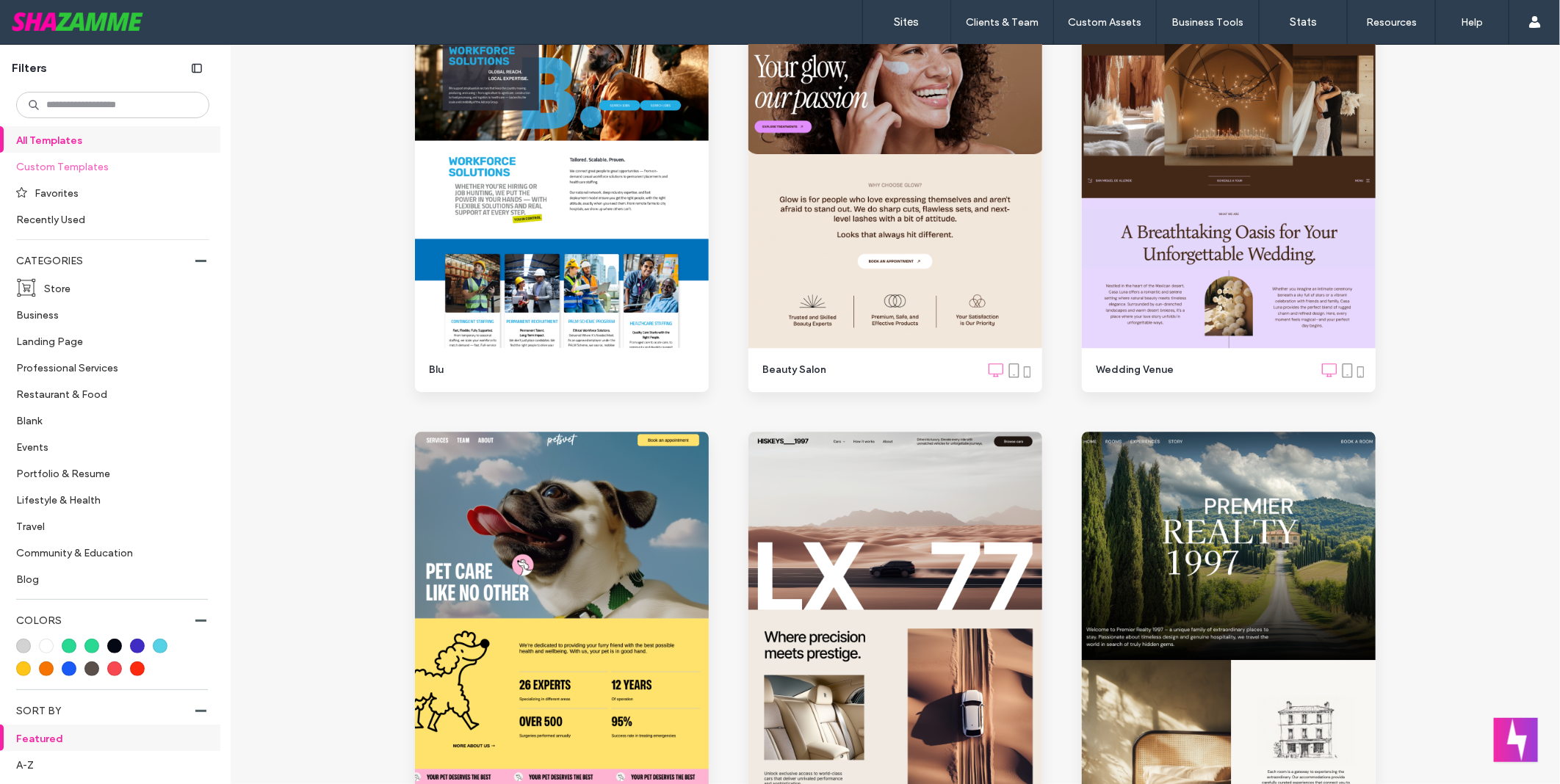 click on "Custom Templates" at bounding box center [106, 166] 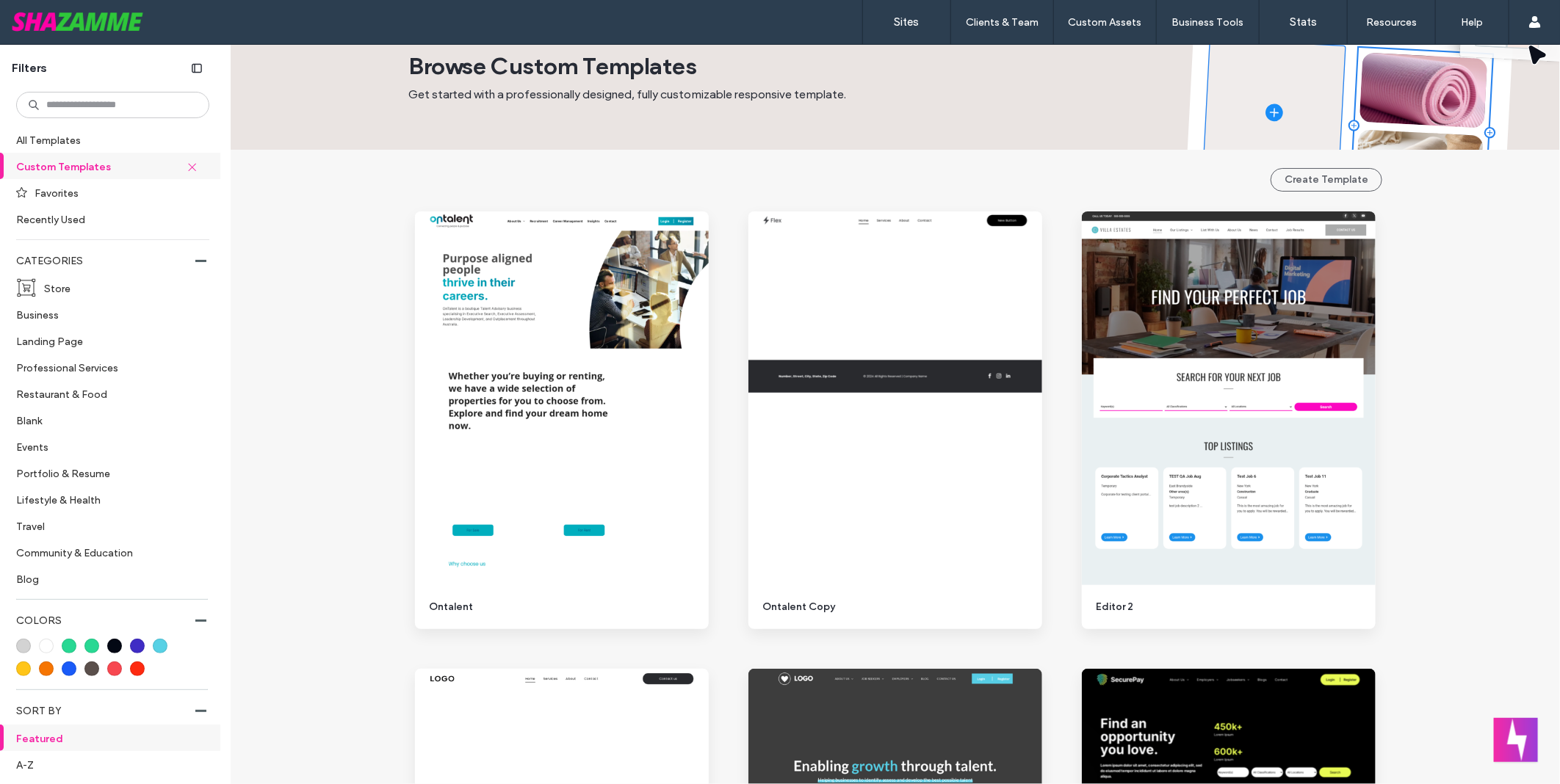 scroll, scrollTop: 0, scrollLeft: 0, axis: both 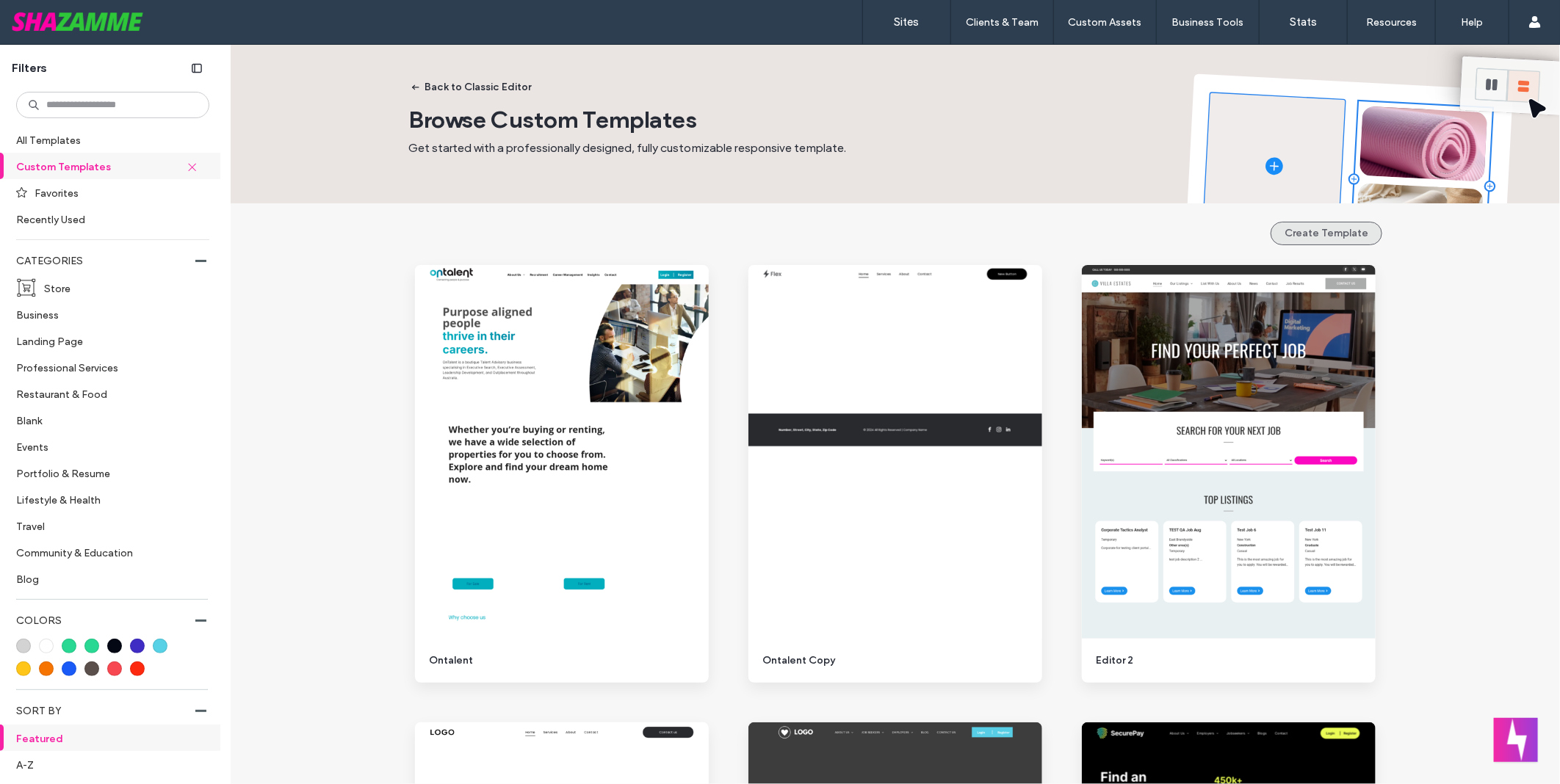 click on "Create Template" at bounding box center (1326, 233) 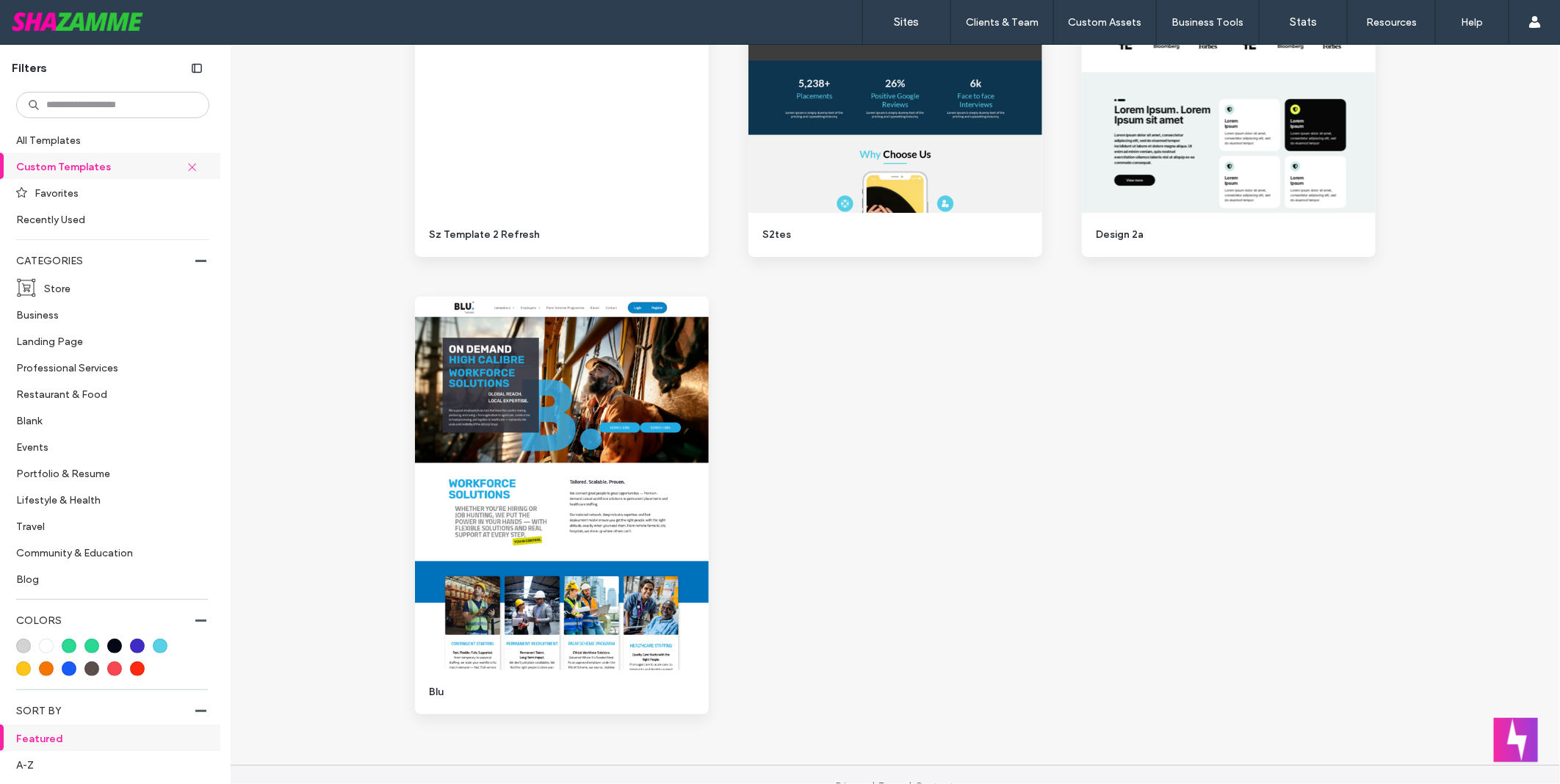 scroll, scrollTop: 863, scrollLeft: 0, axis: vertical 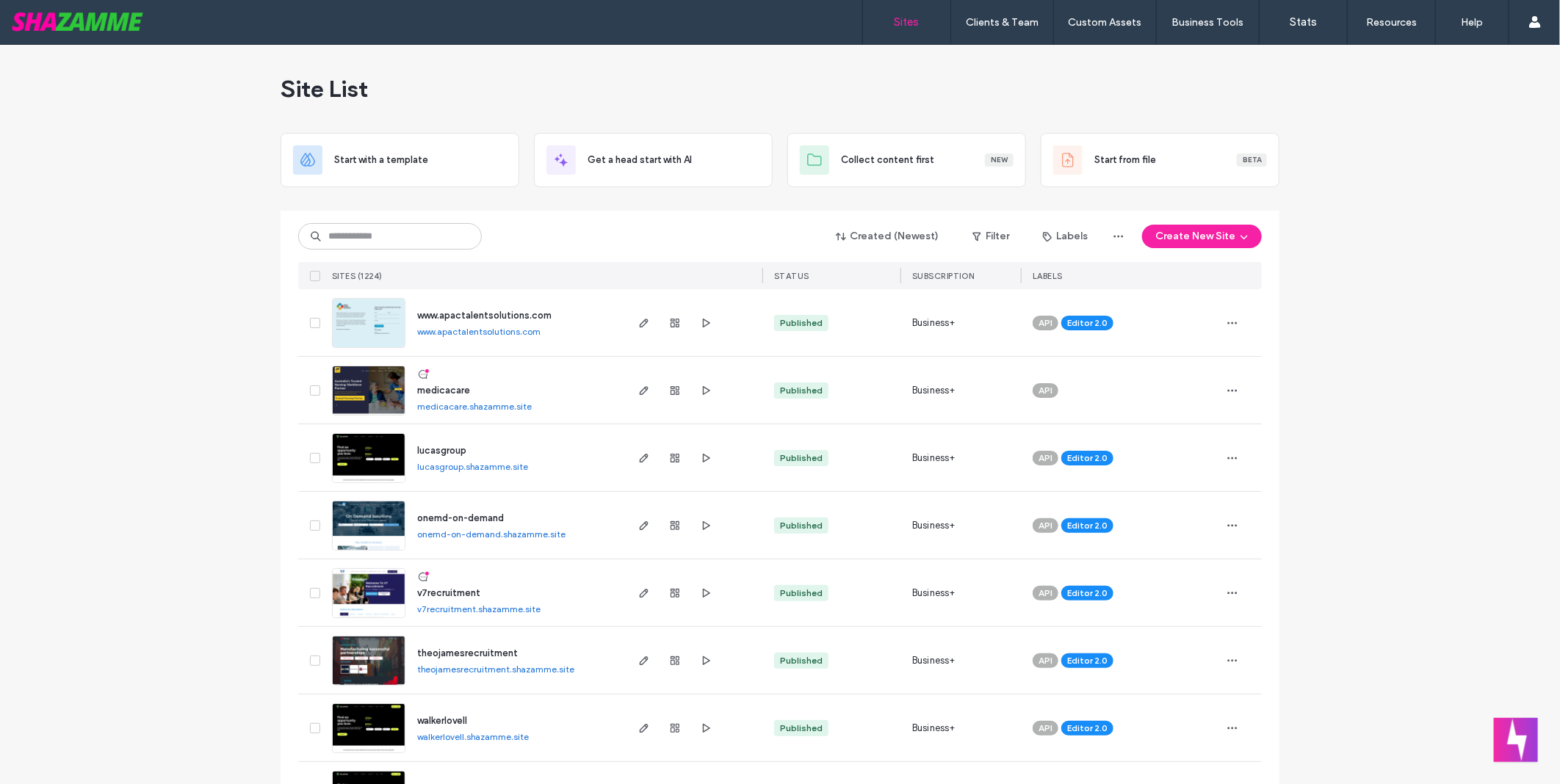 click on "Site List Start with a template Get a head start with AI Collect content first New Start from file Beta Created (Newest) Filter Labels Create New Site SITES (1224) STATUS SUBSCRIPTION LABELS www.apactalentsolutions.com www.apactalentsolutions.com Published Business+ API Editor 2.0 medicacare medicacare.shazamme.site Published Business+ API lucasgroup lucasgroup.shazamme.site Published Business+ API Editor 2.0 onemd-on-demand onemd-on-demand.shazamme.site Published Business+ API Editor 2.0 v7recruitment v7recruitment.shazamme.site Published Business+ API Editor 2.0 theojamesrecruitment theojamesrecruitment.shazamme.site Published Business+ API Editor 2.0 walkerlovell walkerlovell.shazamme.site Published Business+ API Editor 2.0 initialize-it initialize-it.shazamme.site Published Business+ API Editor 2.0 nextchapterrecruitment nextchapterrecruitment.shazamme.site Published Business+ API Editor 2.0 elite-employ elite-employ.shazamme.site Published Business+ API Editor 2.0 rick Site not published Unpublished API" at bounding box center [780, 2726] 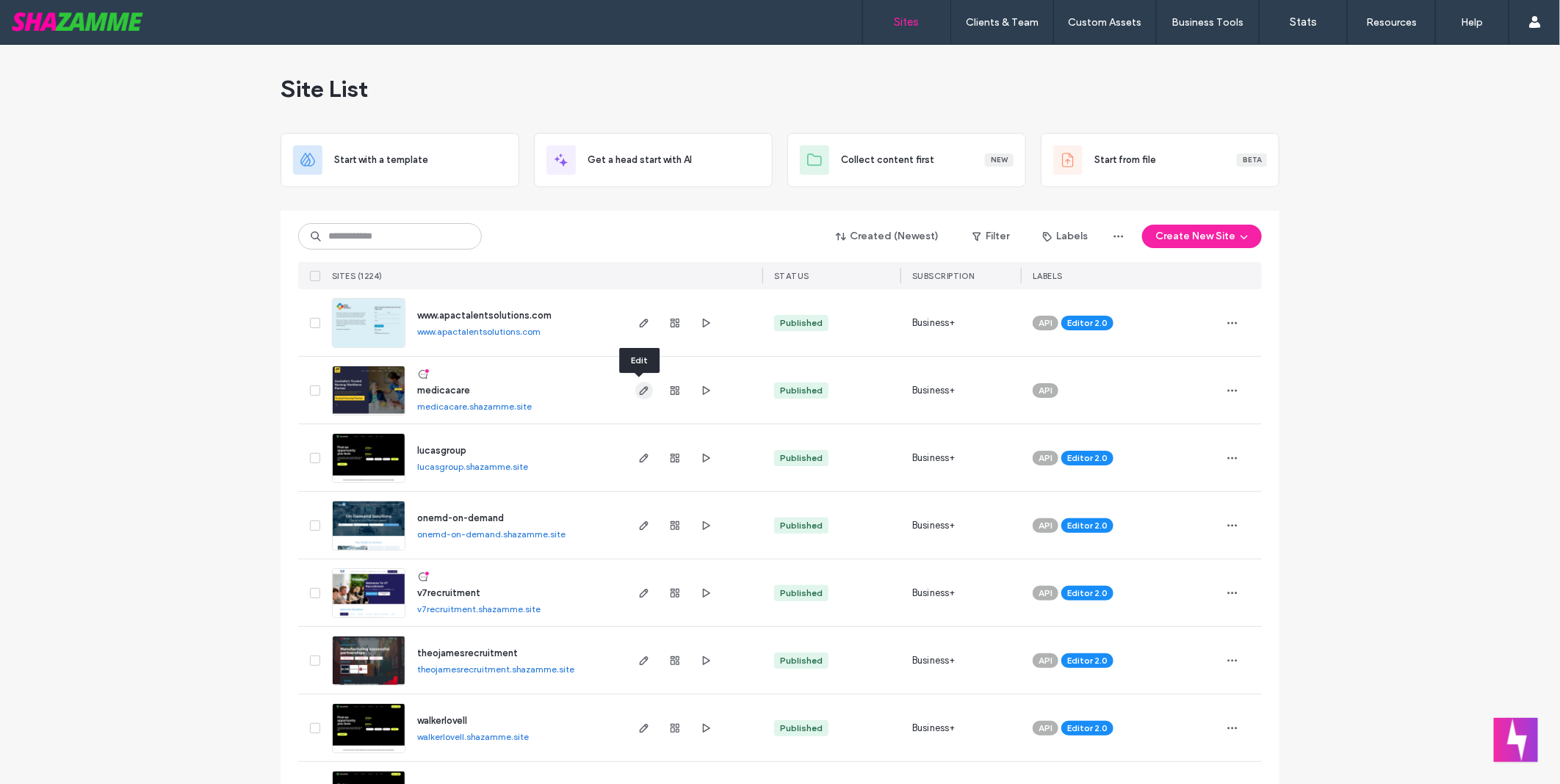 click 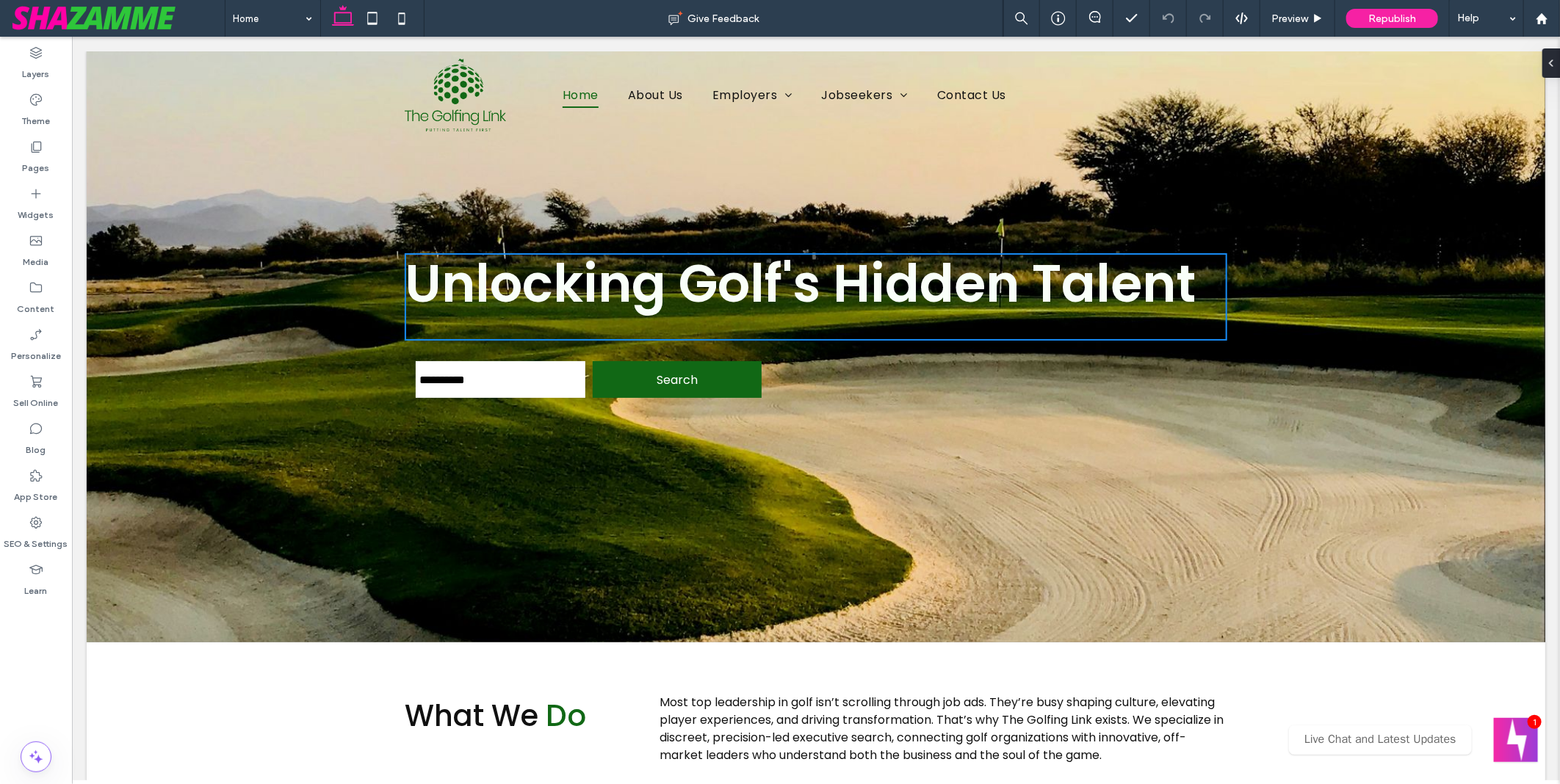 scroll, scrollTop: 0, scrollLeft: 0, axis: both 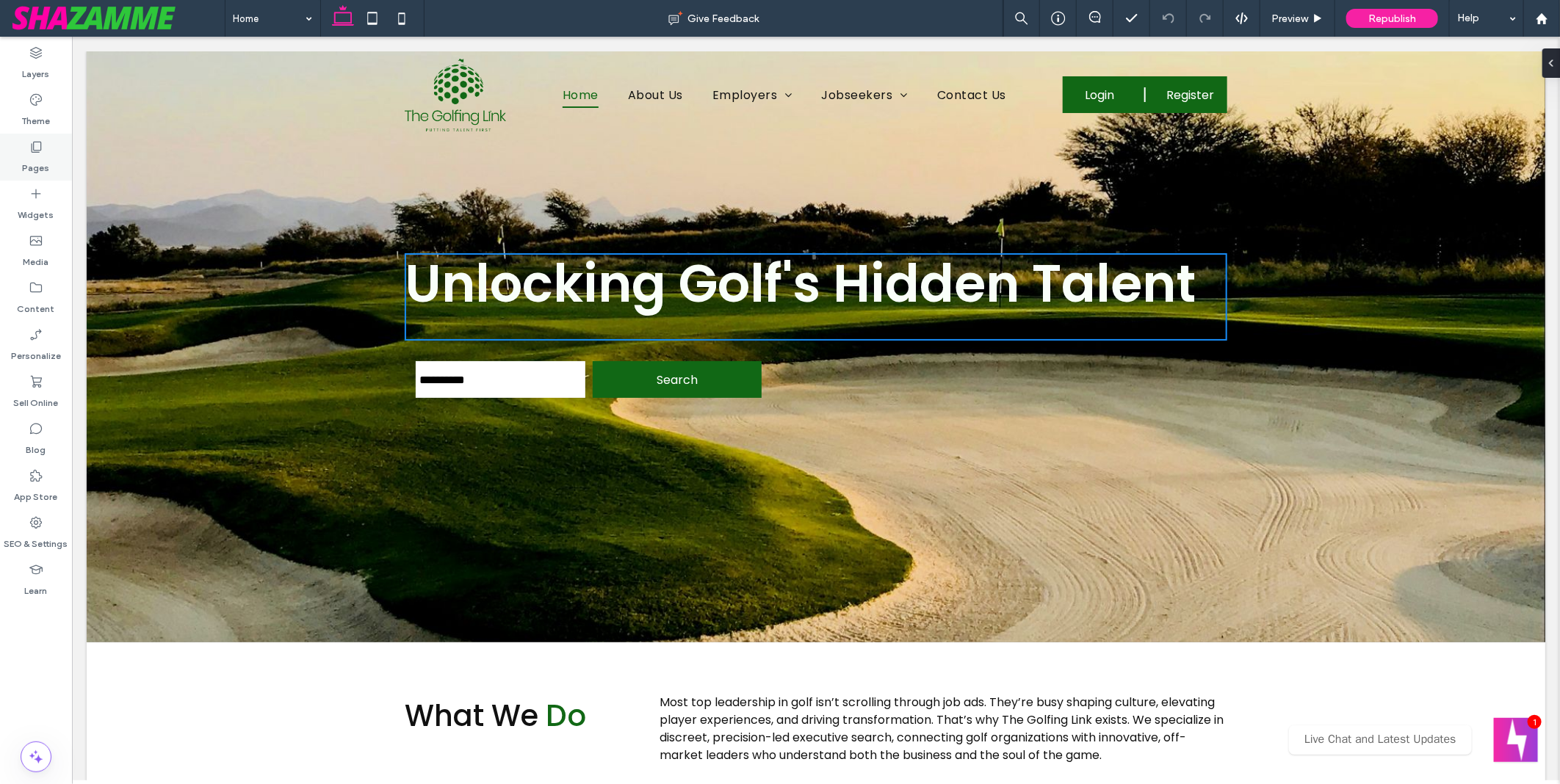 click on "Pages" at bounding box center (36, 164) 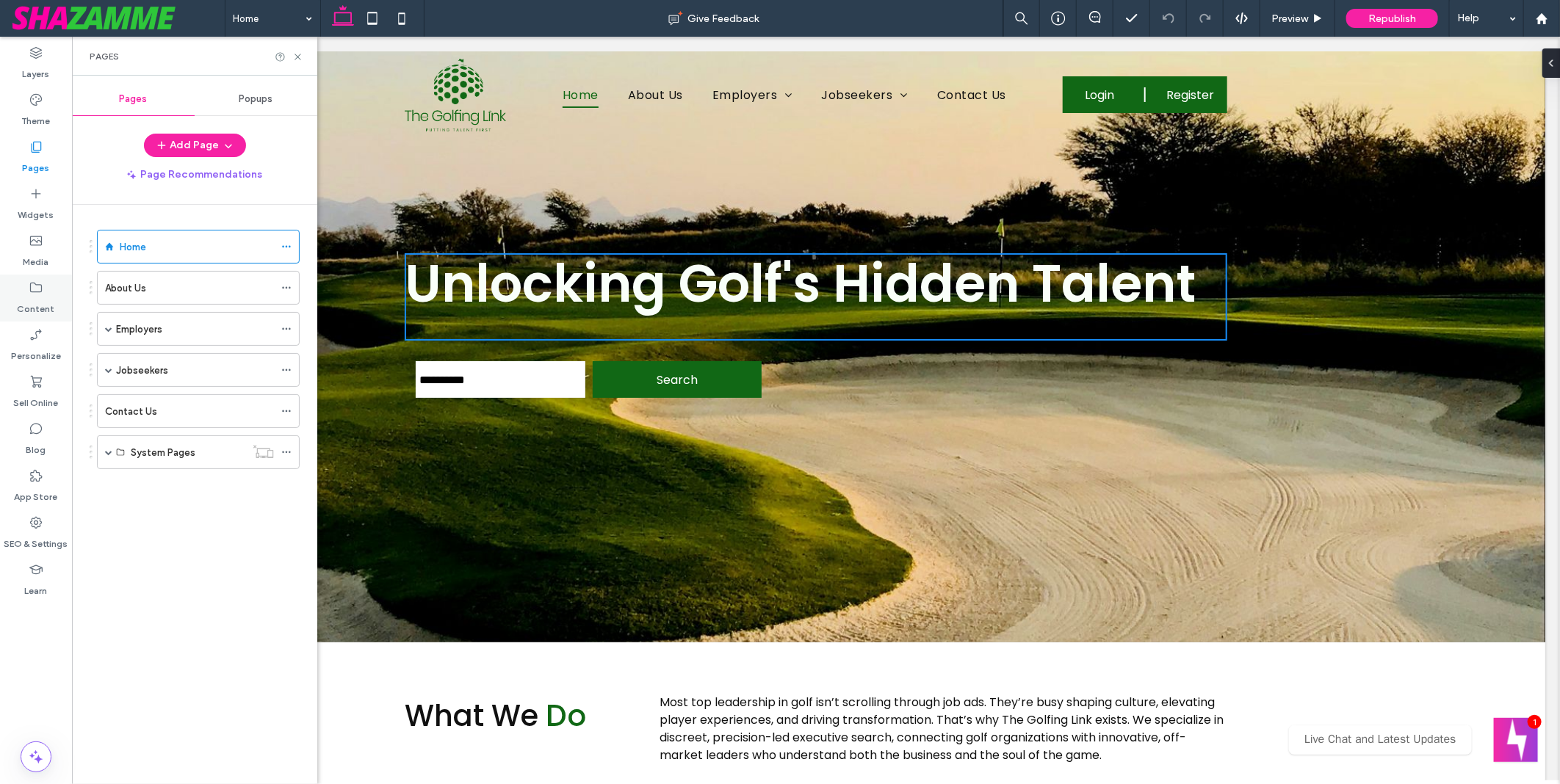 click 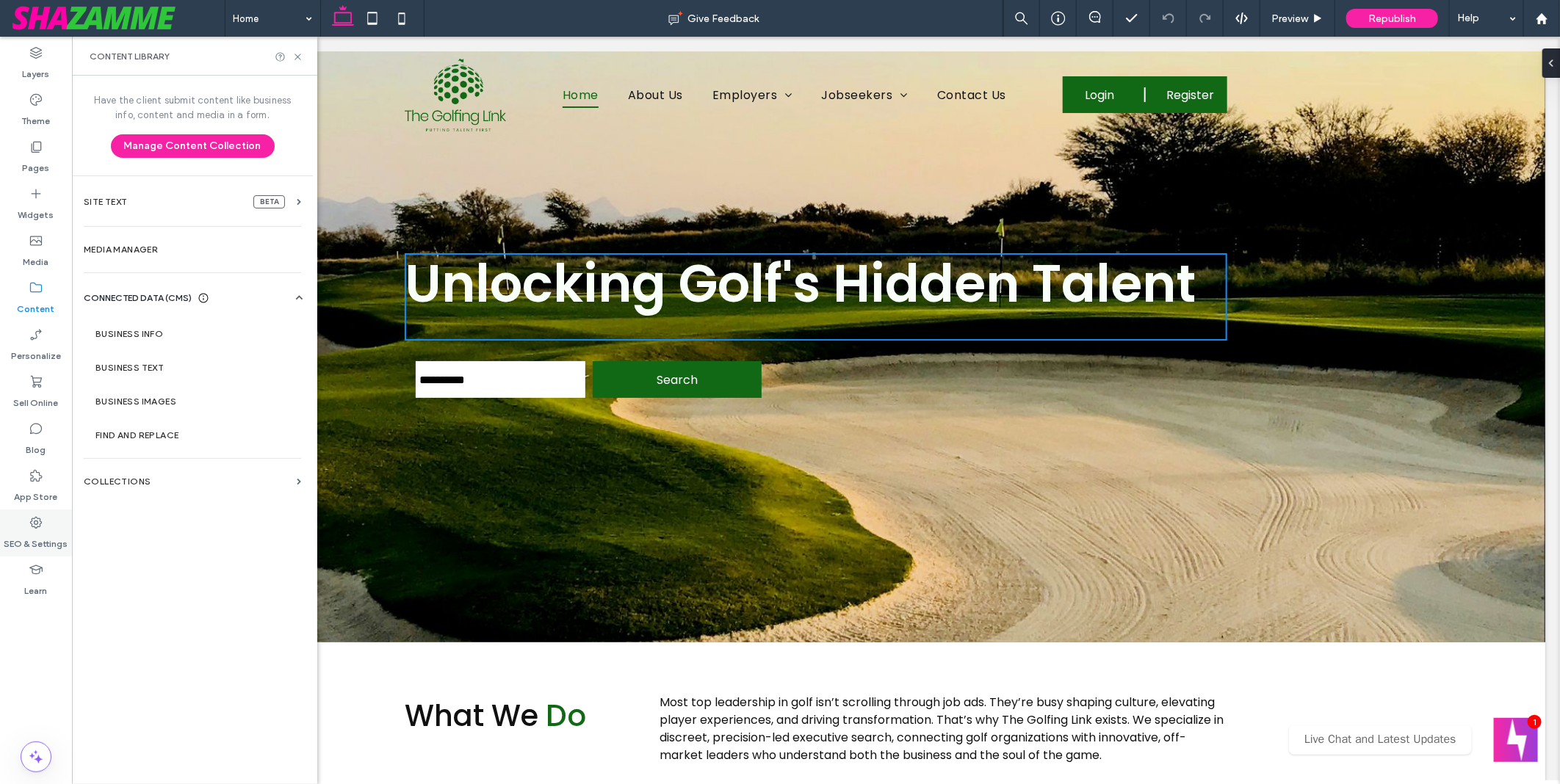 click on "SEO & Settings" at bounding box center [36, 533] 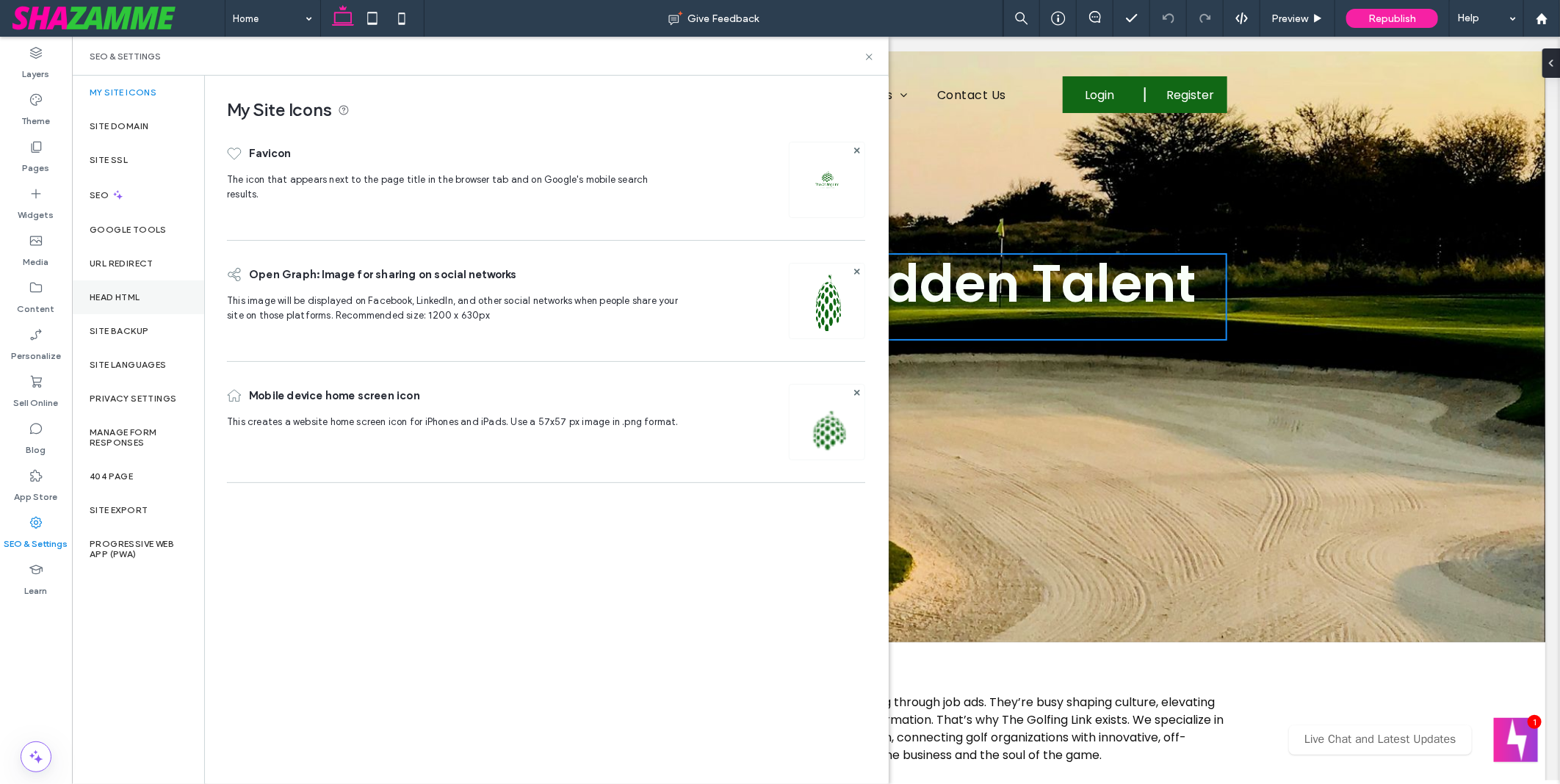 click on "Head HTML" at bounding box center (138, 297) 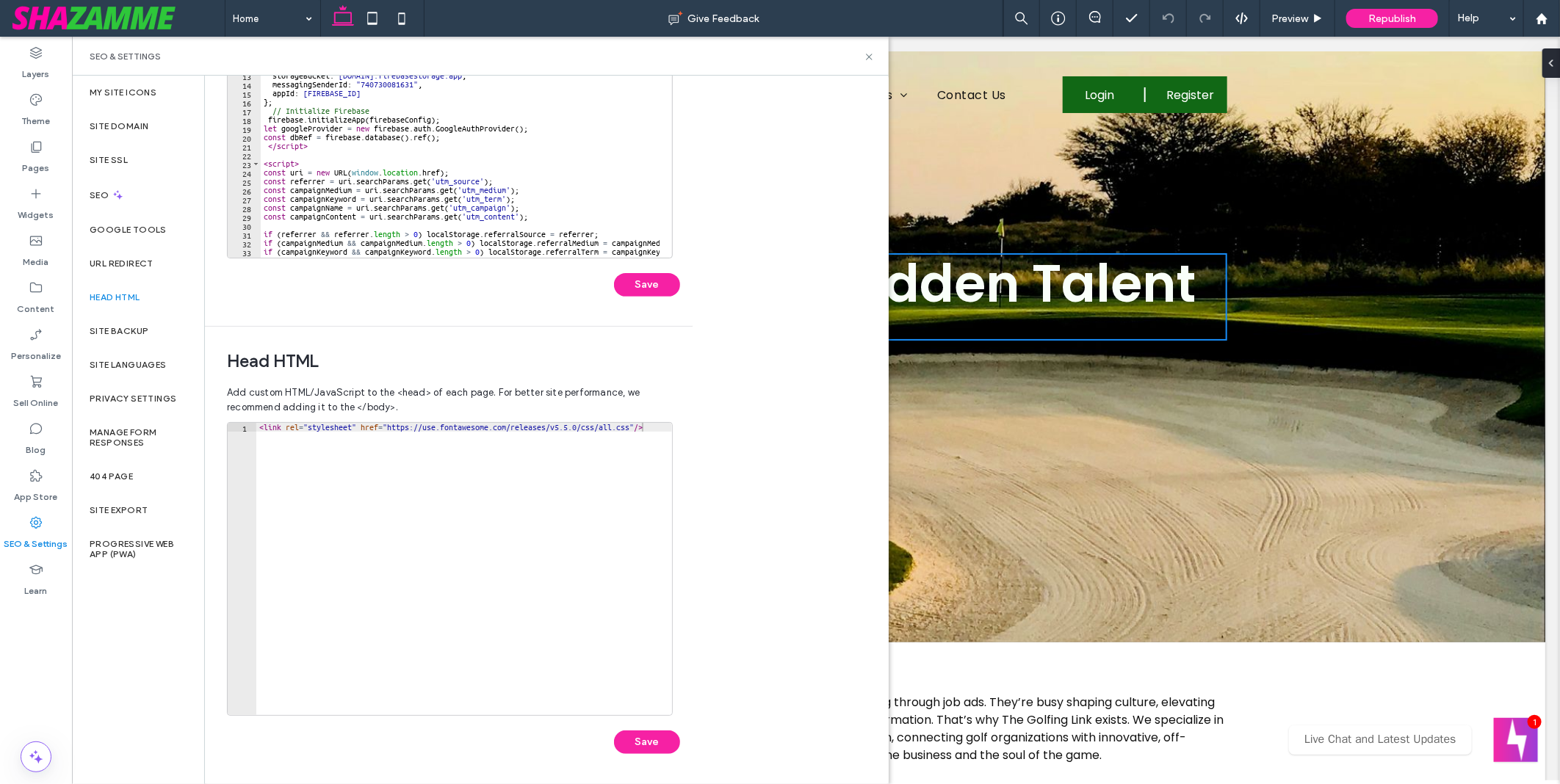 scroll, scrollTop: 0, scrollLeft: 0, axis: both 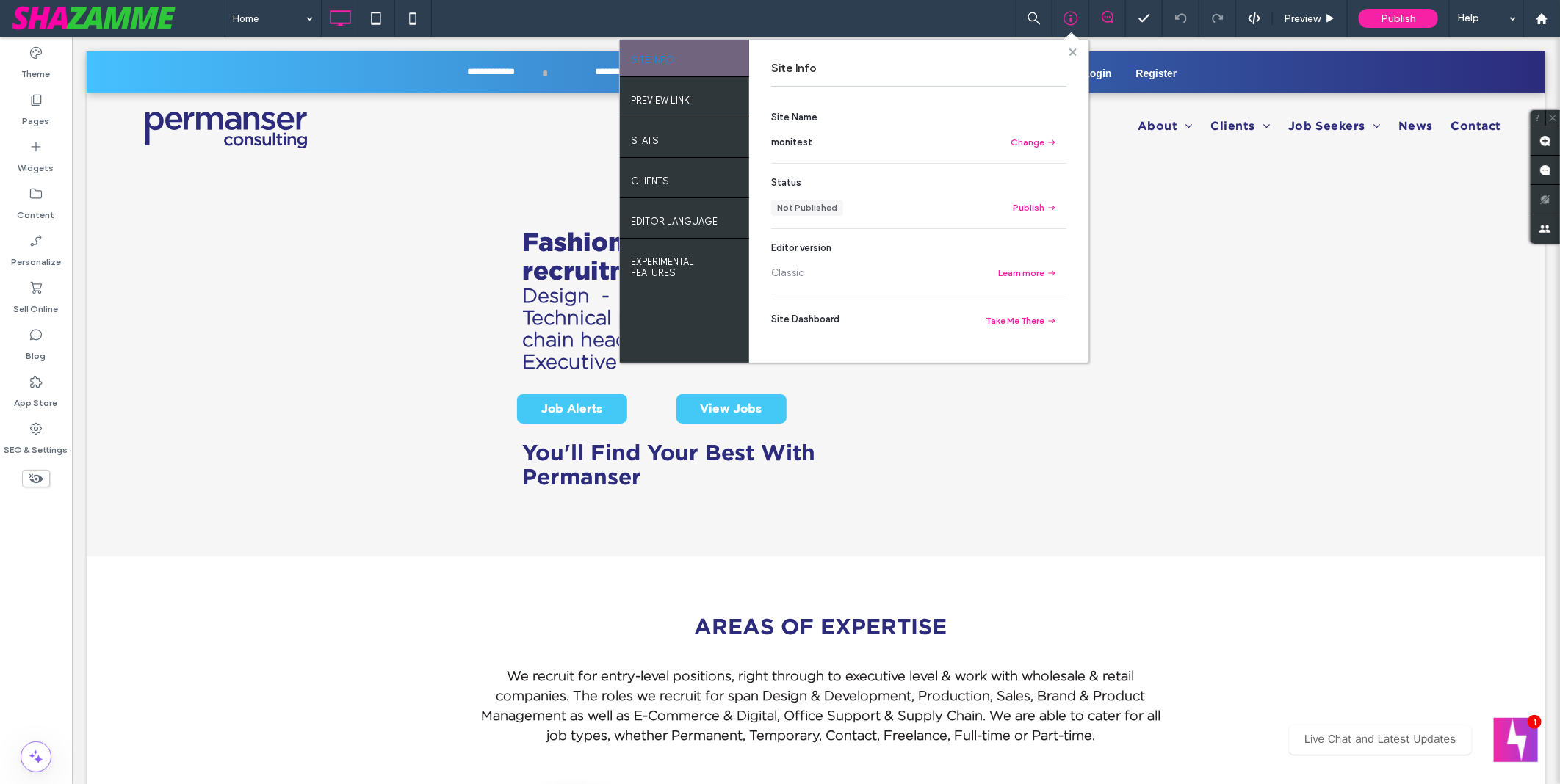 click 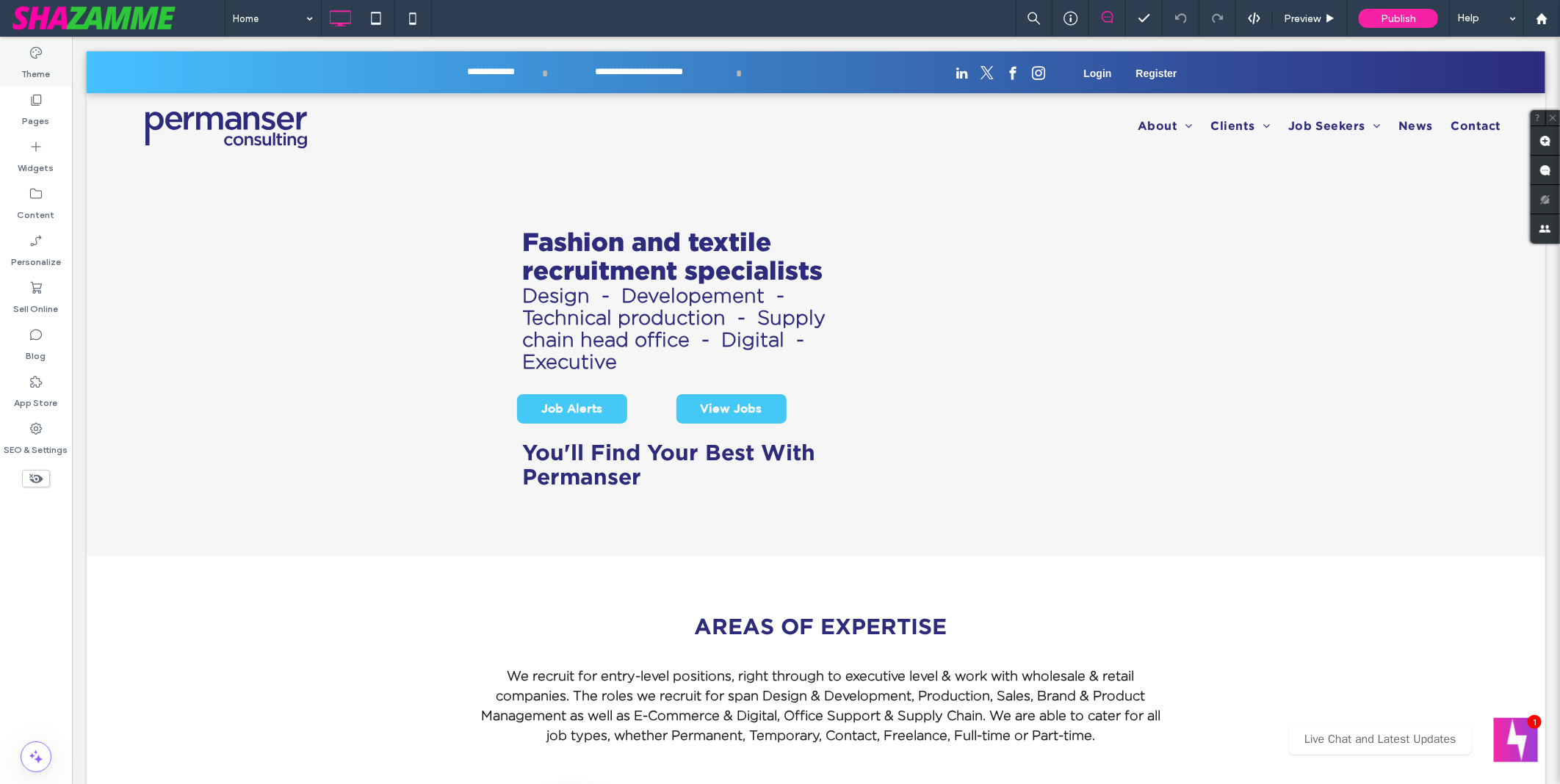 click on "Theme" at bounding box center (36, 63) 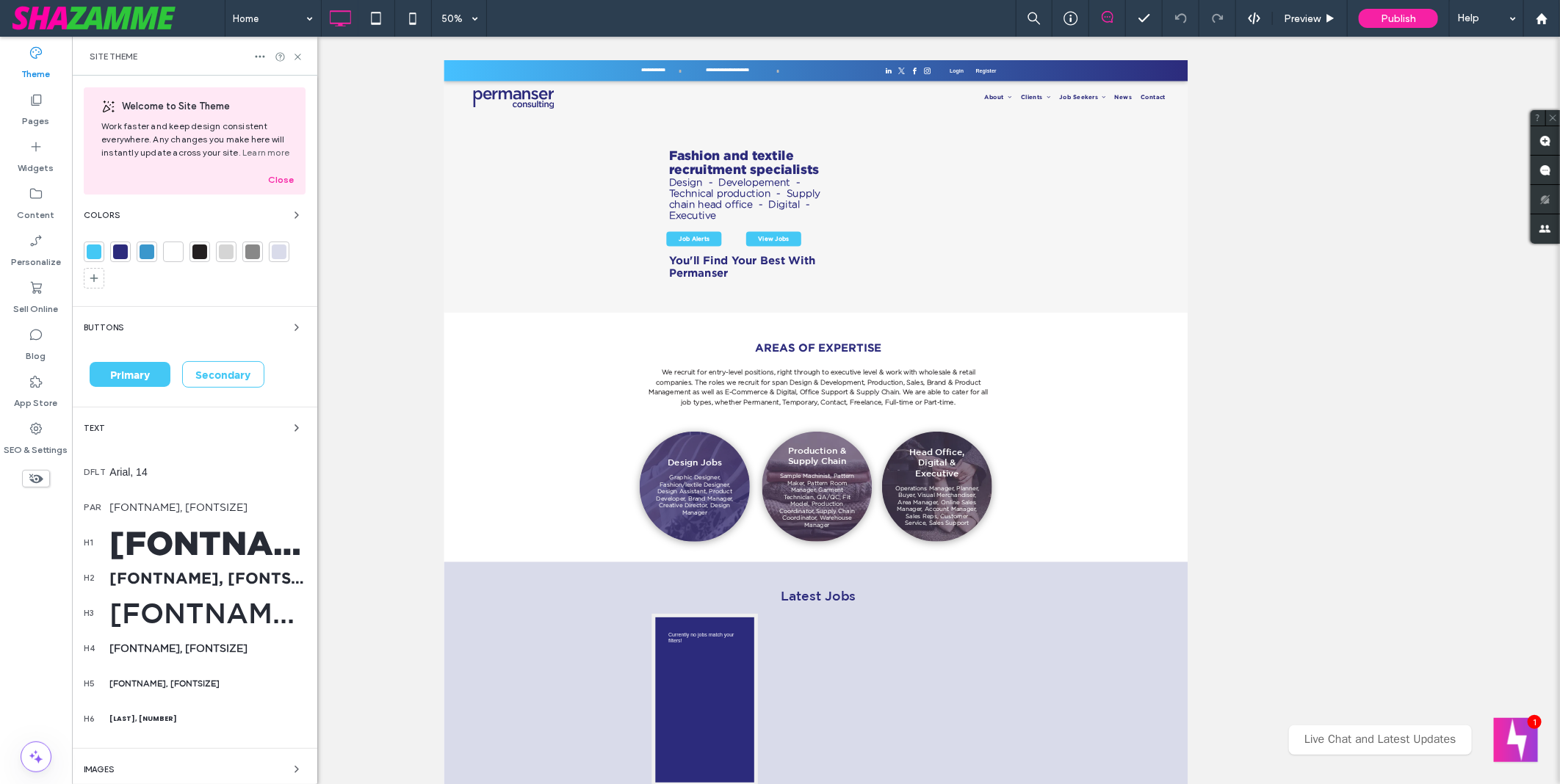 click on "Site Theme" at bounding box center (195, 57) 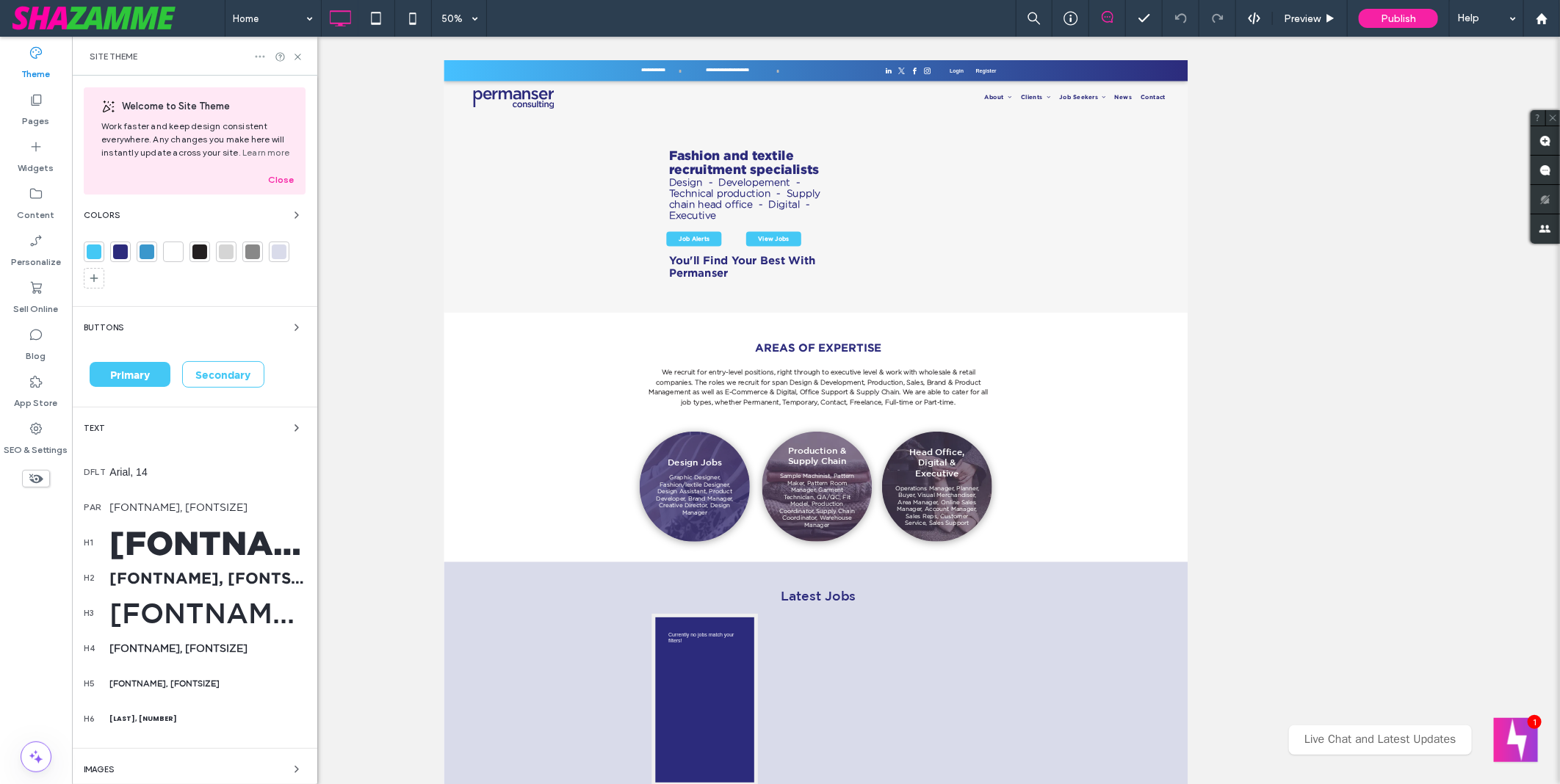 click 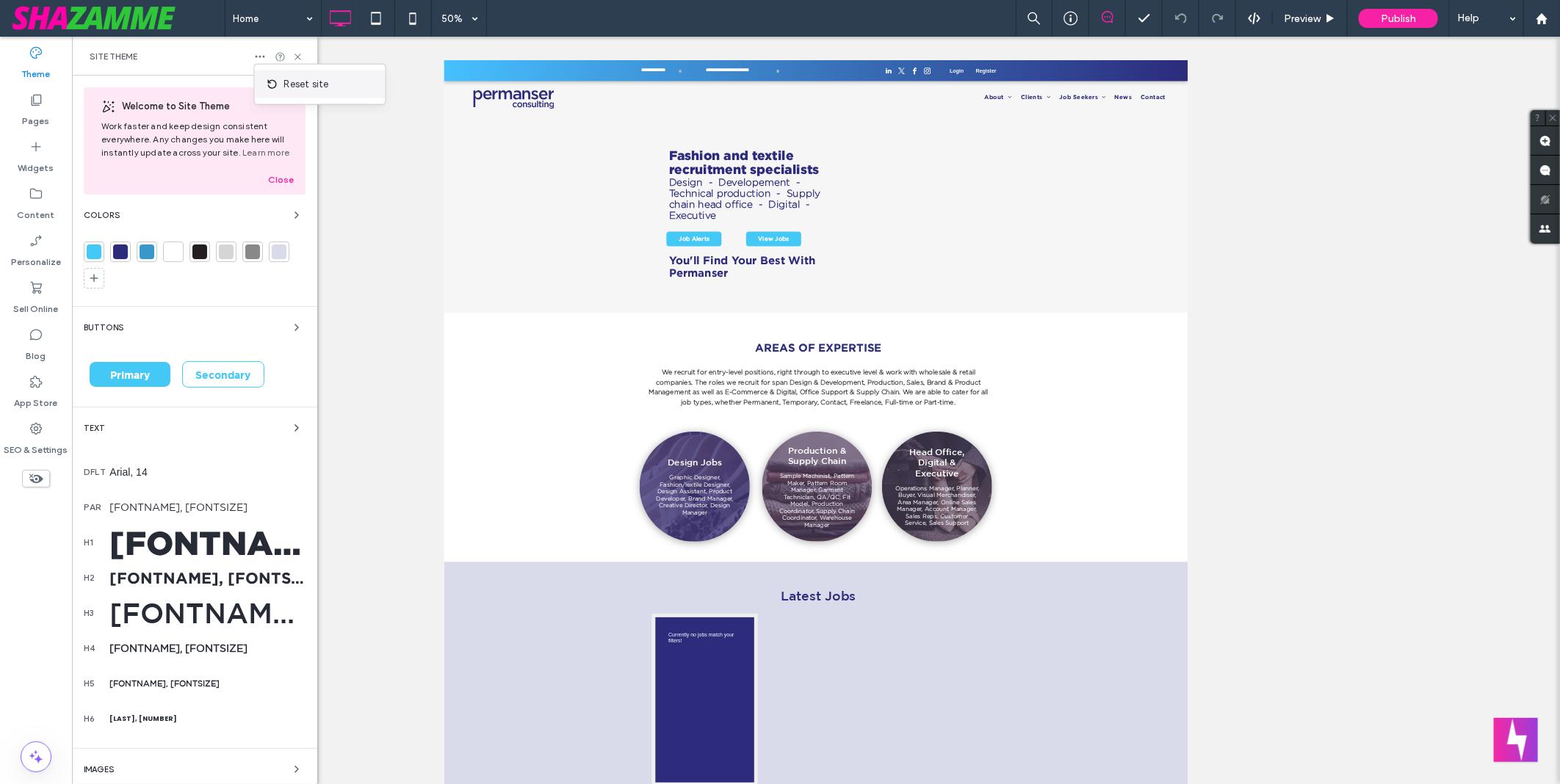 click on "Reset site" at bounding box center [306, 84] 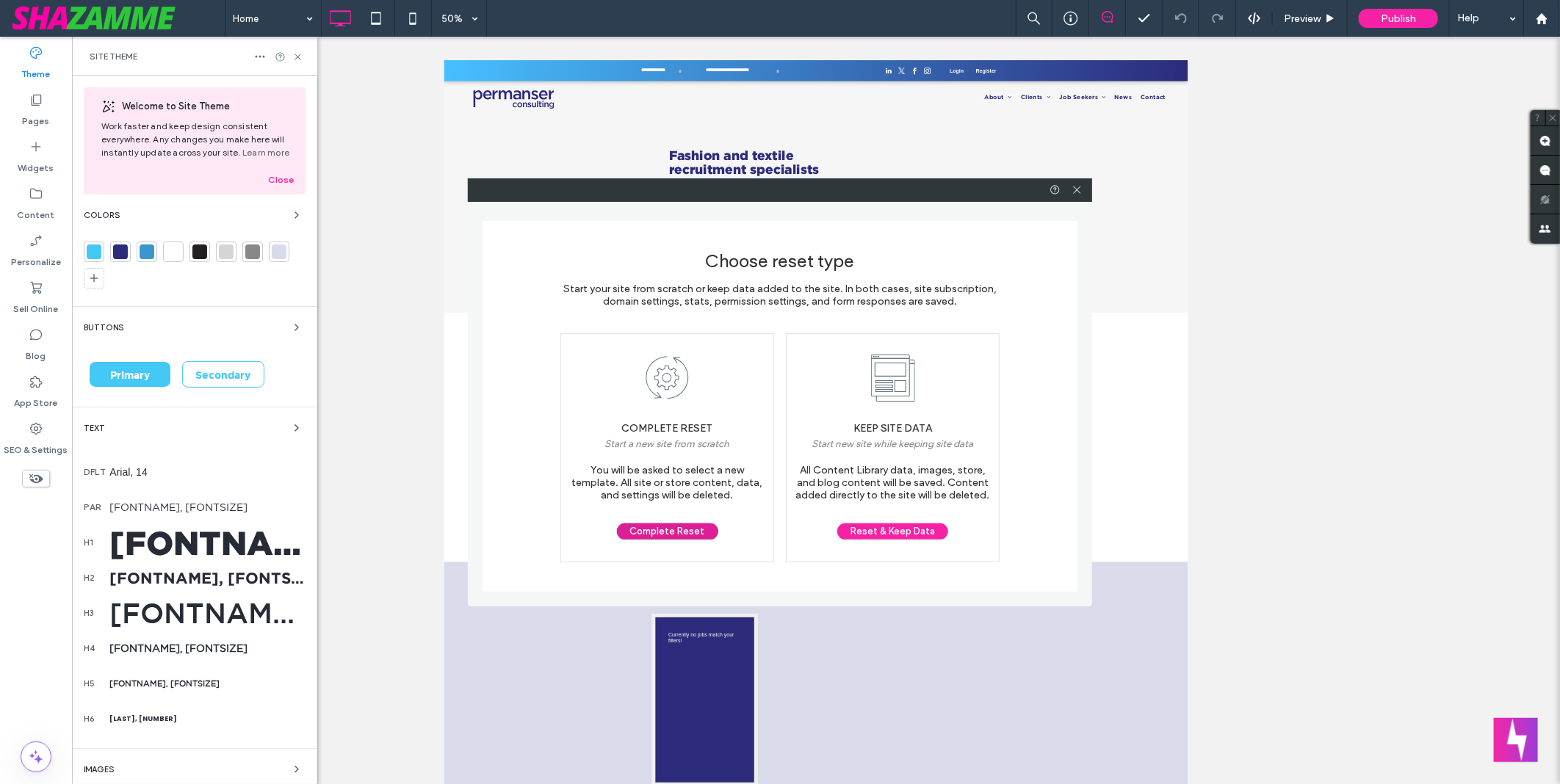 click on "Complete Reset" at bounding box center [668, 531] 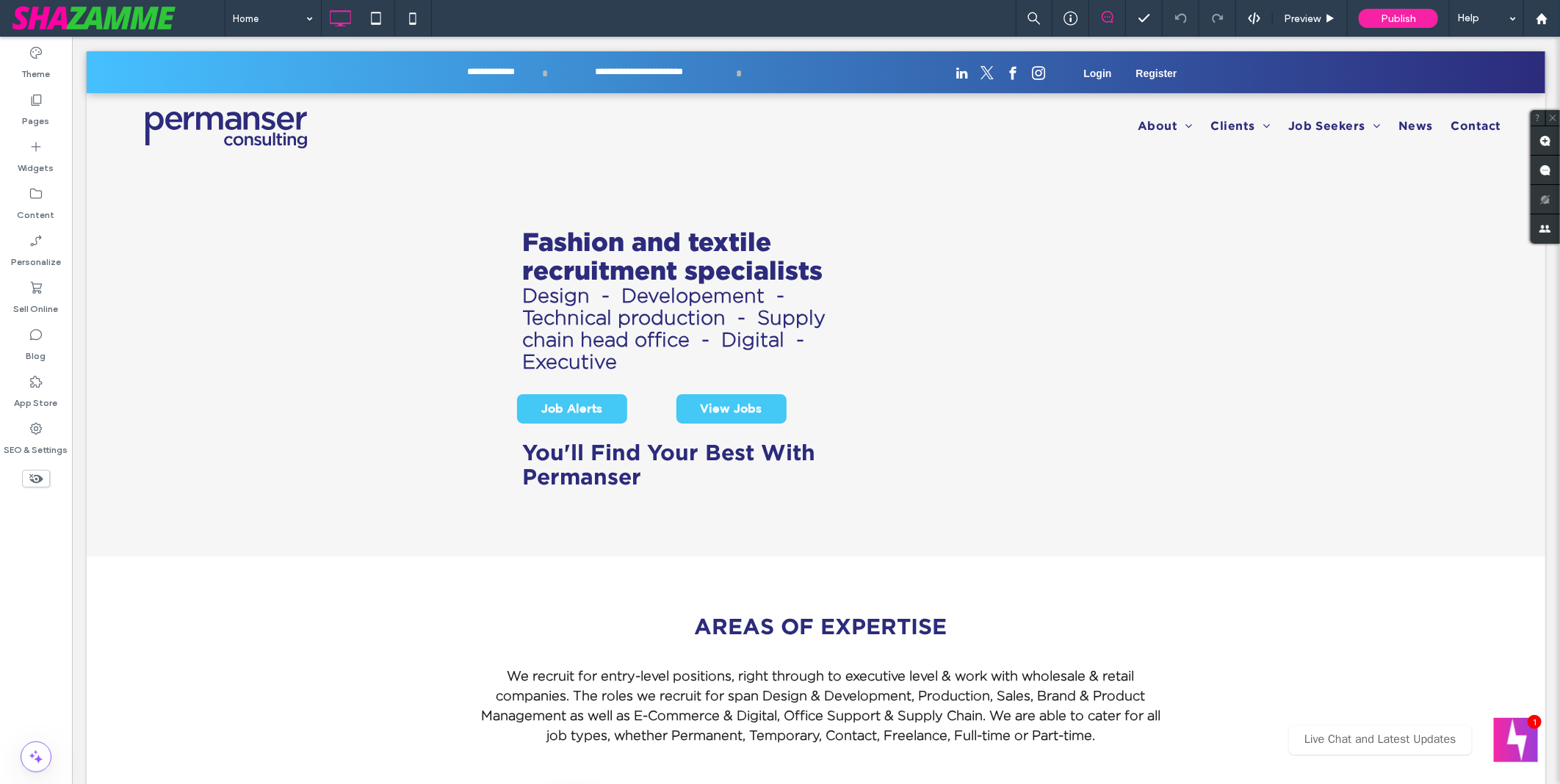scroll, scrollTop: 0, scrollLeft: 0, axis: both 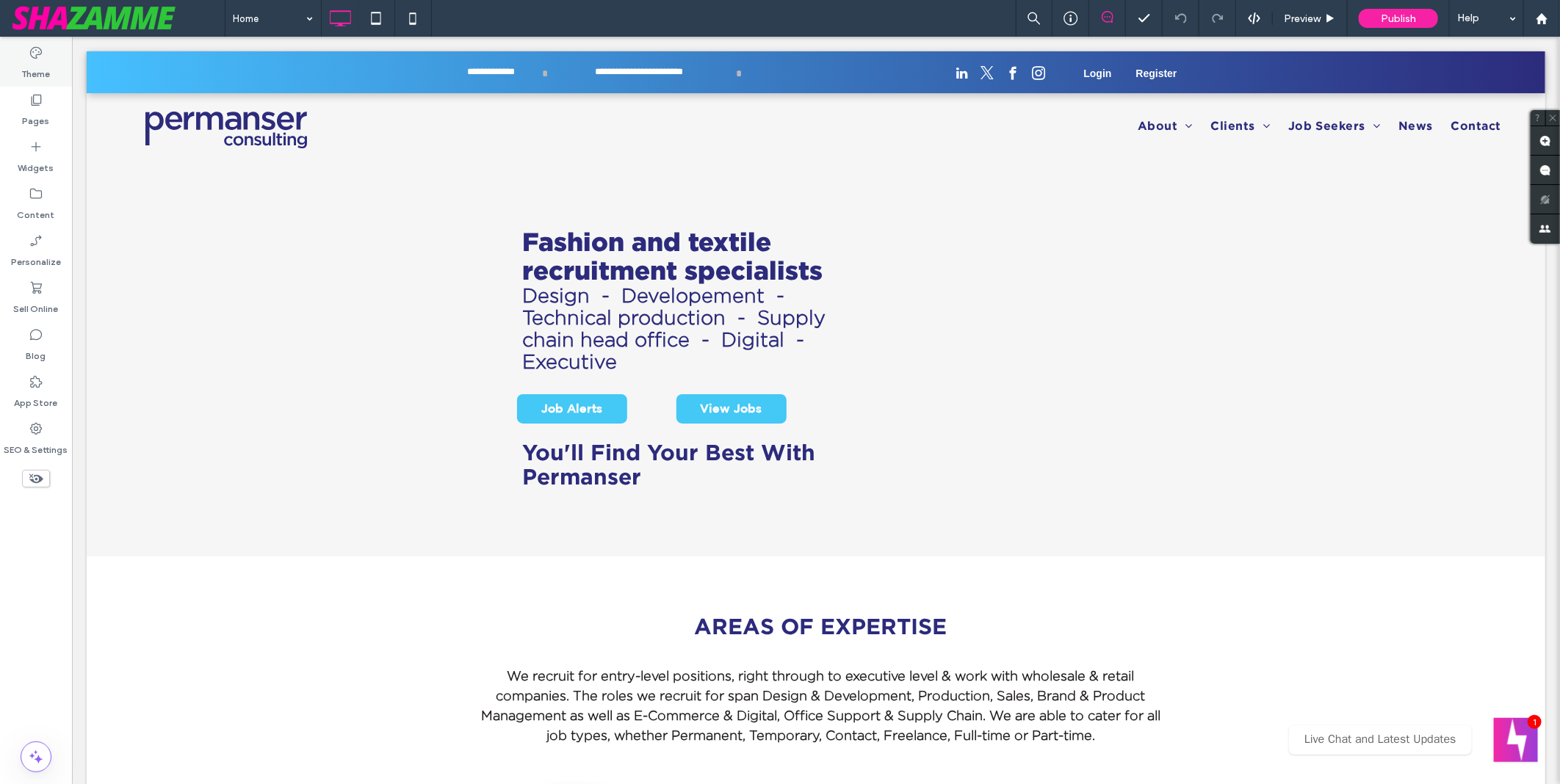 click on "Theme" at bounding box center [36, 70] 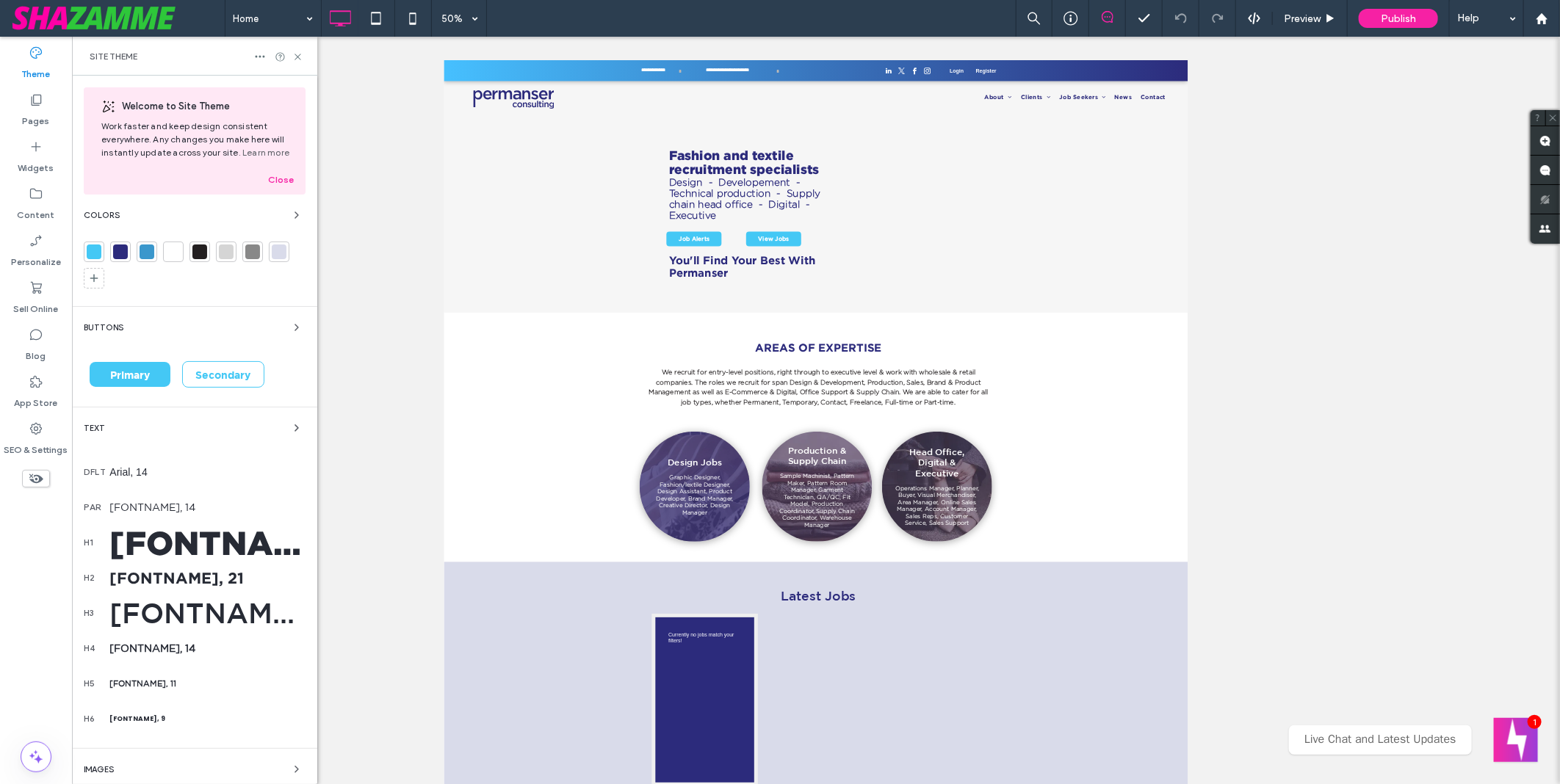 scroll, scrollTop: 132, scrollLeft: 0, axis: vertical 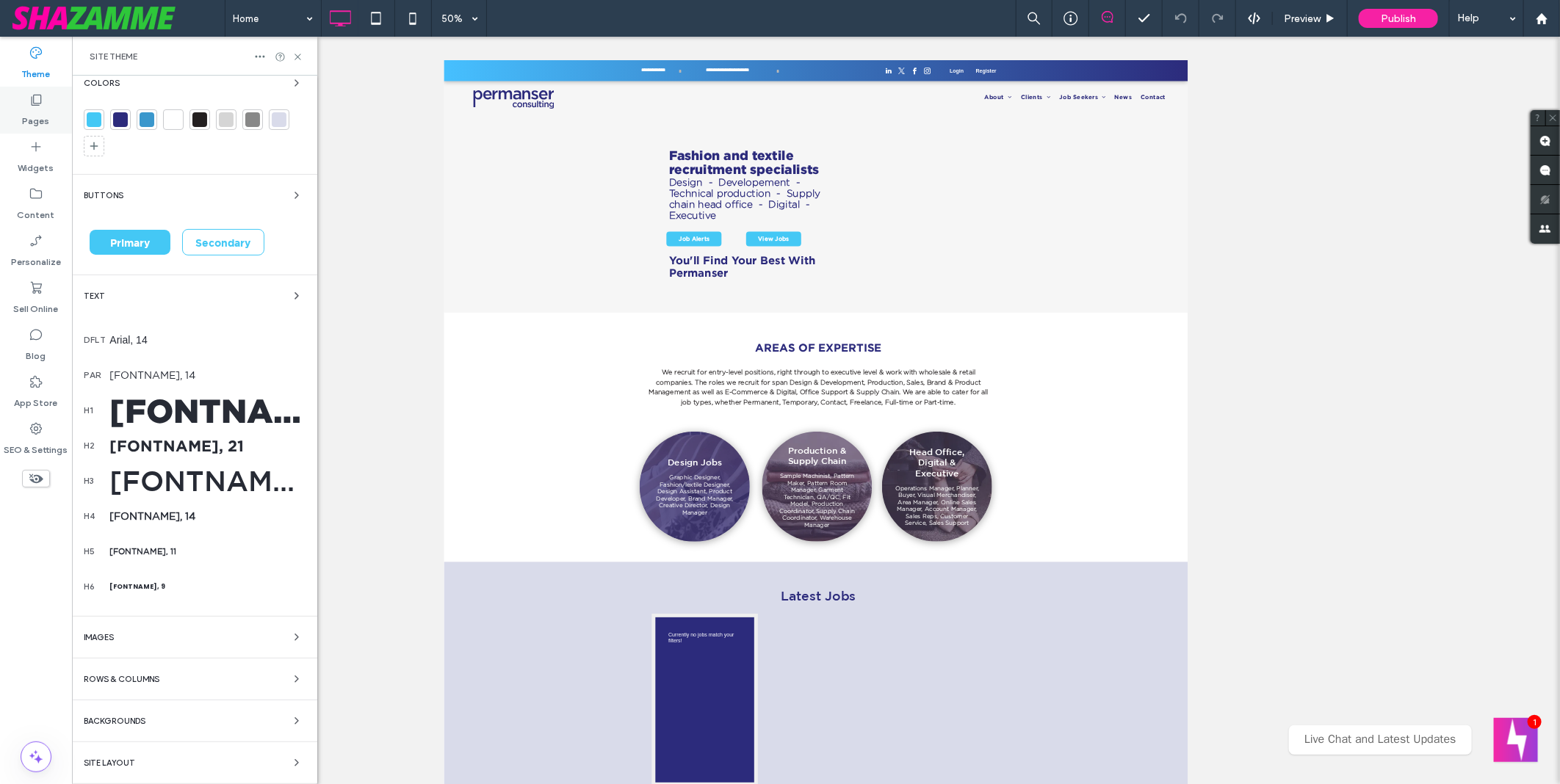 click on "Pages" at bounding box center [36, 110] 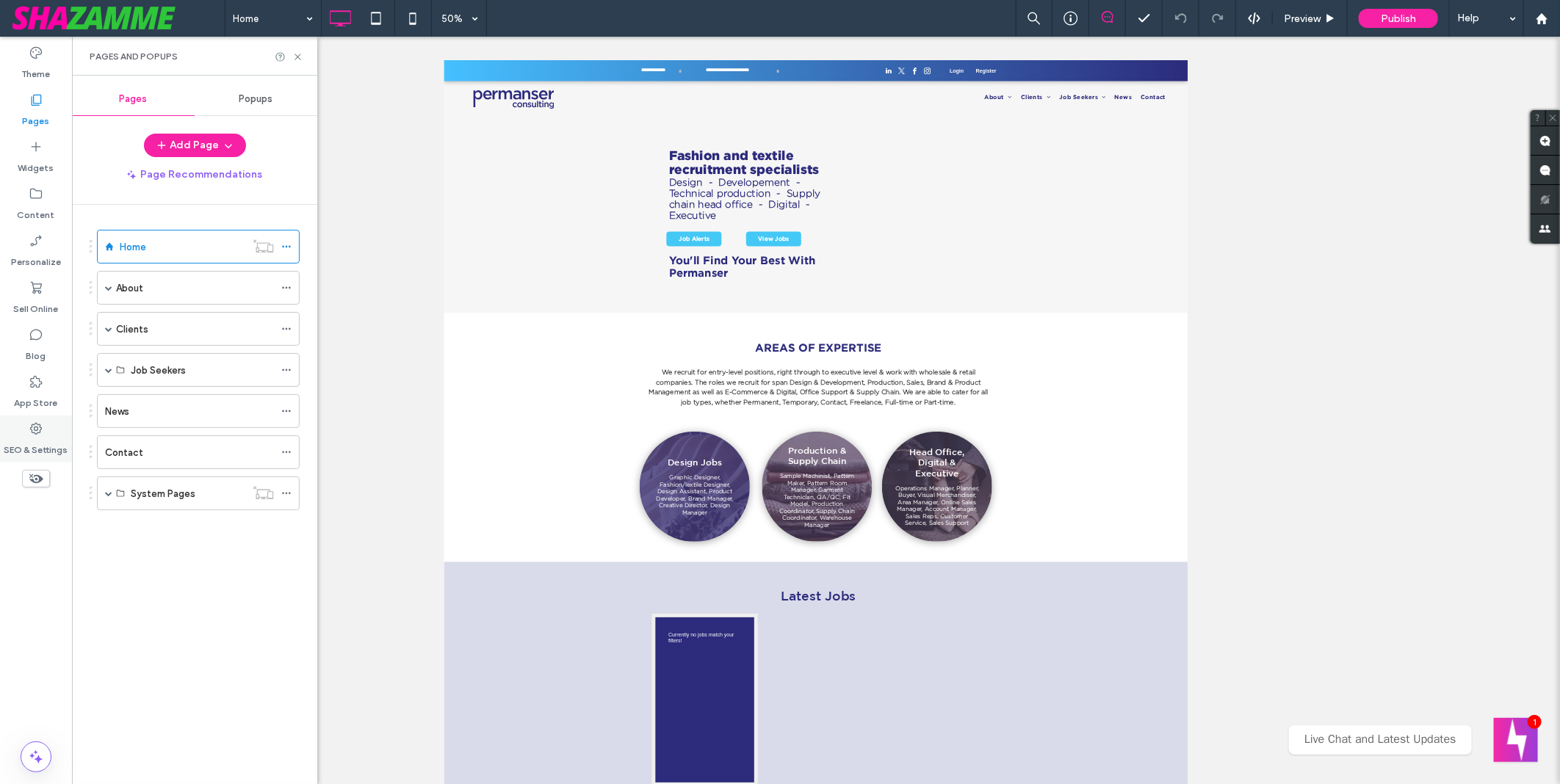 click on "SEO & Settings" at bounding box center [36, 446] 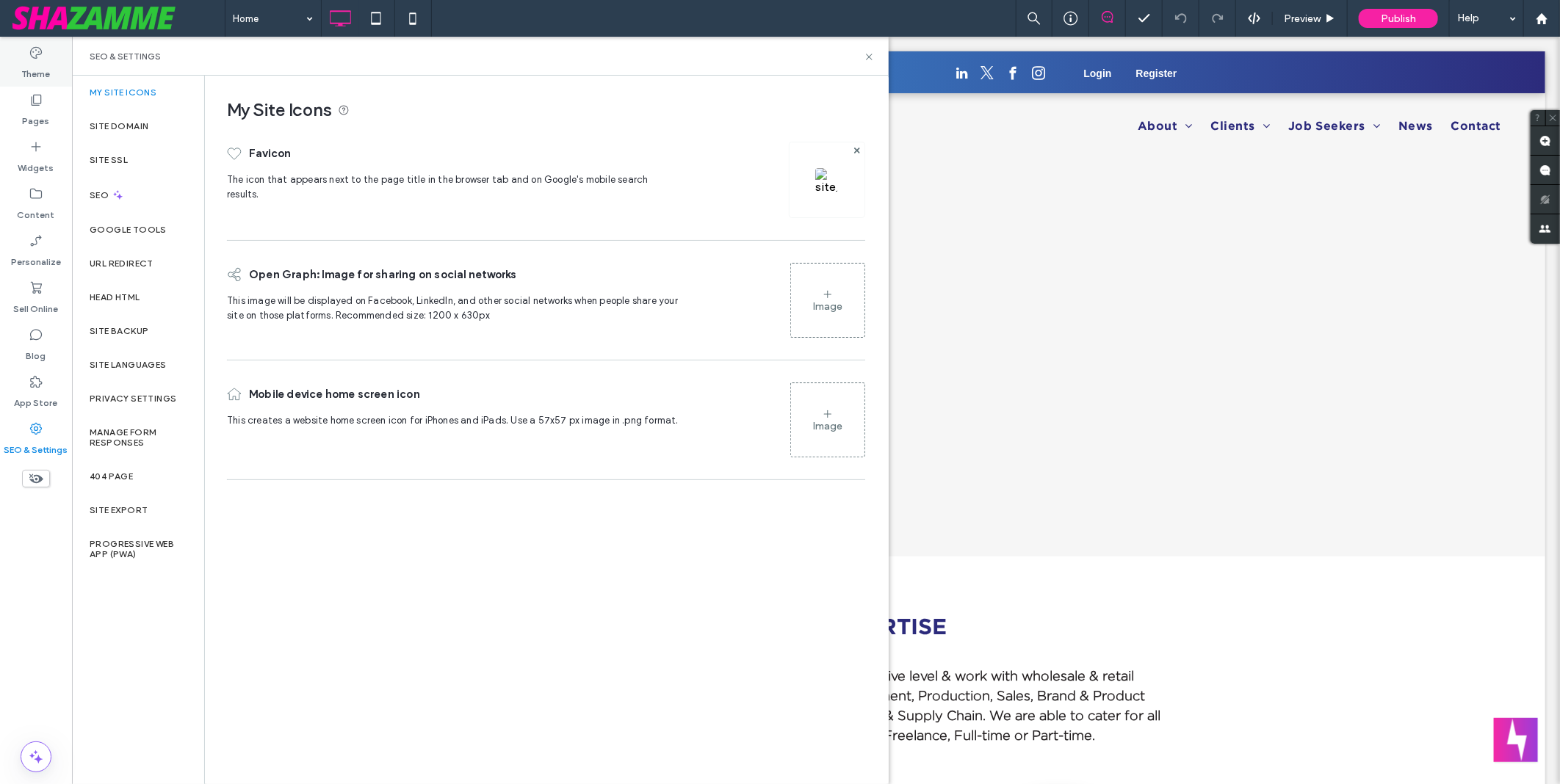 click on "Theme" at bounding box center [36, 70] 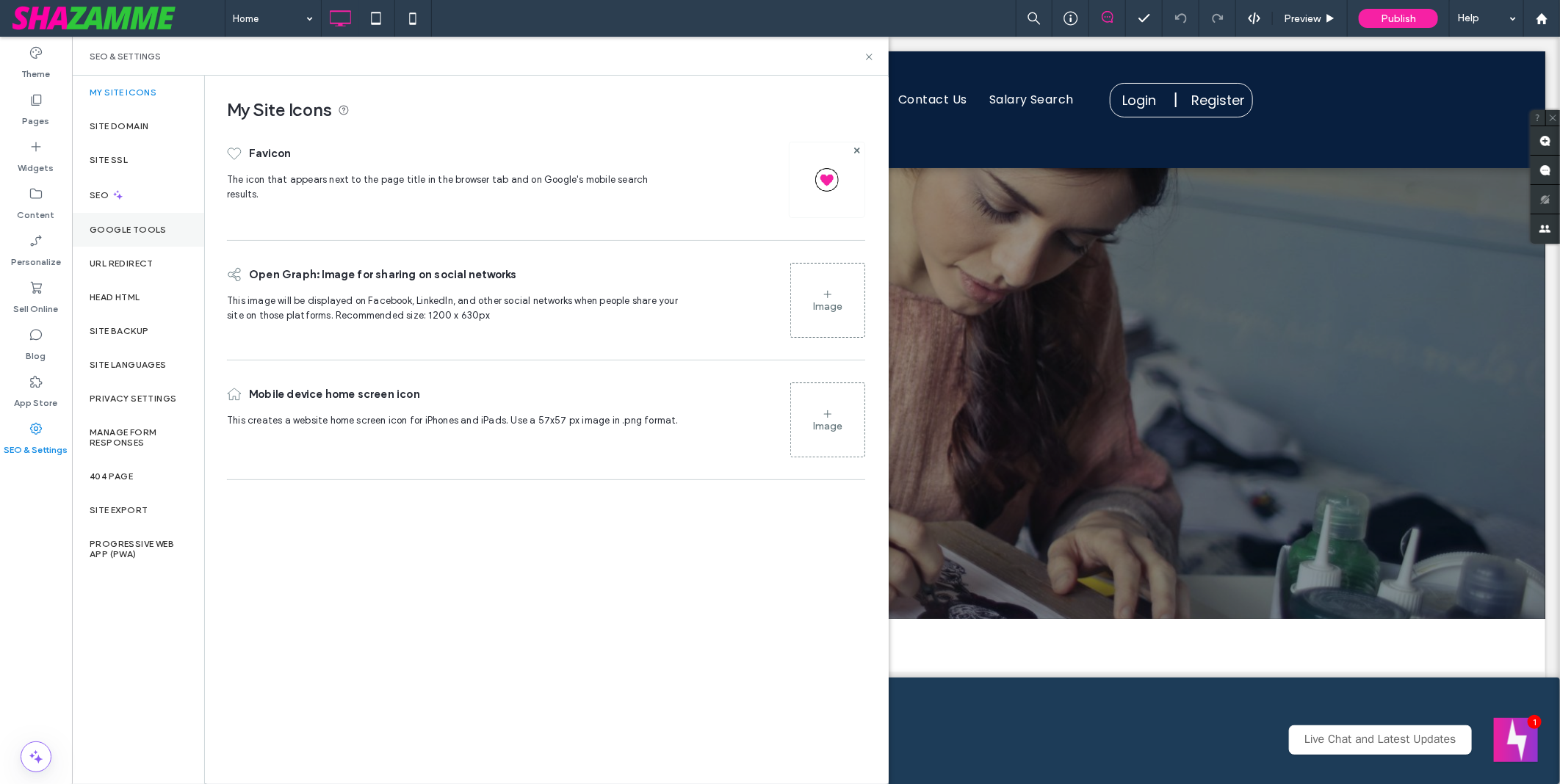 scroll, scrollTop: 0, scrollLeft: 0, axis: both 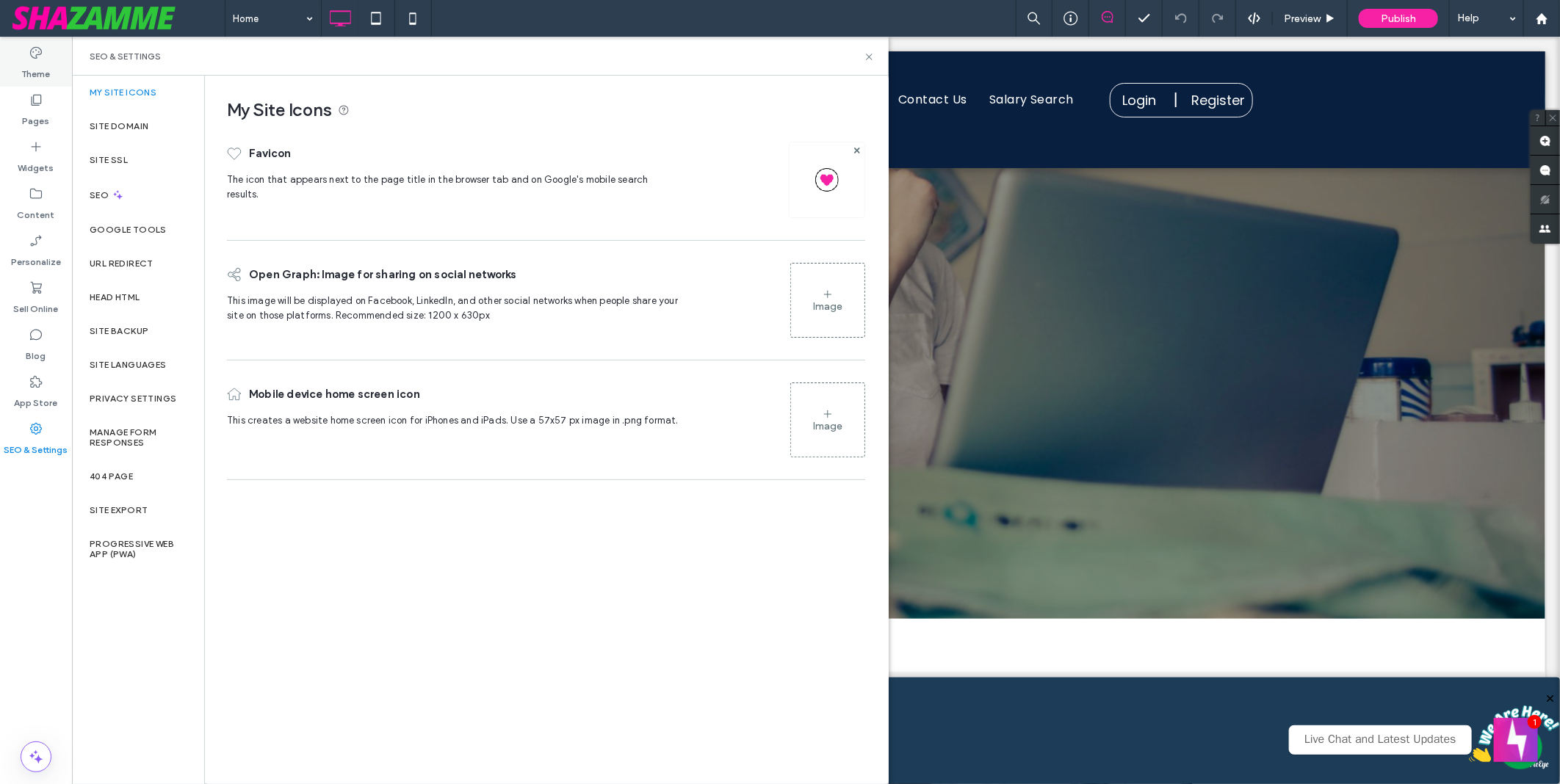 click on "Theme" at bounding box center [36, 63] 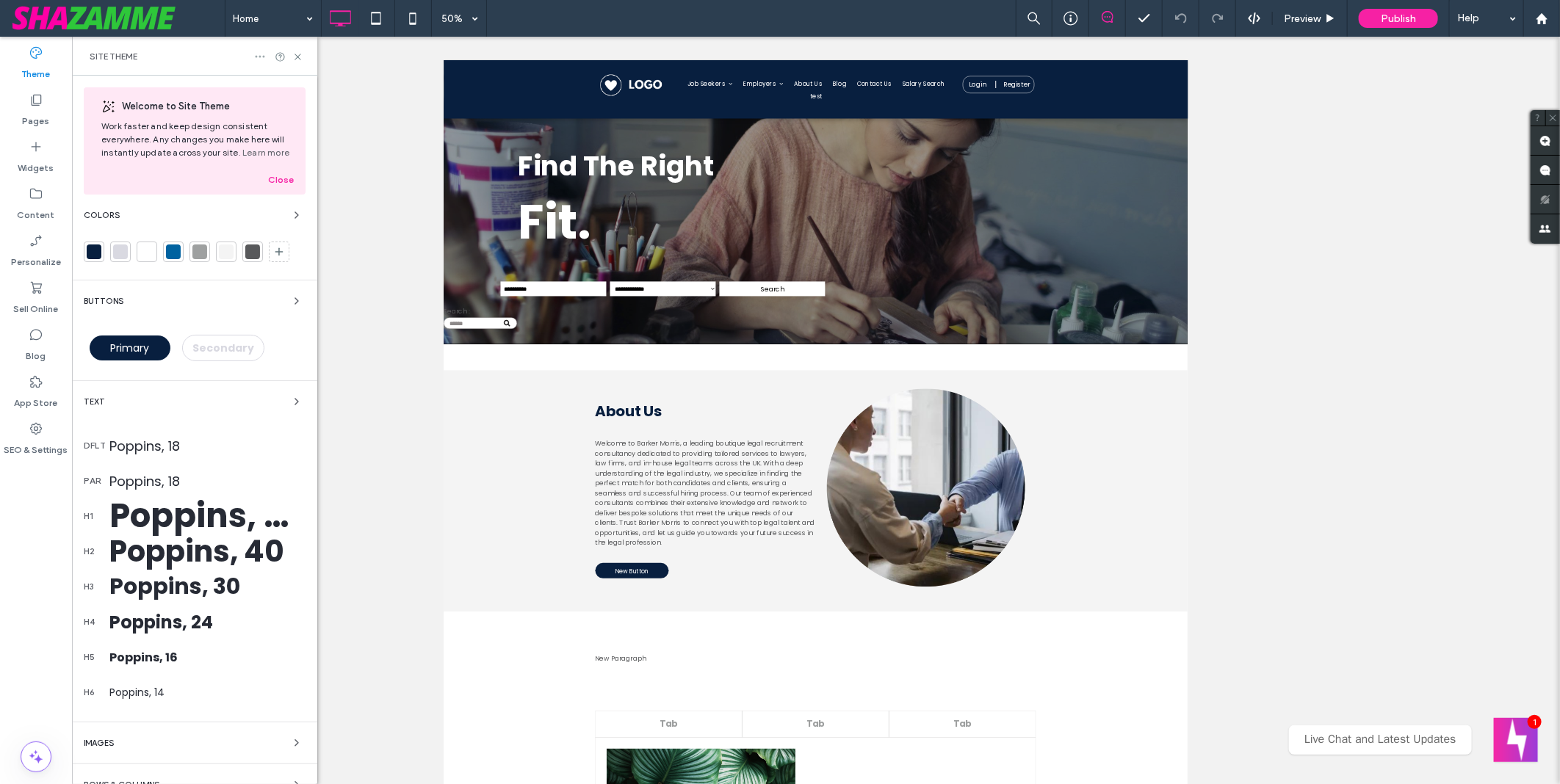 click 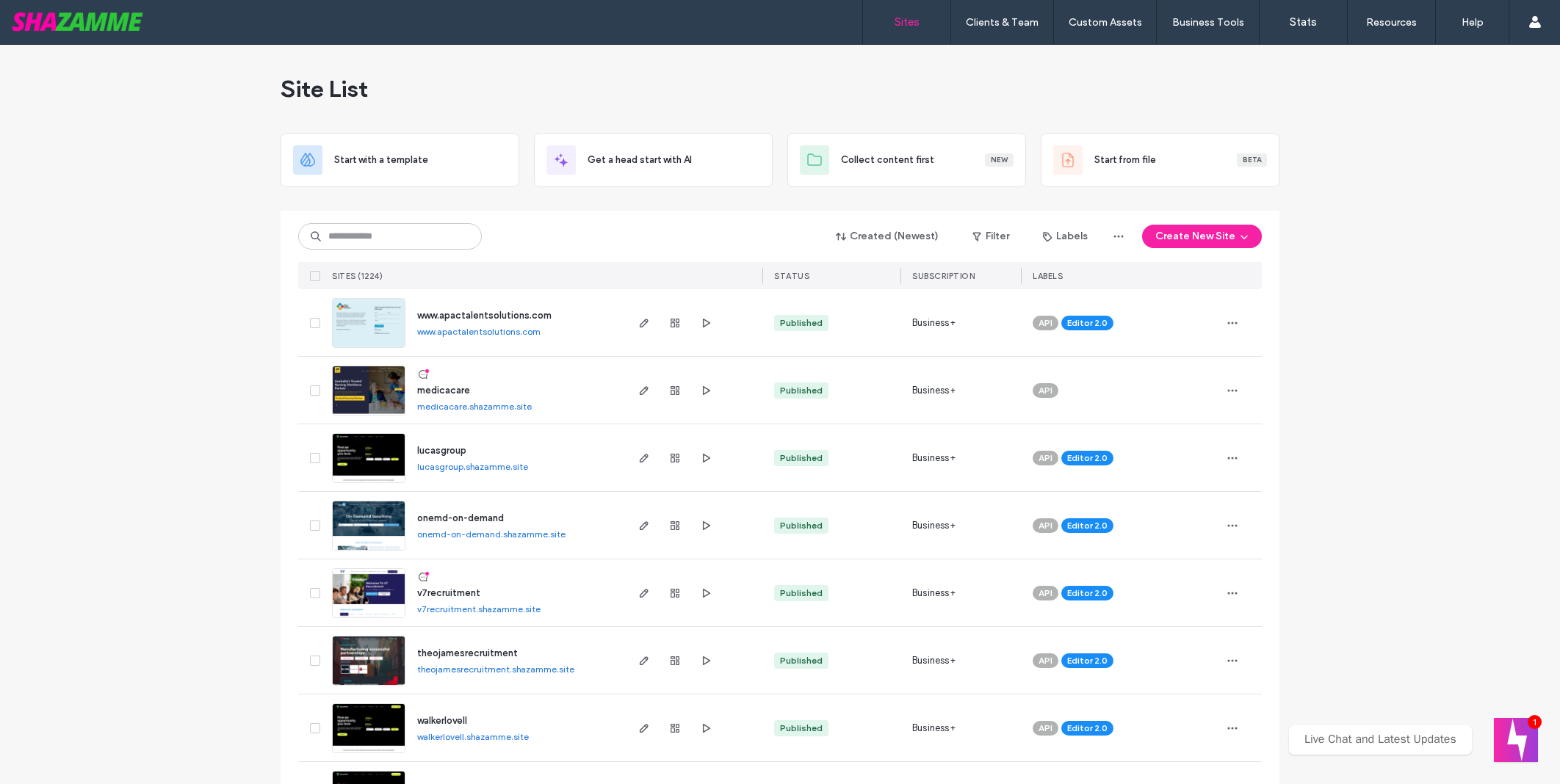 scroll, scrollTop: 0, scrollLeft: 0, axis: both 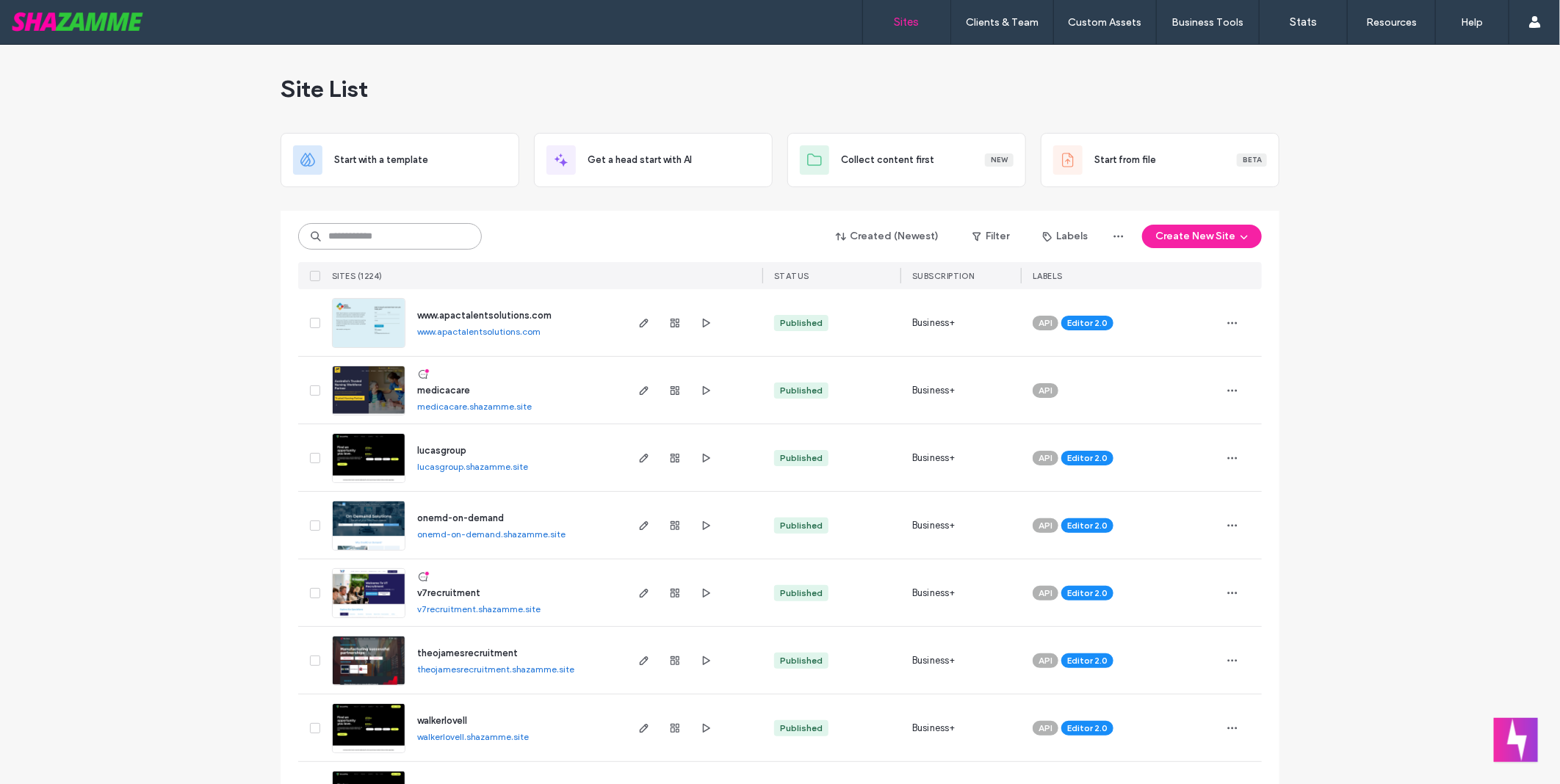 click at bounding box center (390, 236) 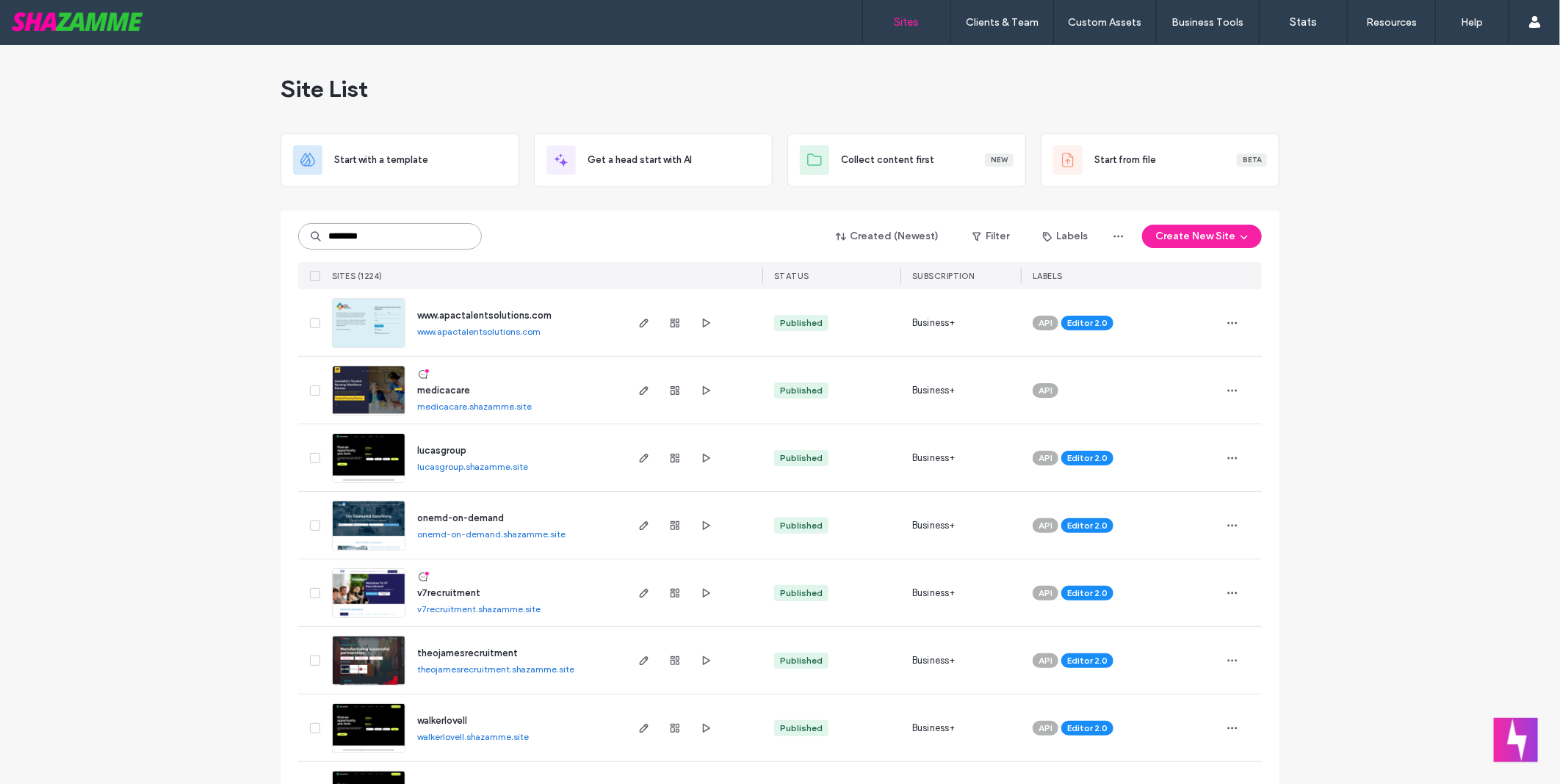 type on "********" 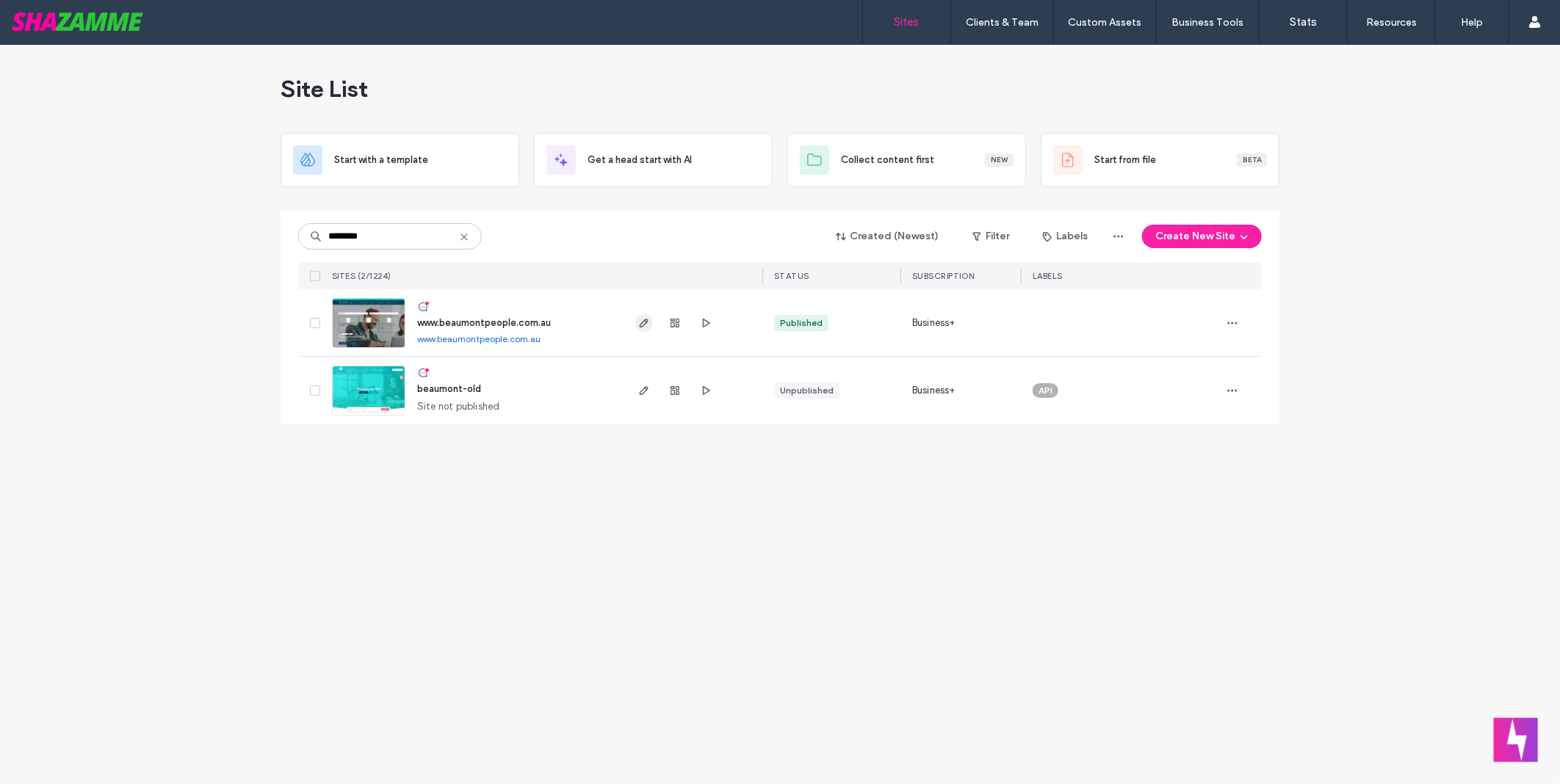 click 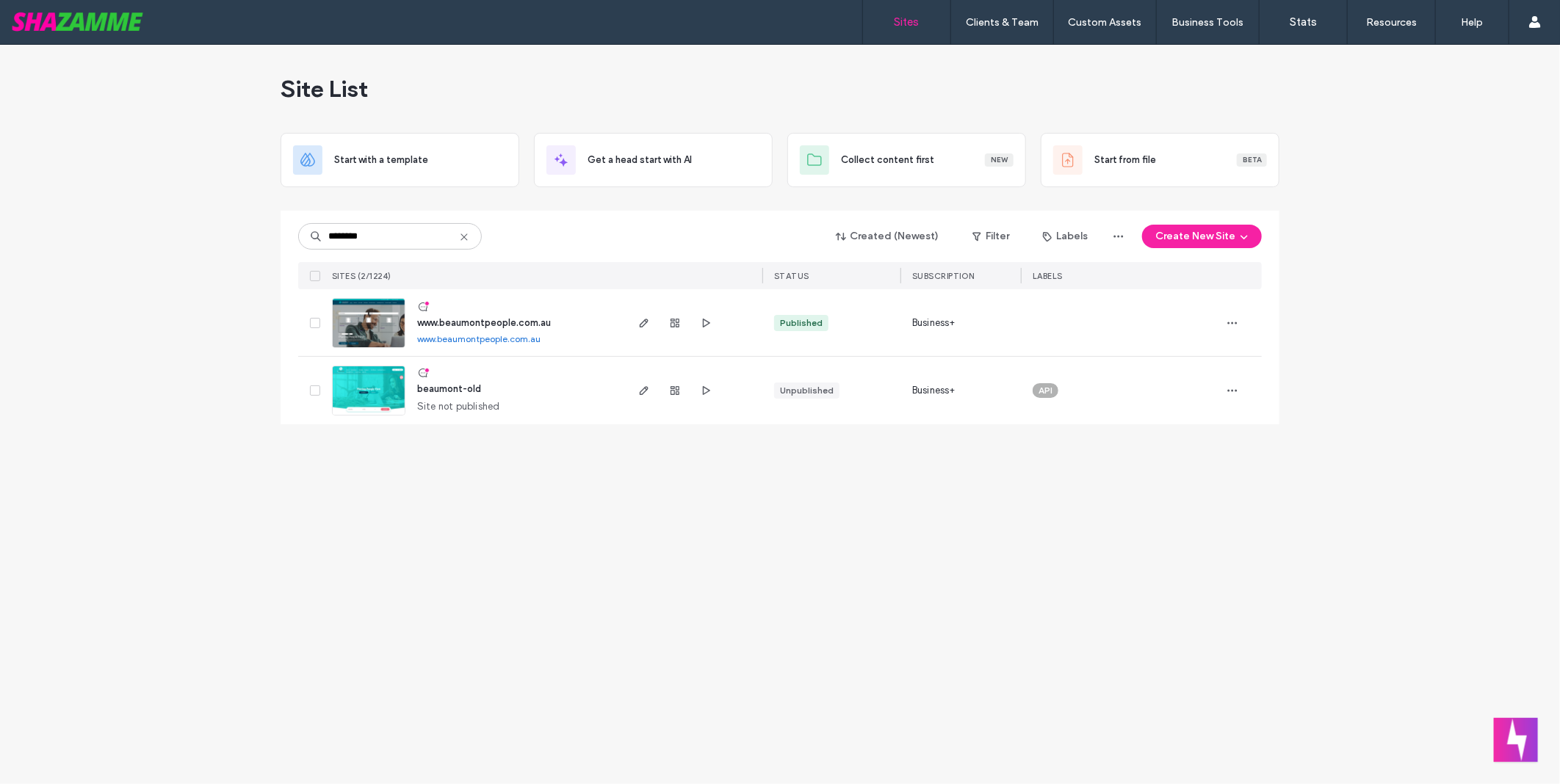 type 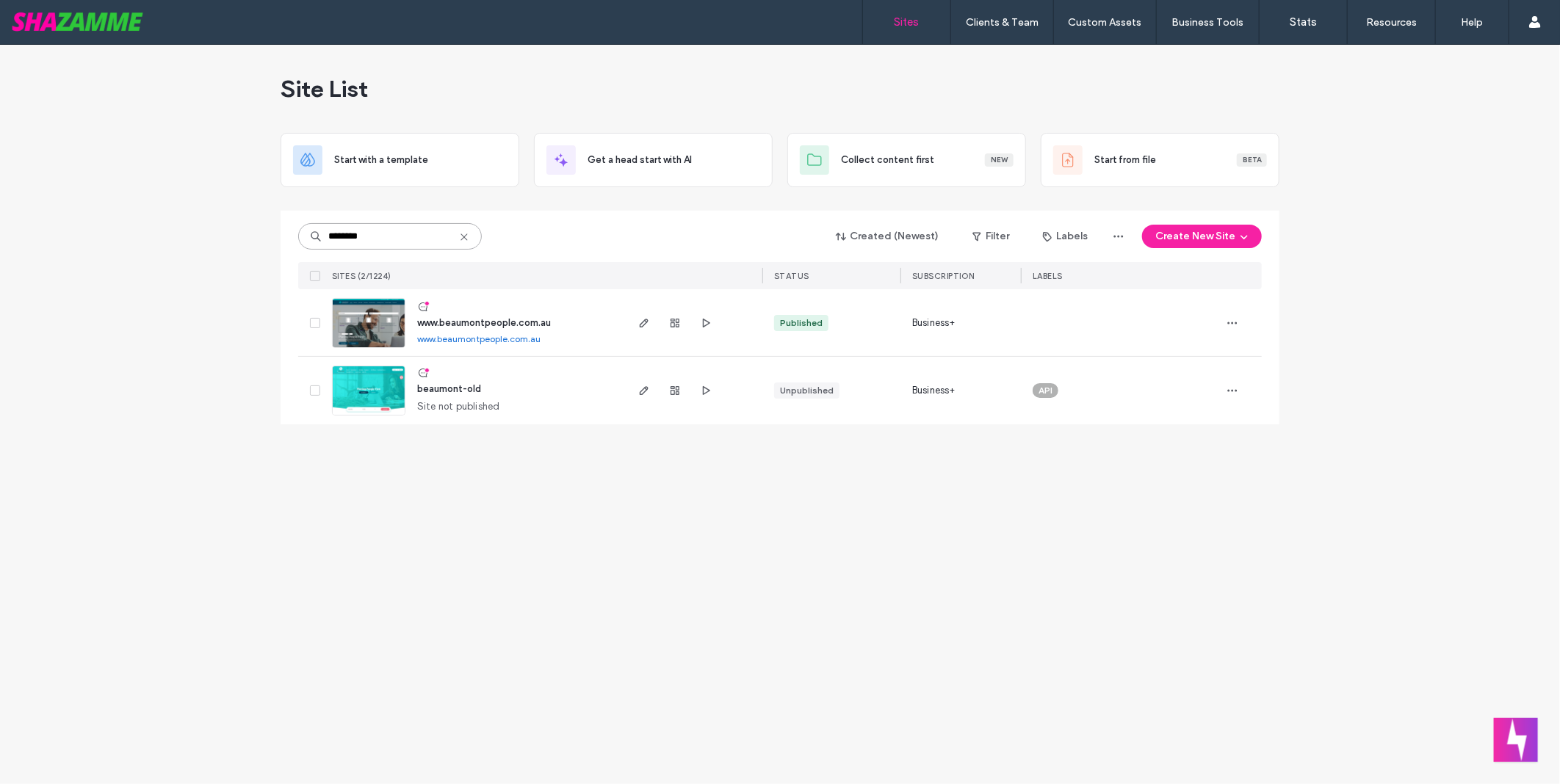 click on "********" at bounding box center (390, 236) 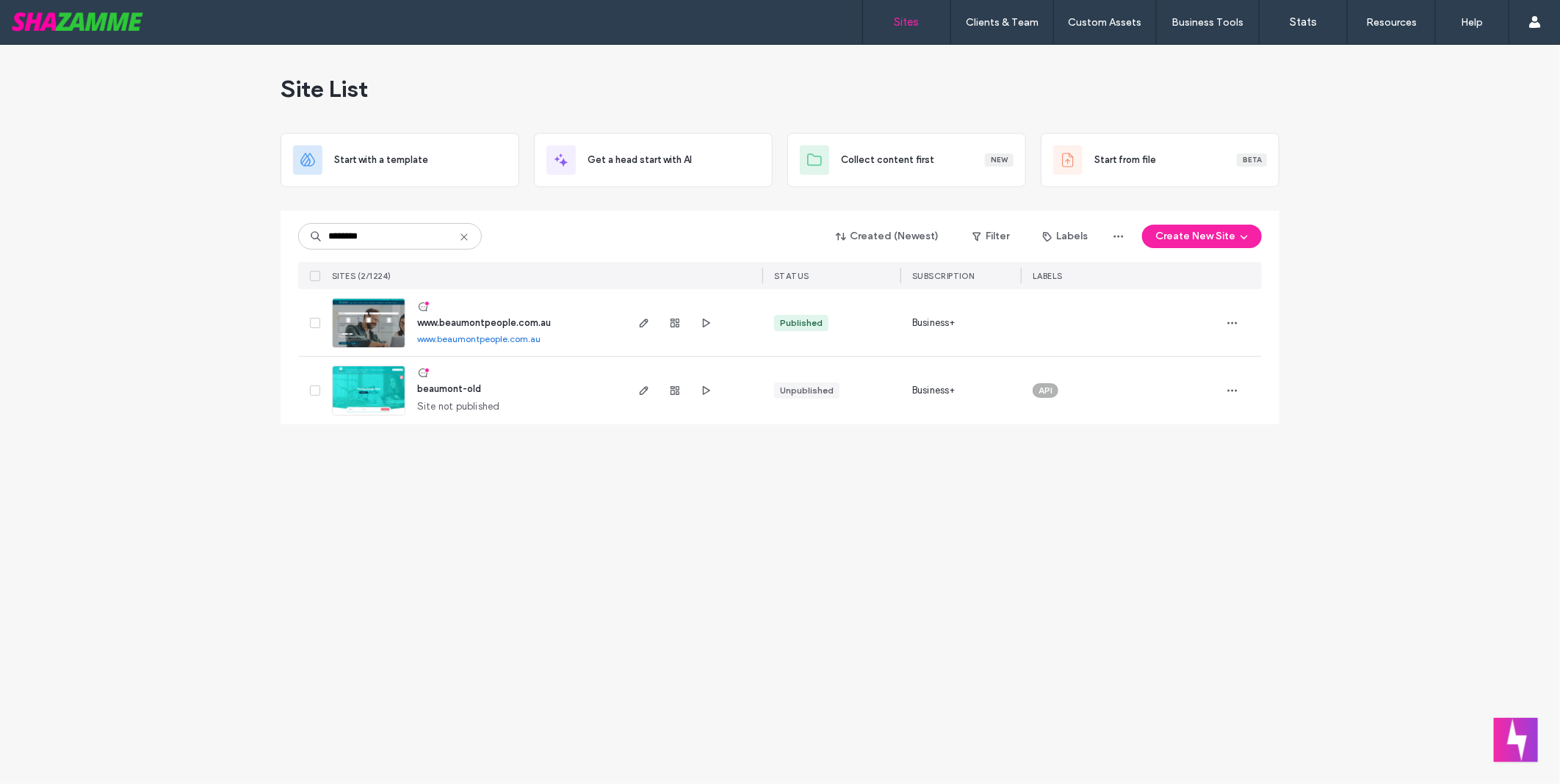 click 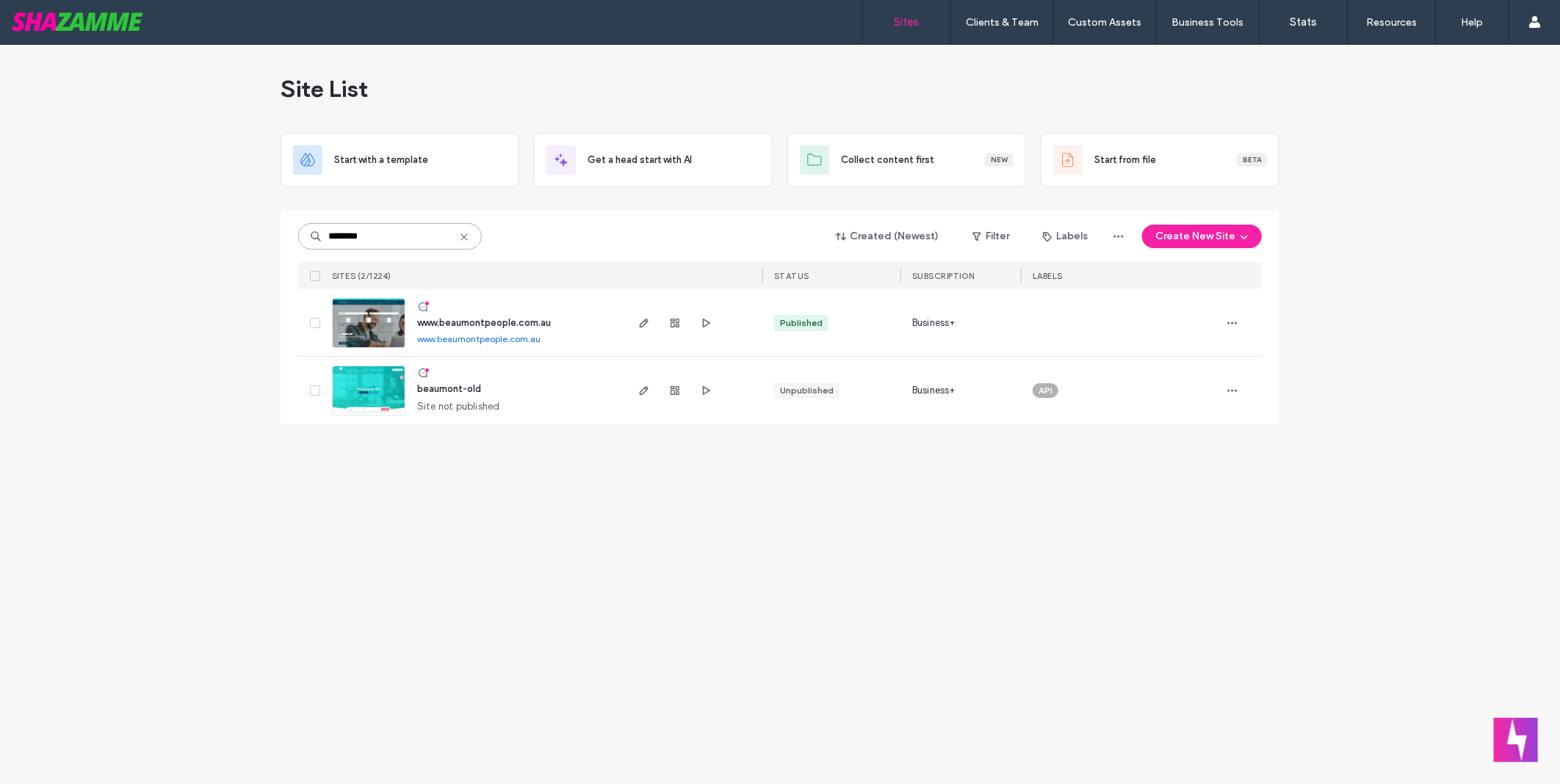 type 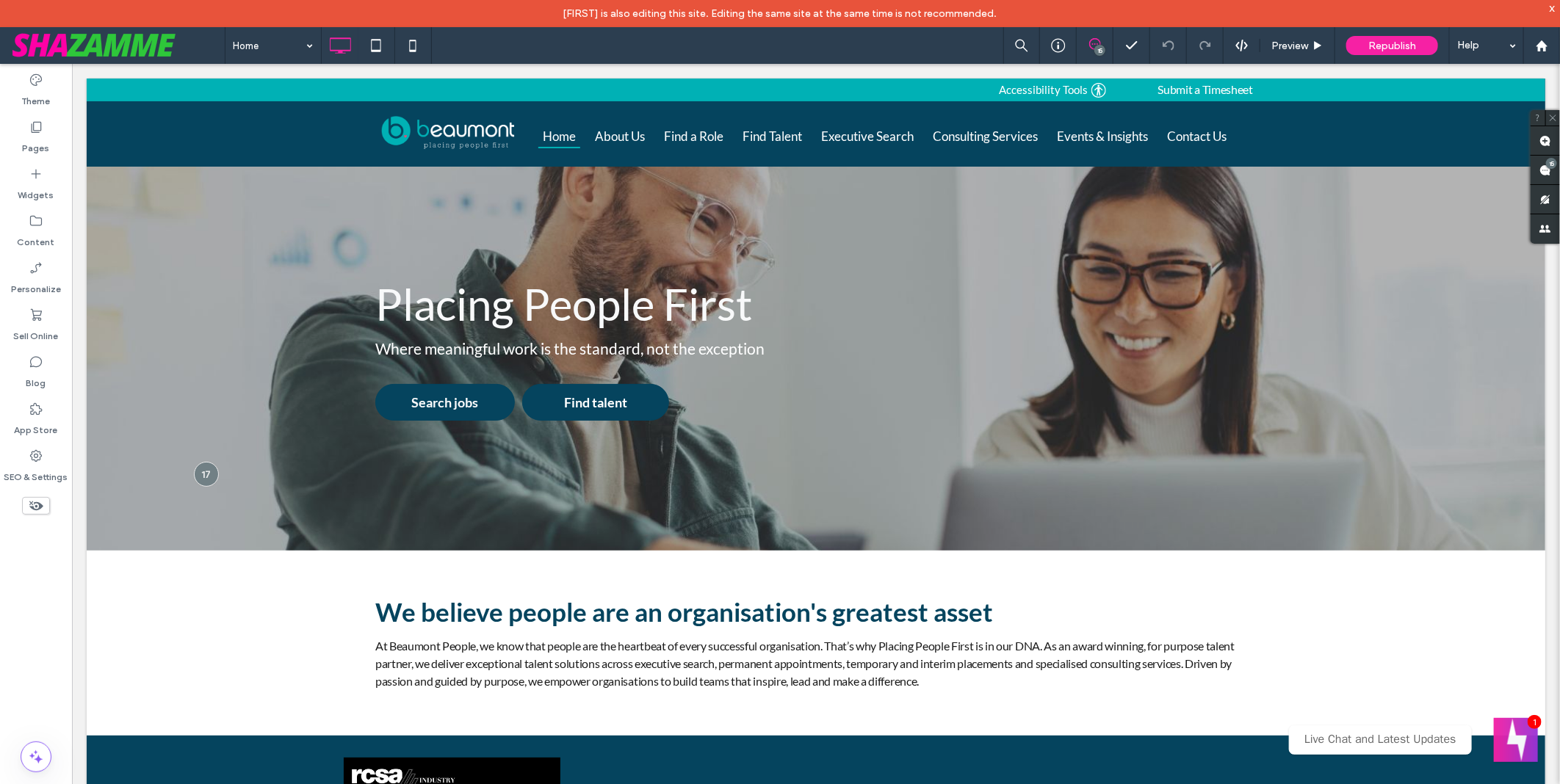 scroll, scrollTop: 0, scrollLeft: 0, axis: both 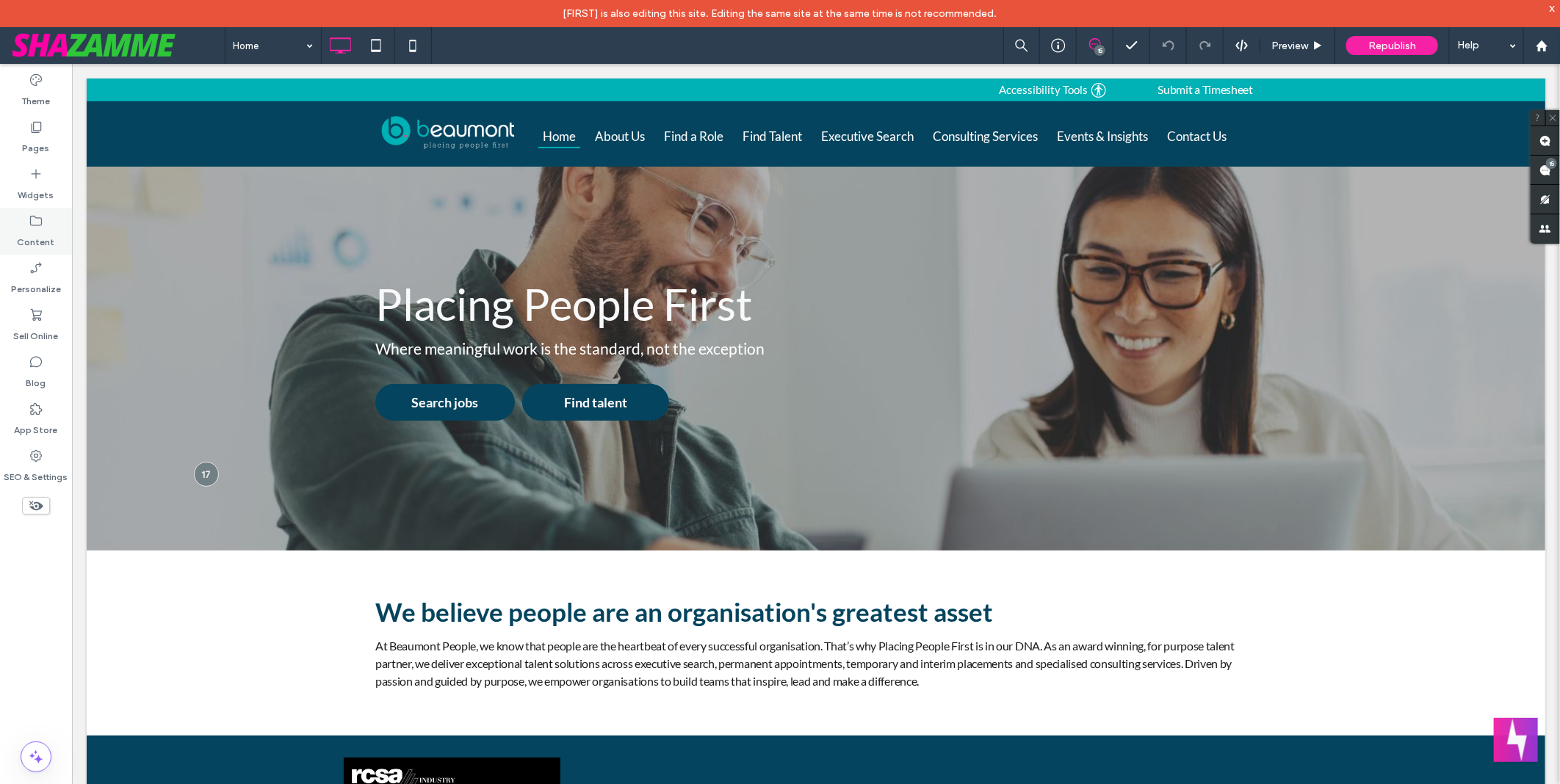 drag, startPoint x: 33, startPoint y: 236, endPoint x: 45, endPoint y: 242, distance: 13.41641 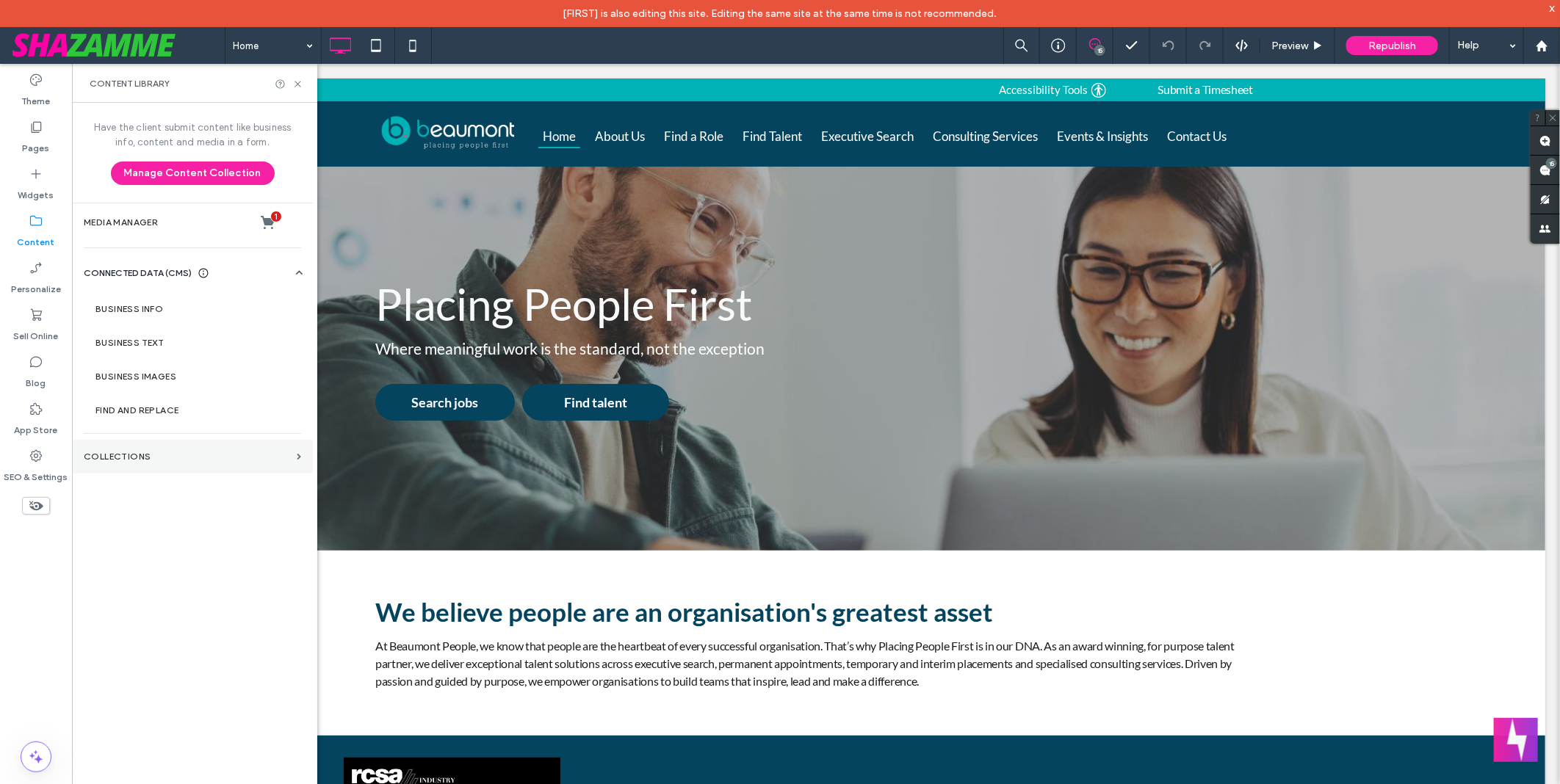 click on "Collections" at bounding box center [187, 457] 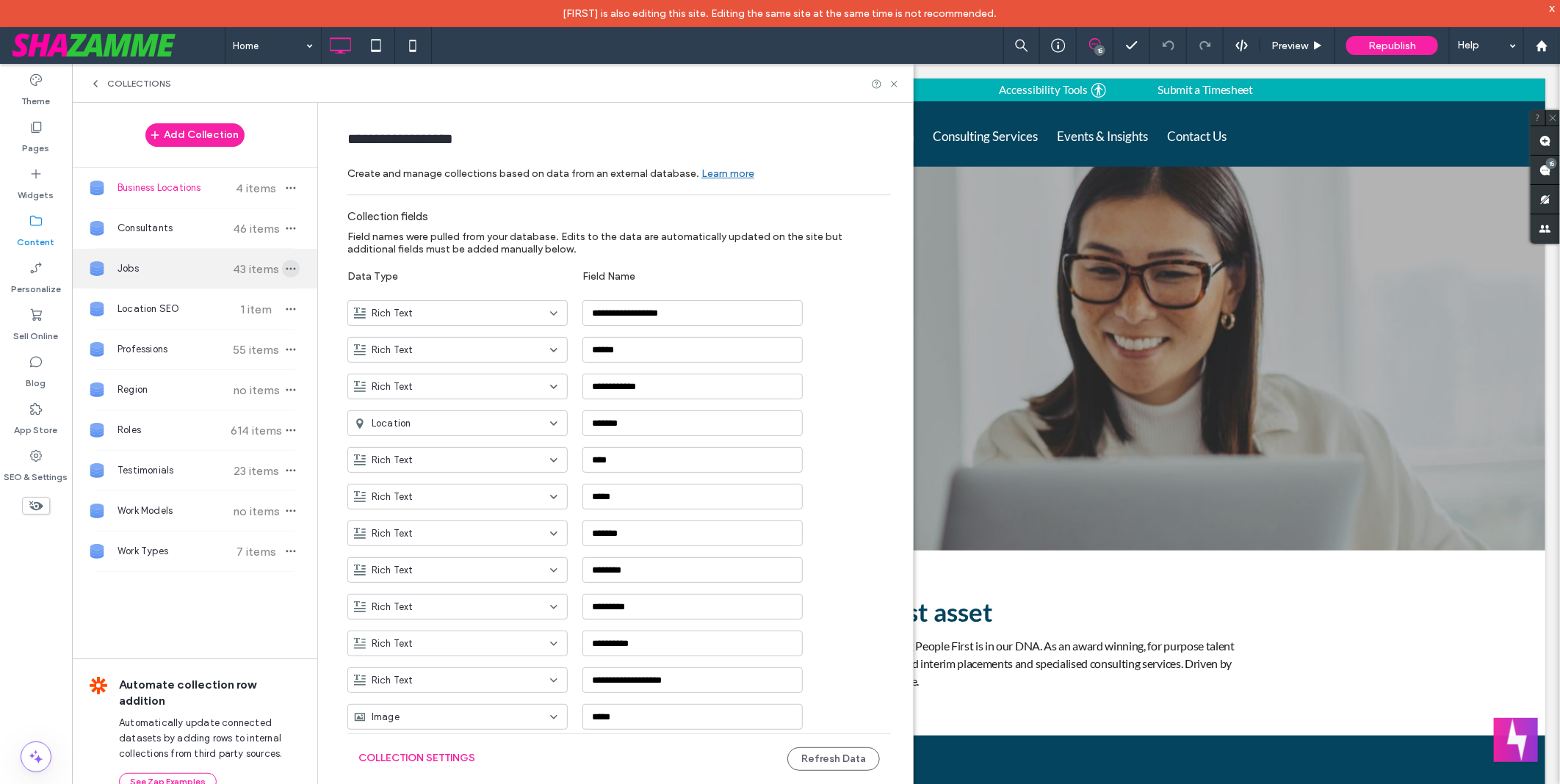 click 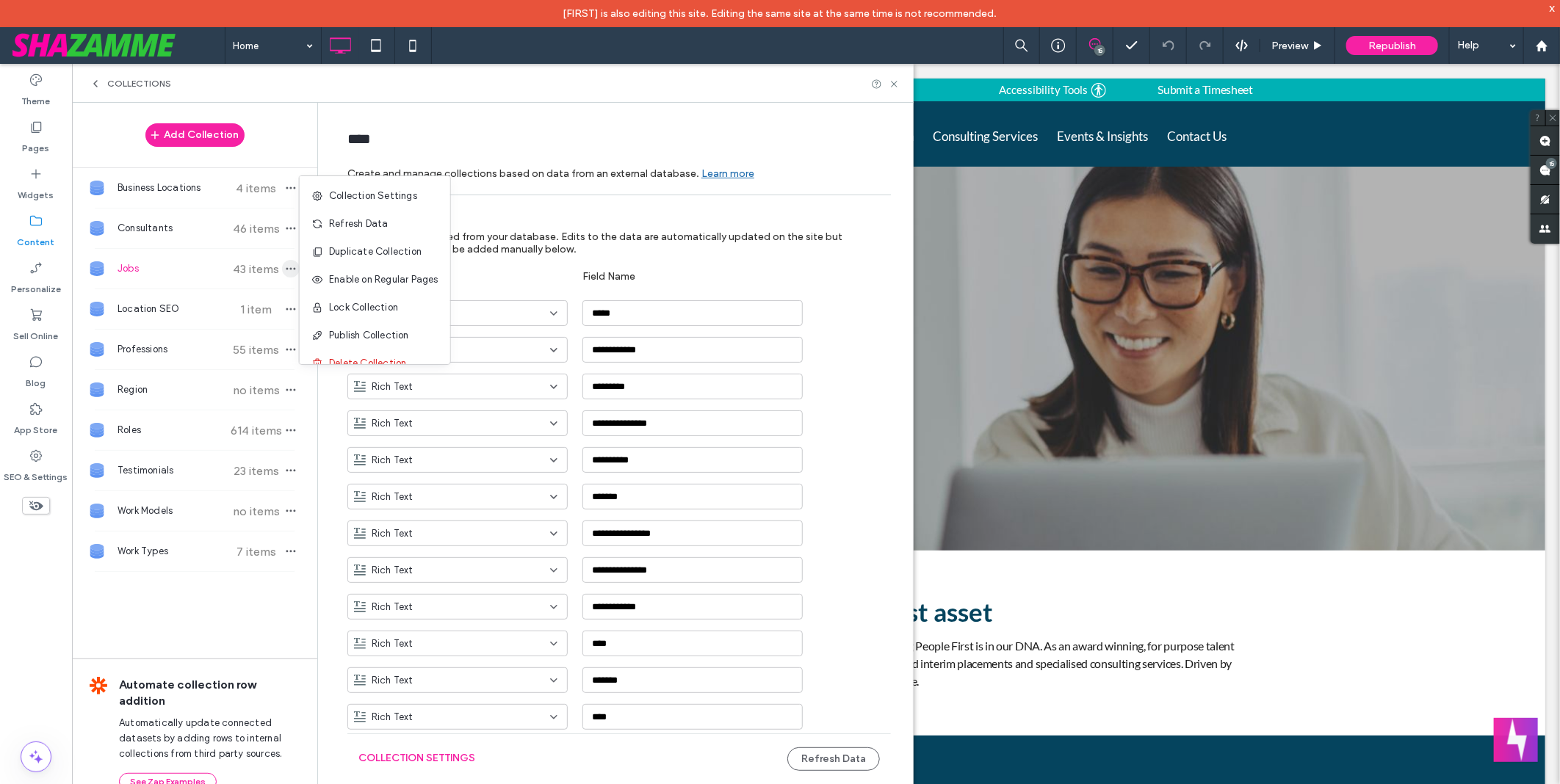 type on "****" 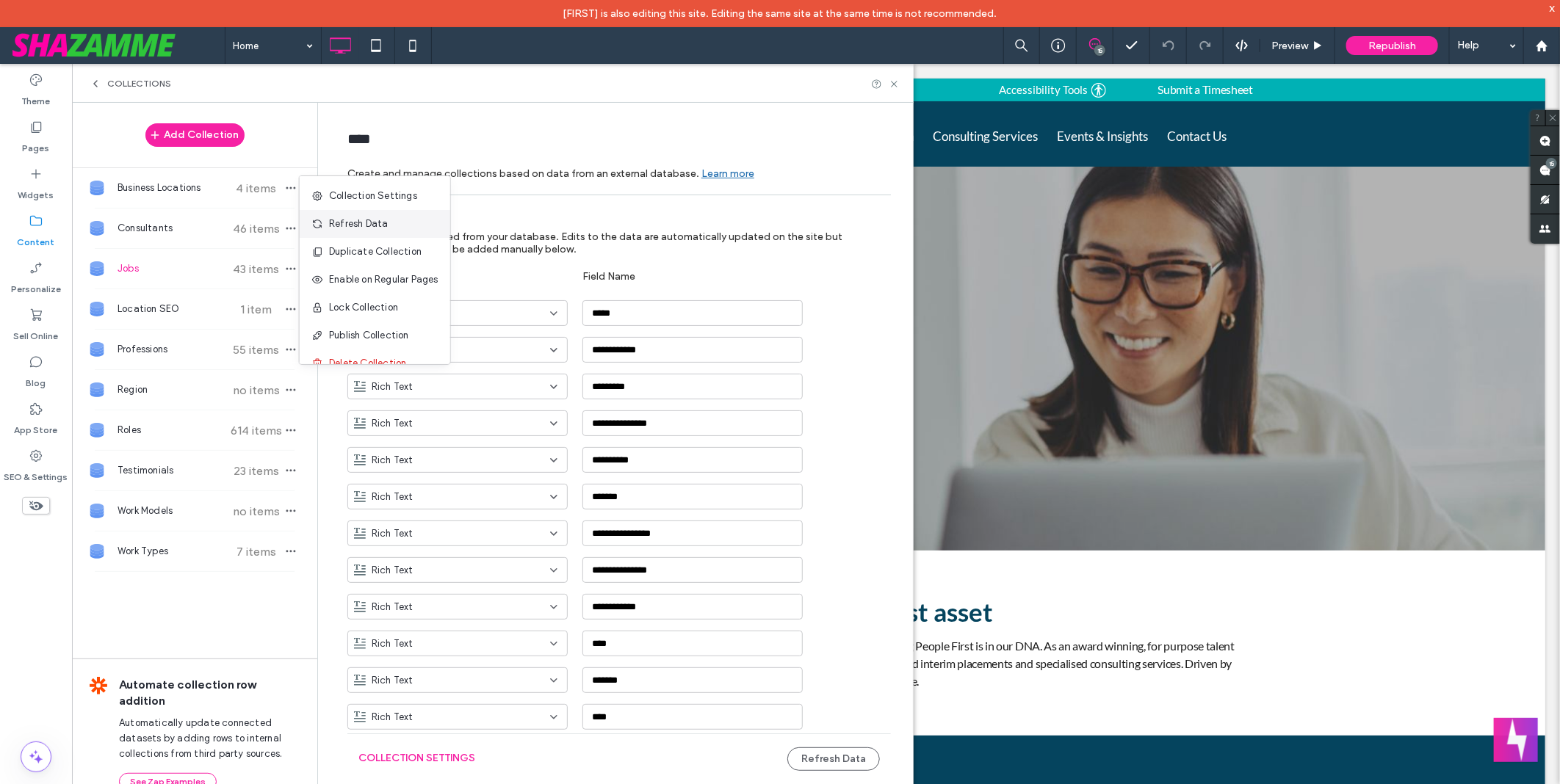 click on "Refresh Data" at bounding box center (358, 224) 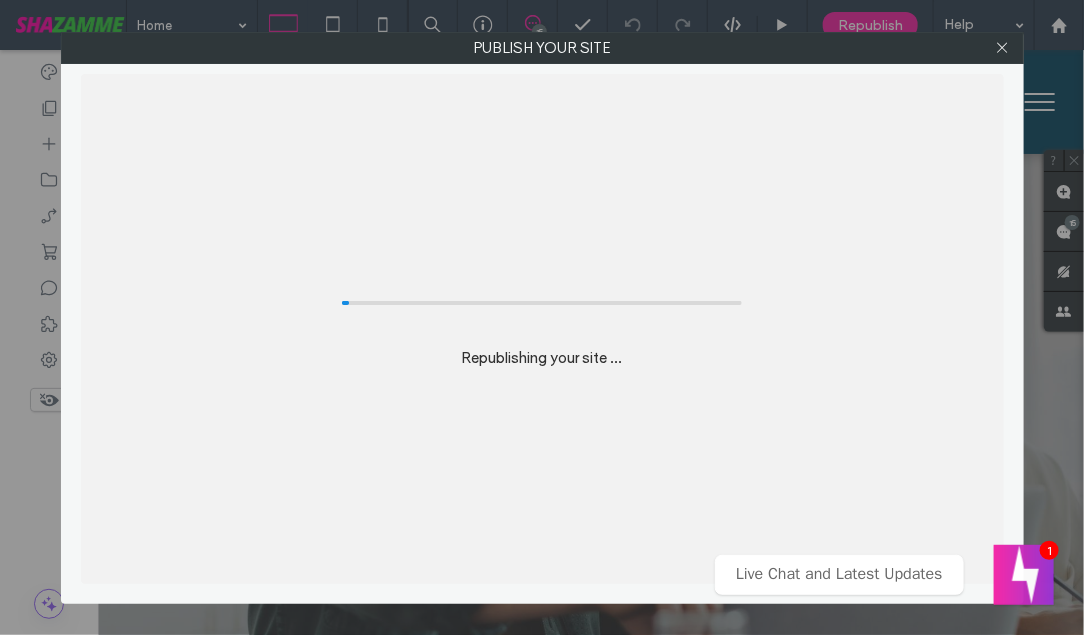 scroll, scrollTop: 0, scrollLeft: 0, axis: both 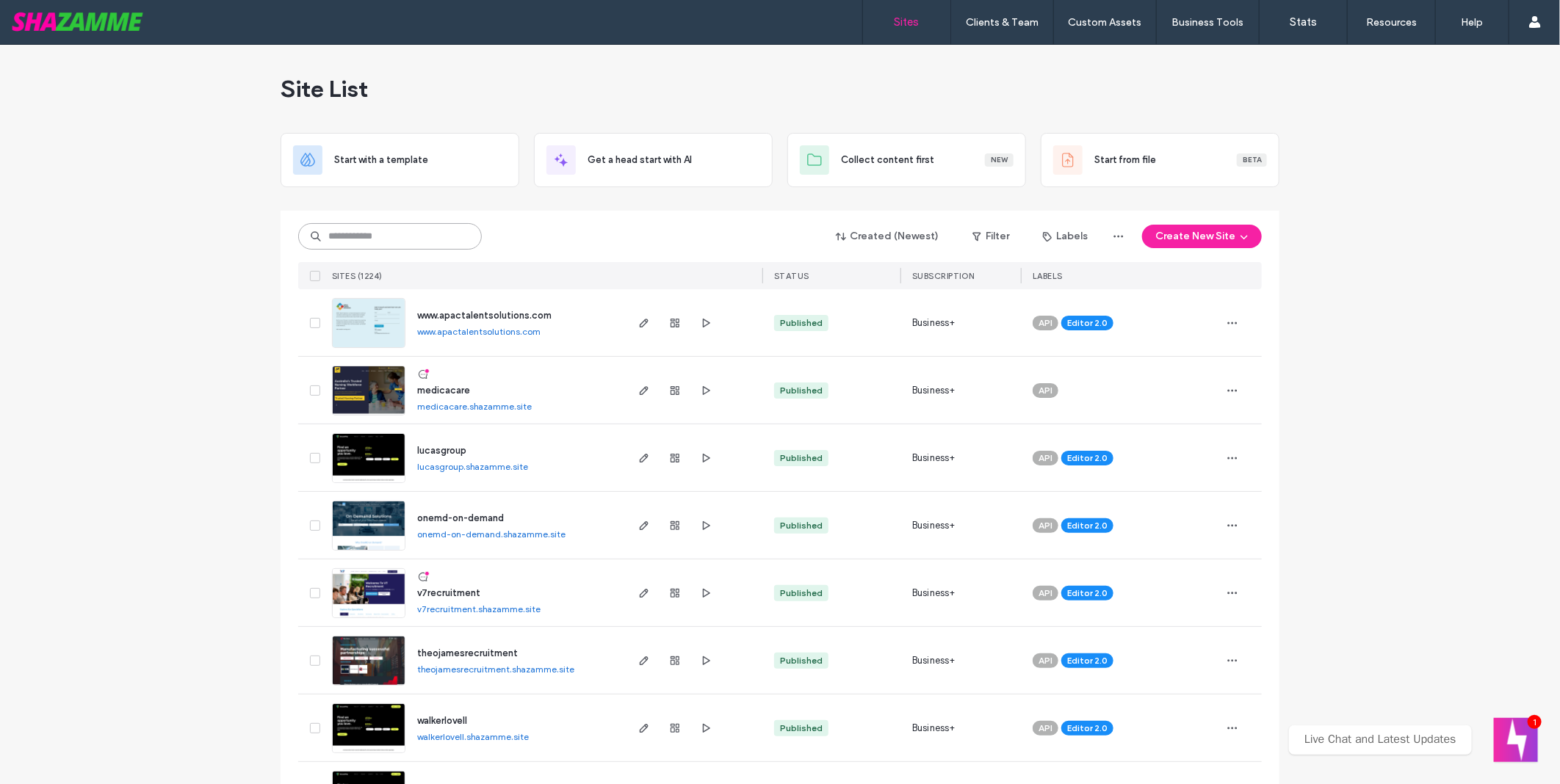 click at bounding box center (390, 236) 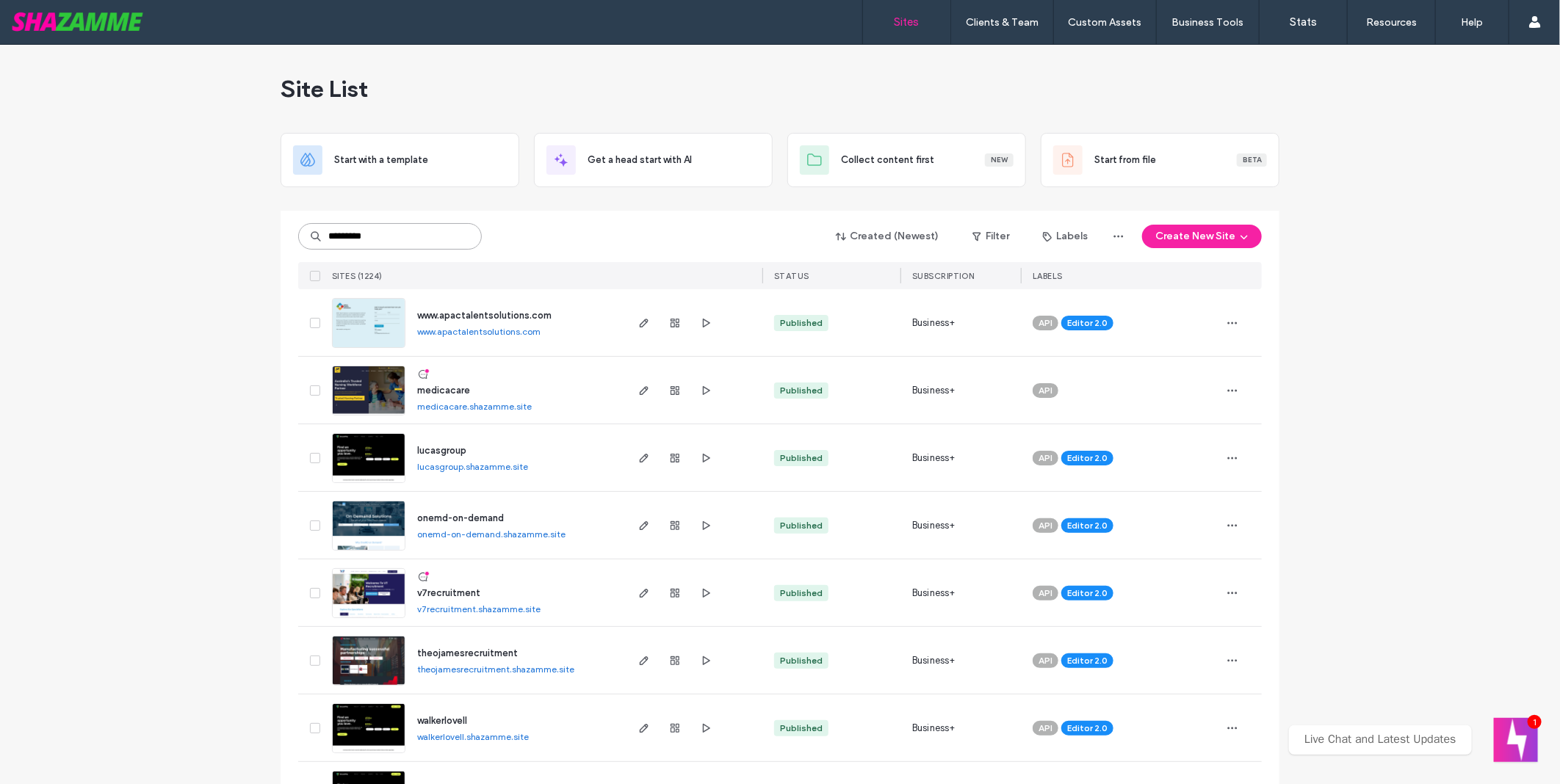 type on "*********" 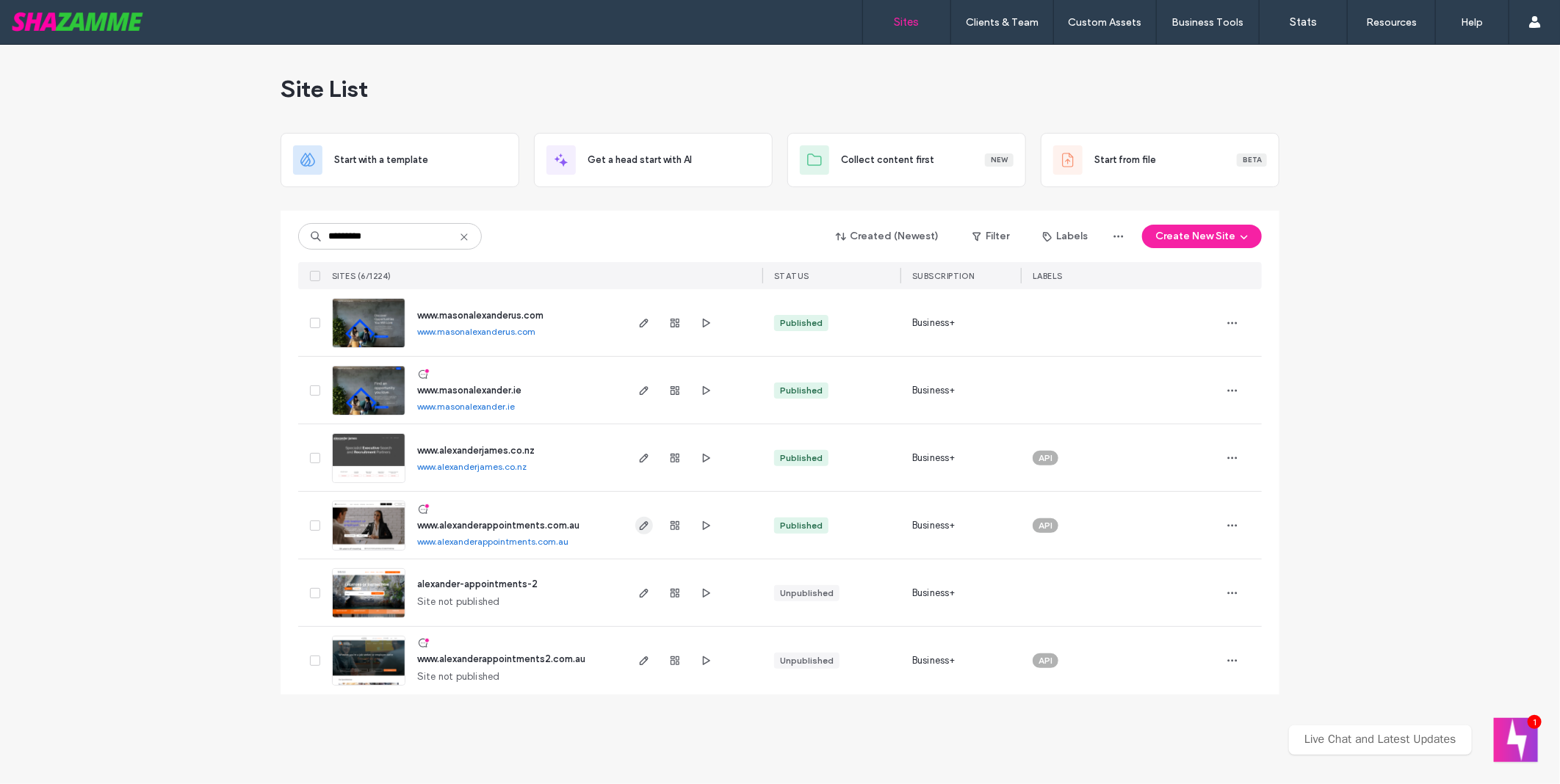 click 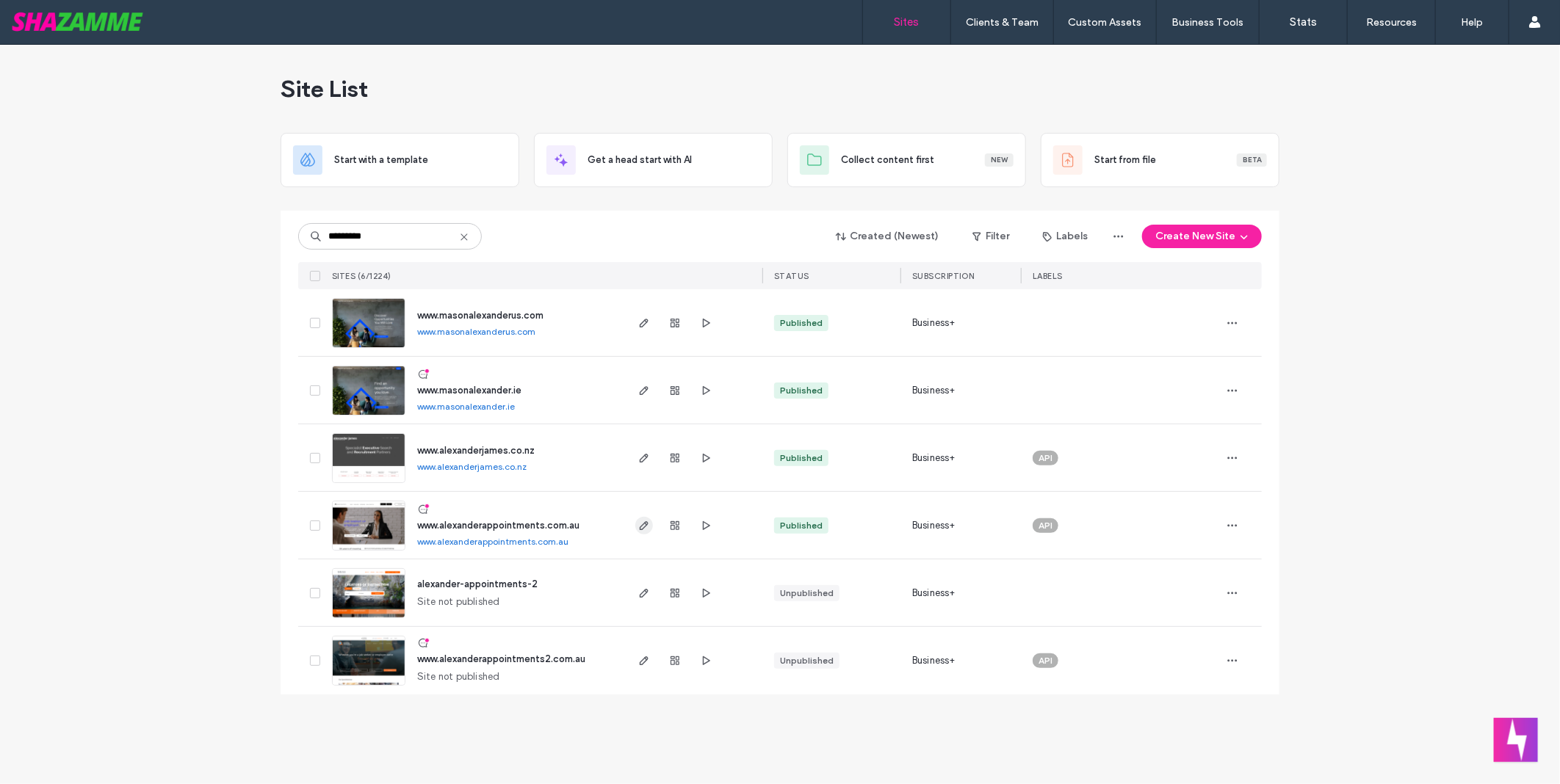 type 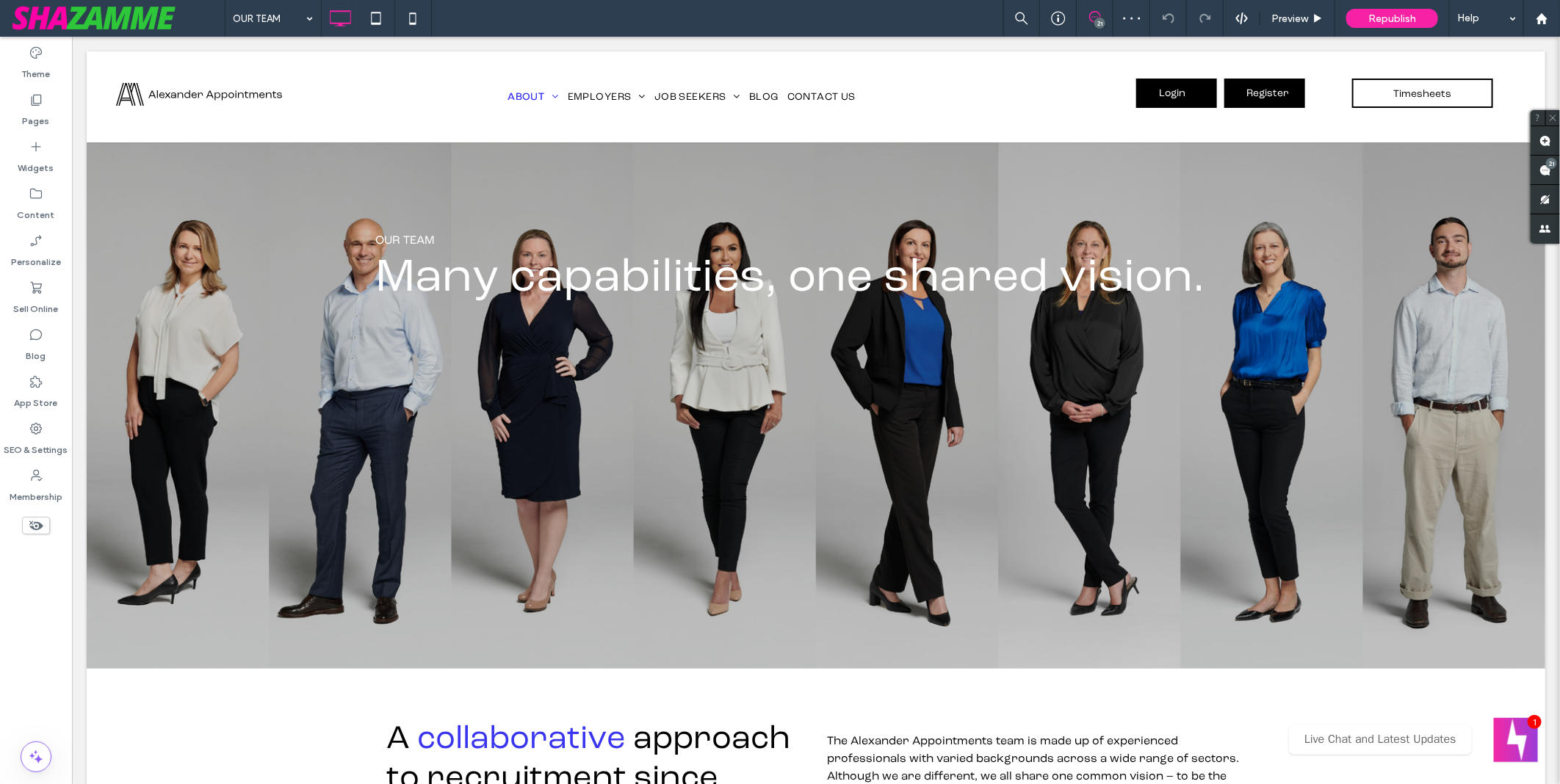 scroll, scrollTop: 816, scrollLeft: 0, axis: vertical 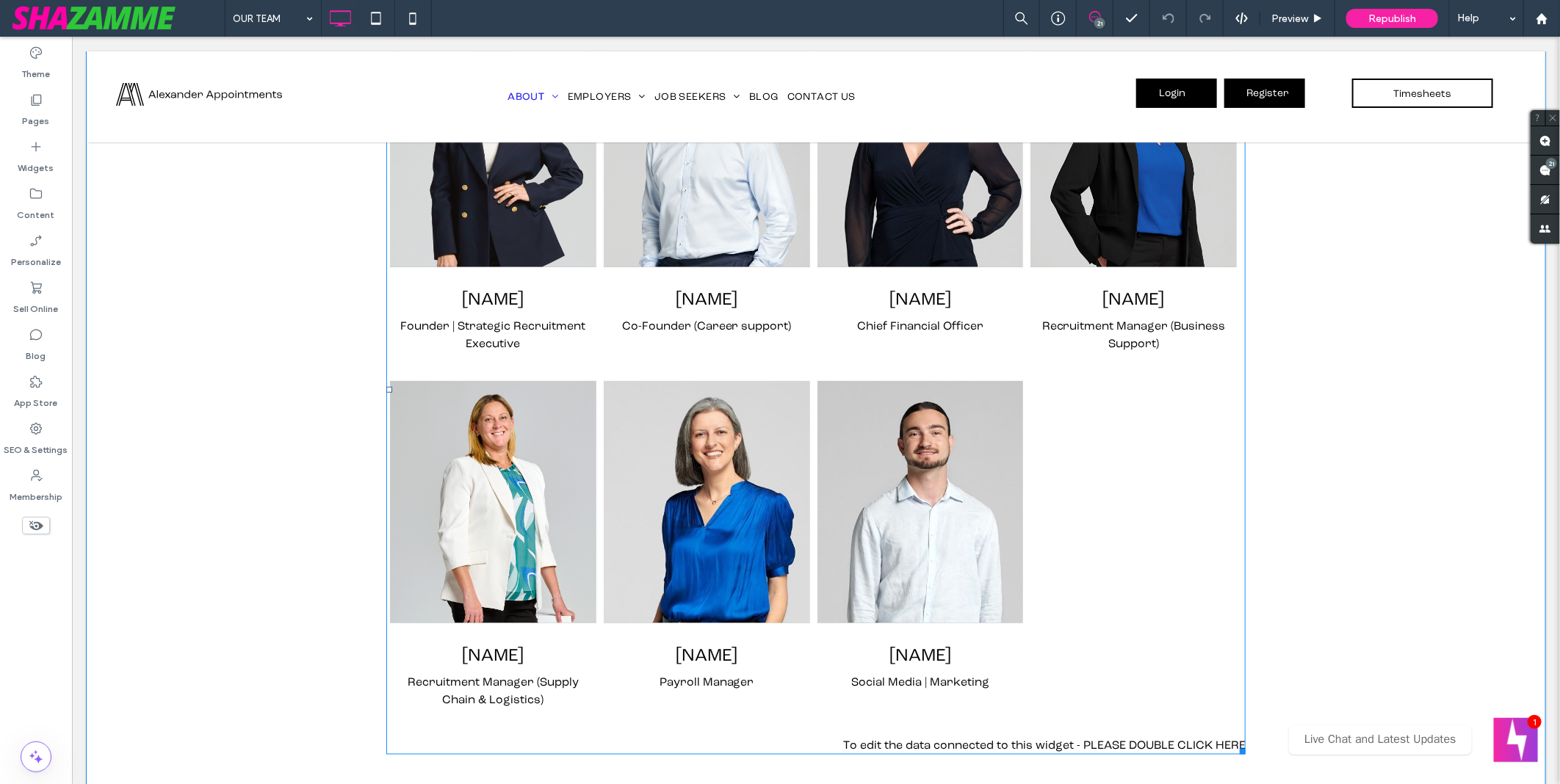 click at bounding box center (815, 389) 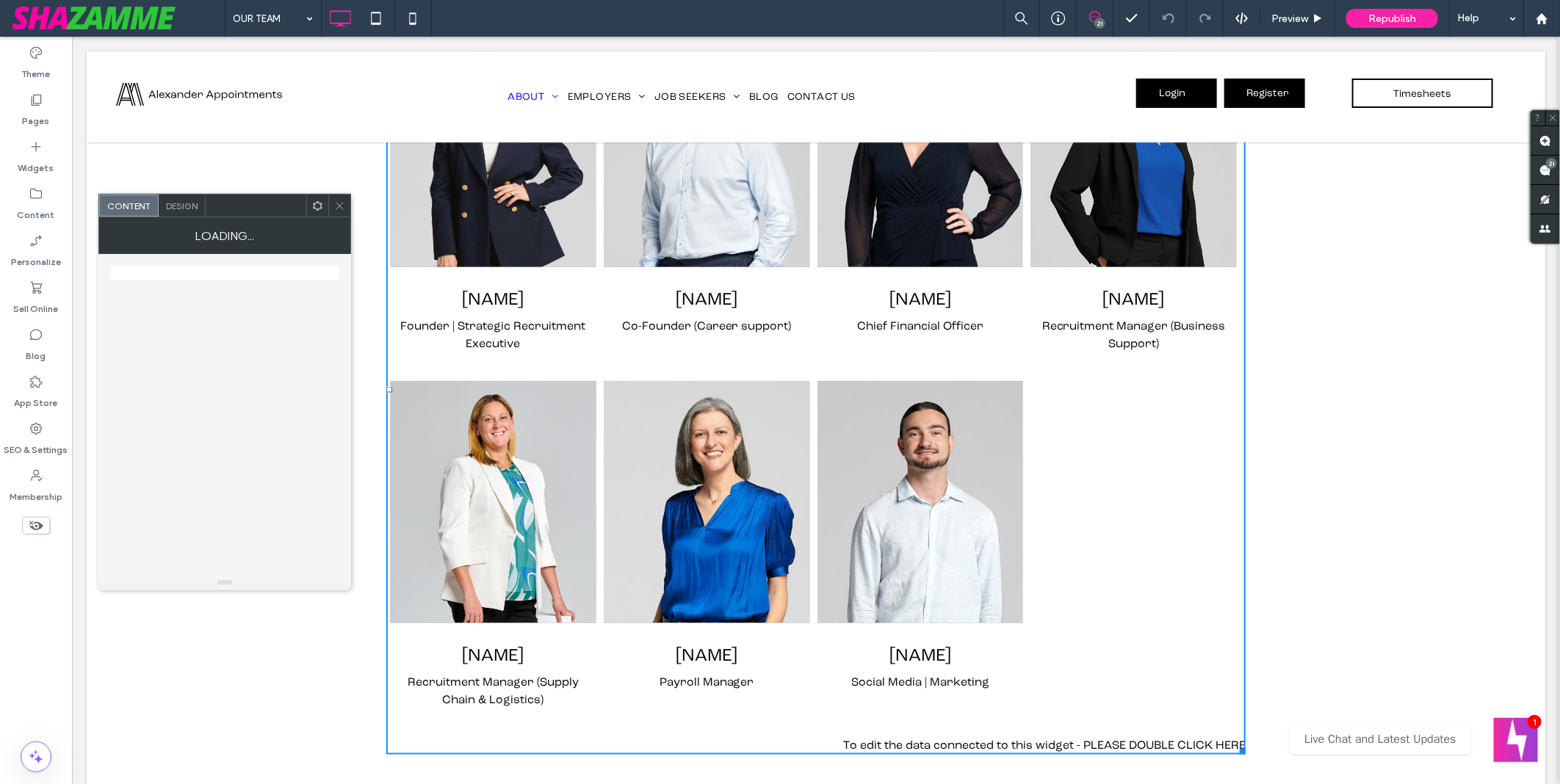 scroll, scrollTop: 0, scrollLeft: 0, axis: both 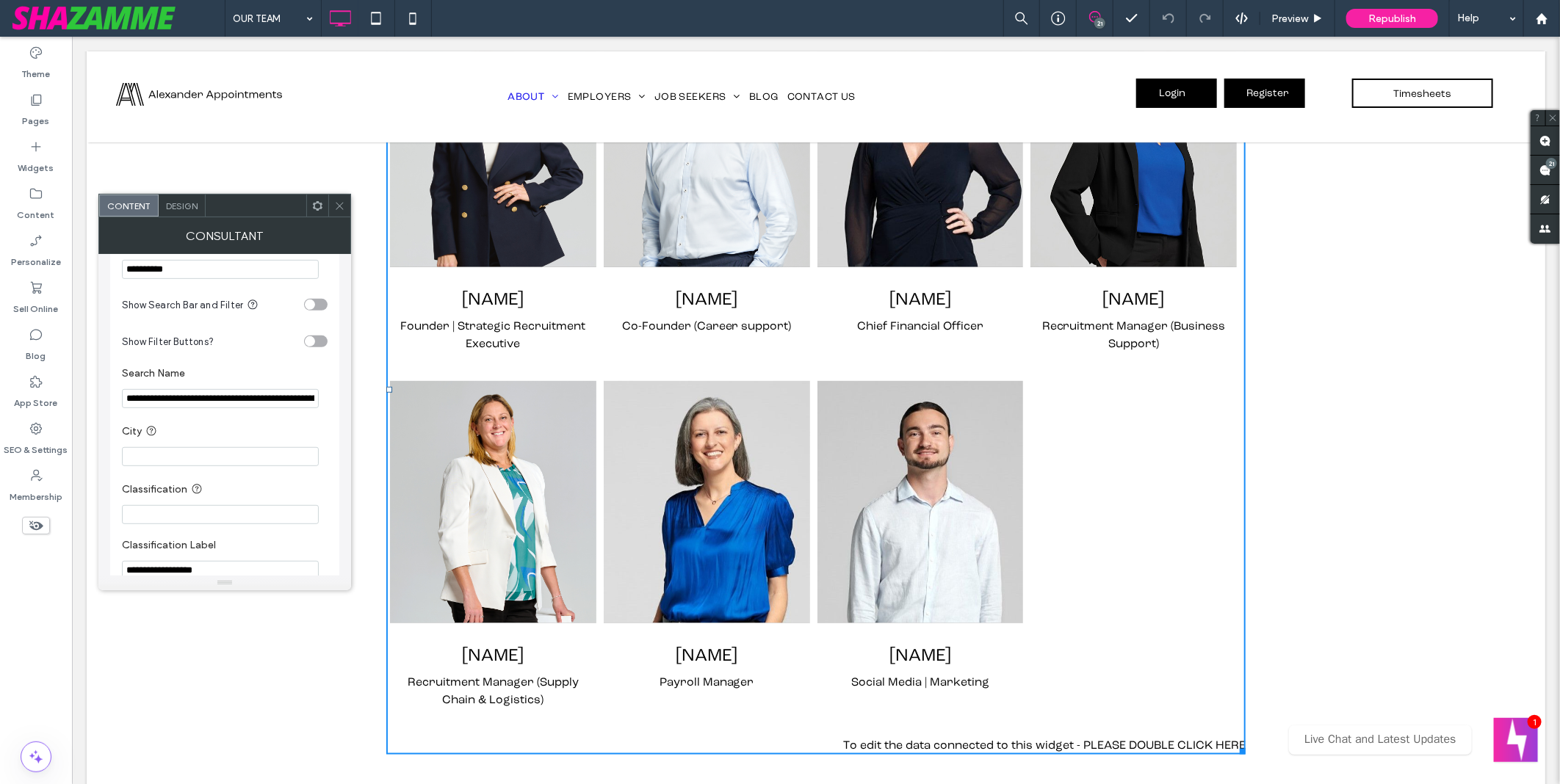 click on "**********" at bounding box center (220, 399) 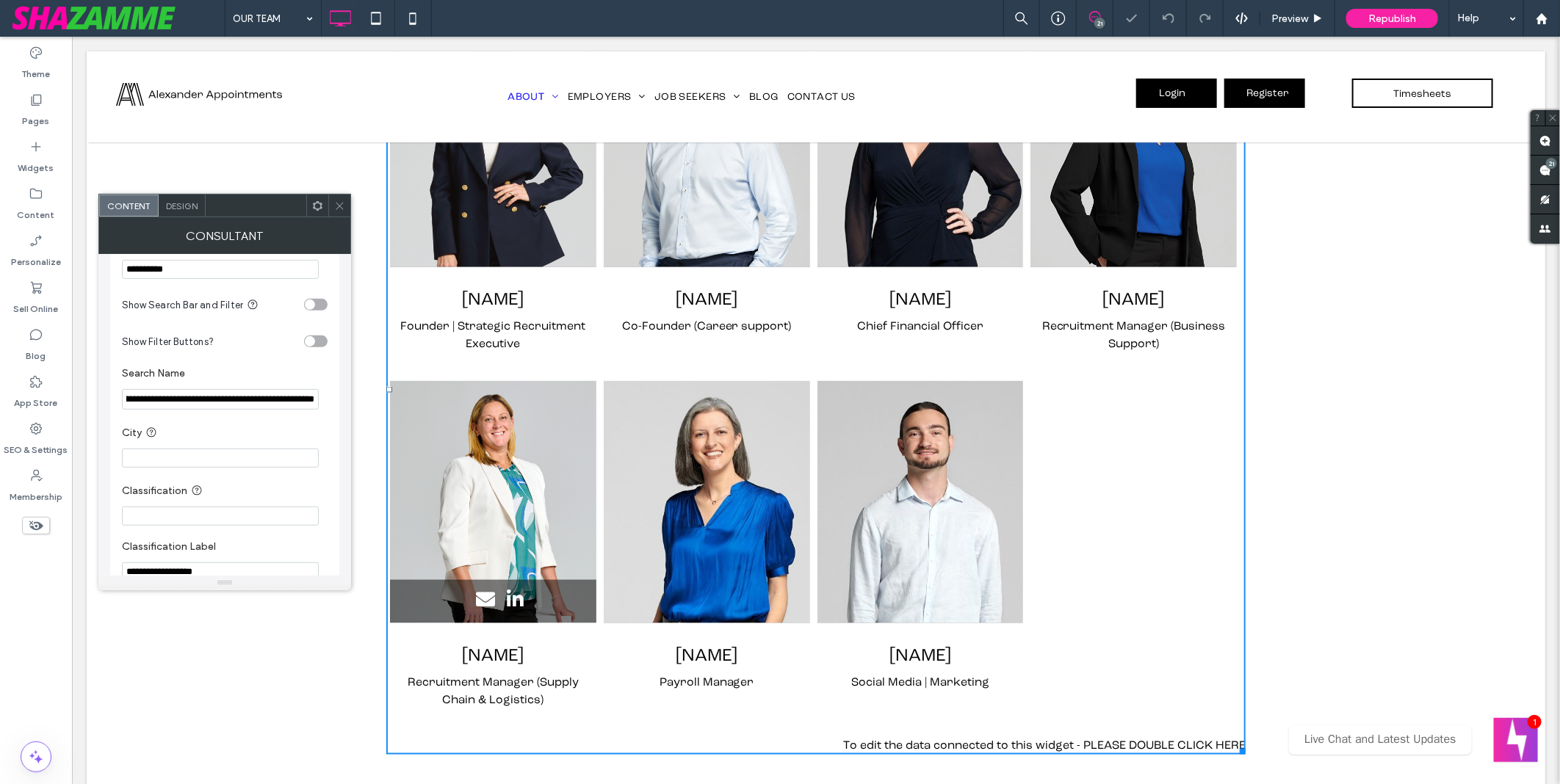 scroll, scrollTop: 0, scrollLeft: 175, axis: horizontal 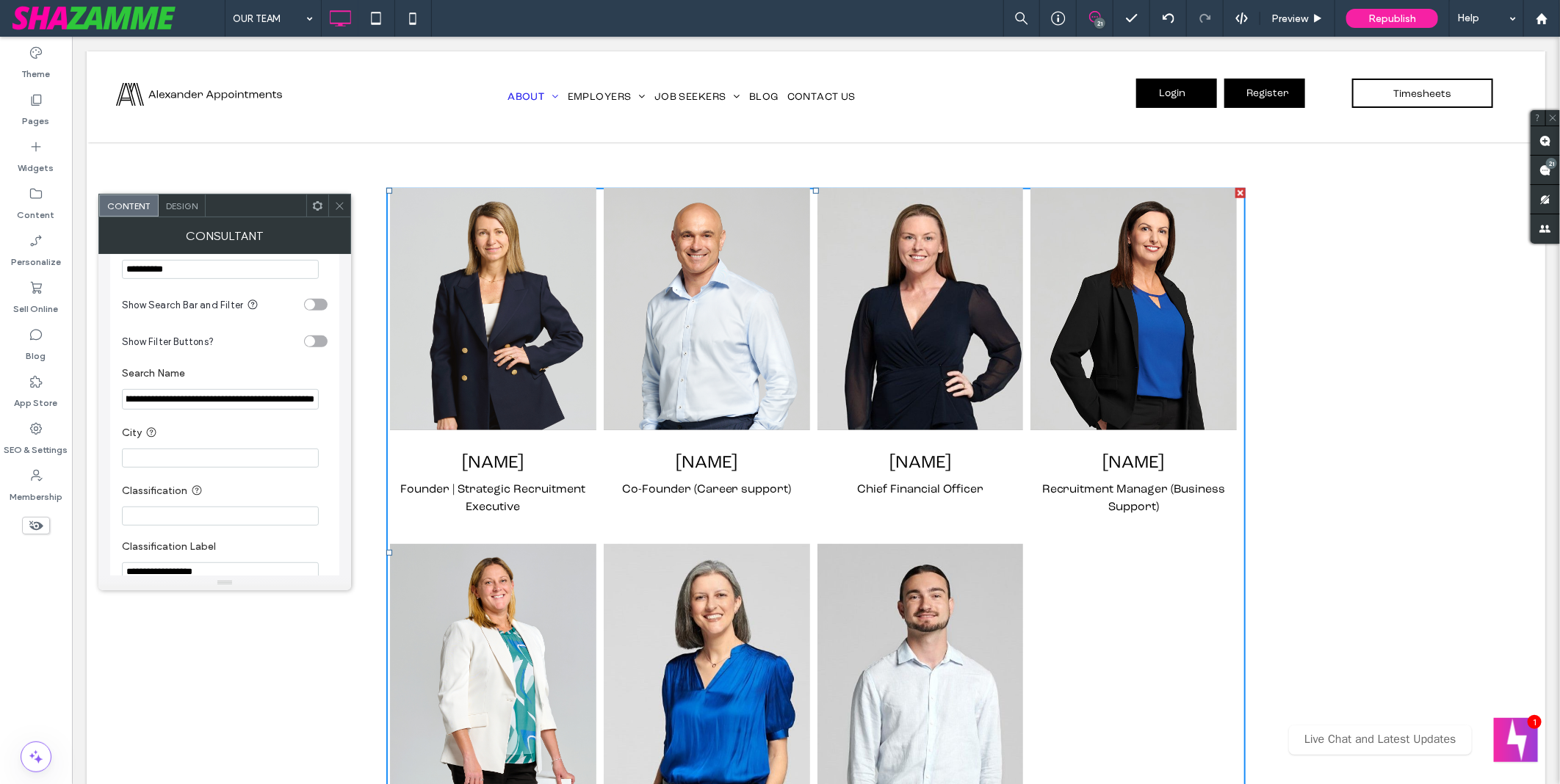 click on "**********" at bounding box center [220, 399] 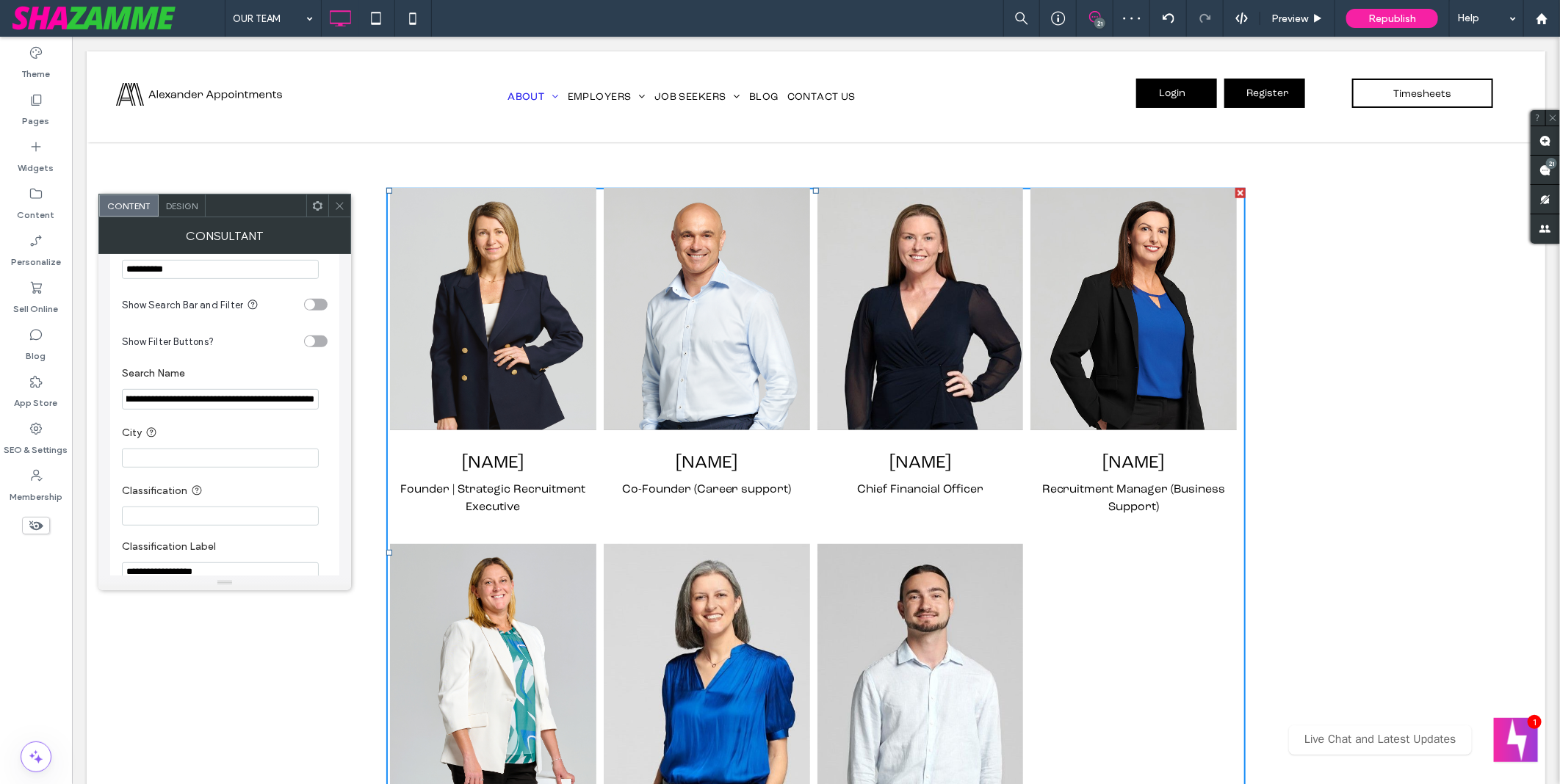scroll, scrollTop: 0, scrollLeft: 145, axis: horizontal 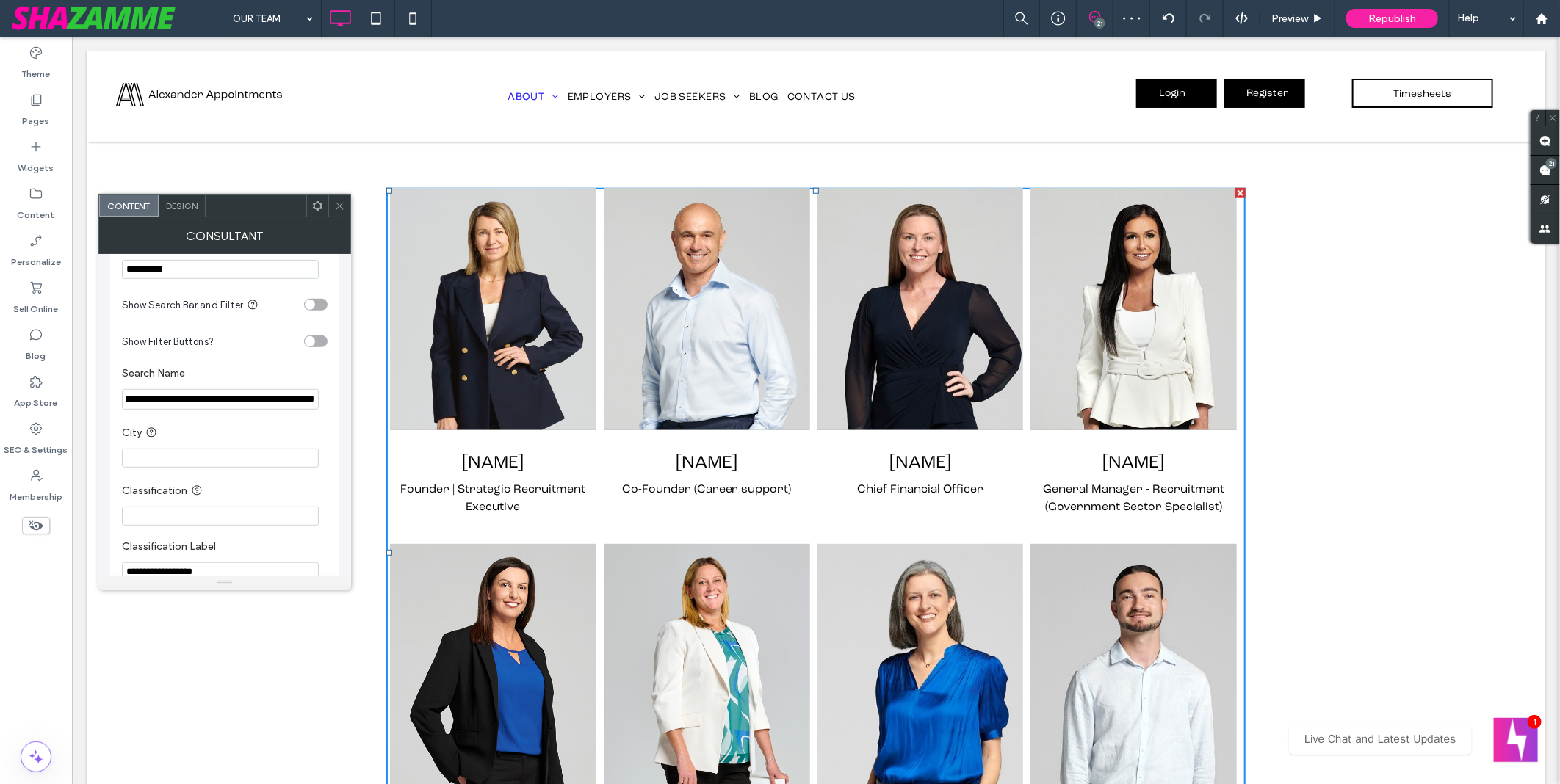 type on "**********" 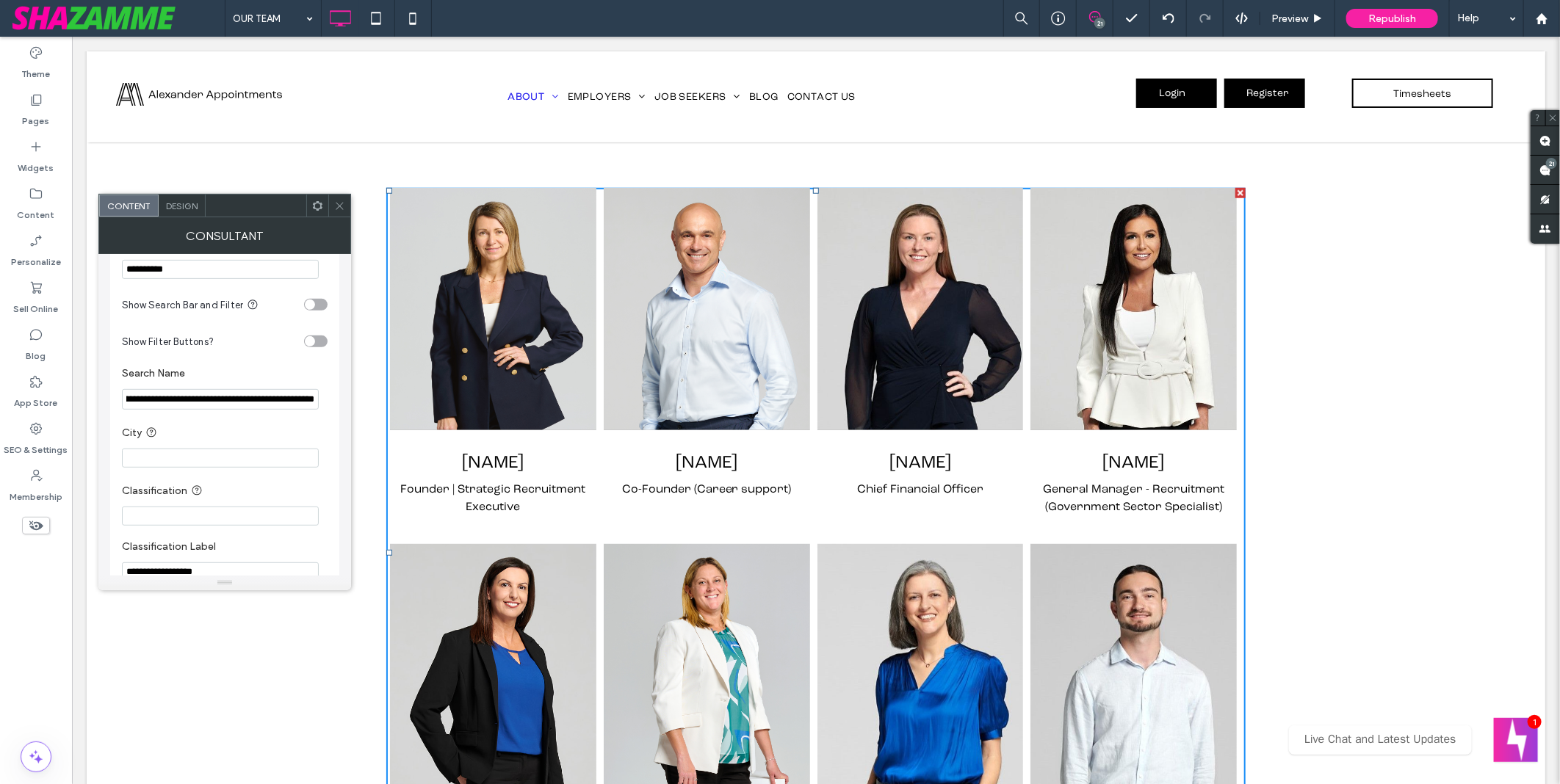 click on "OUR TEAM 21 Preview Republish Help" at bounding box center [892, 18] 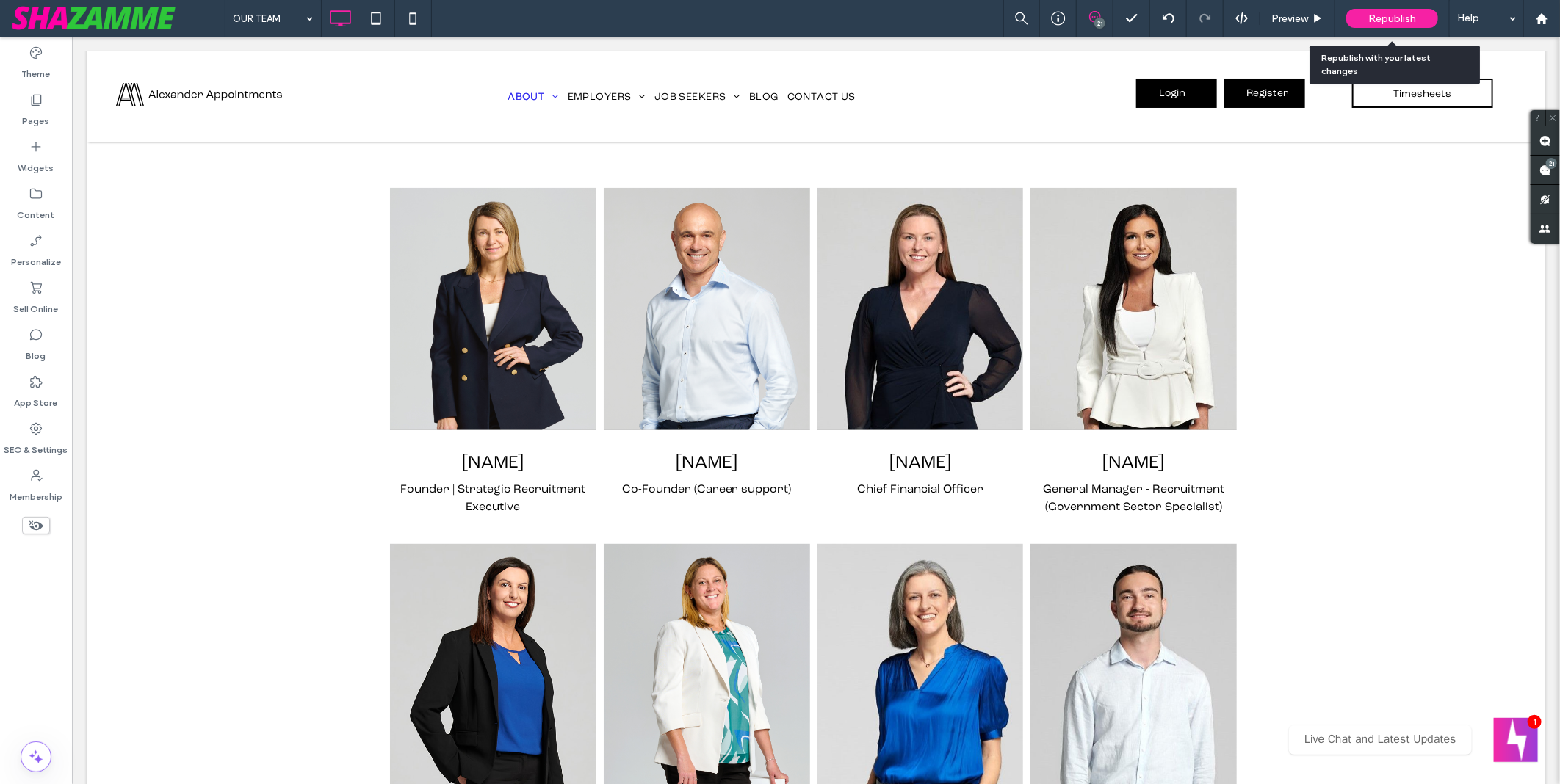 click on "Republish" at bounding box center [1392, 18] 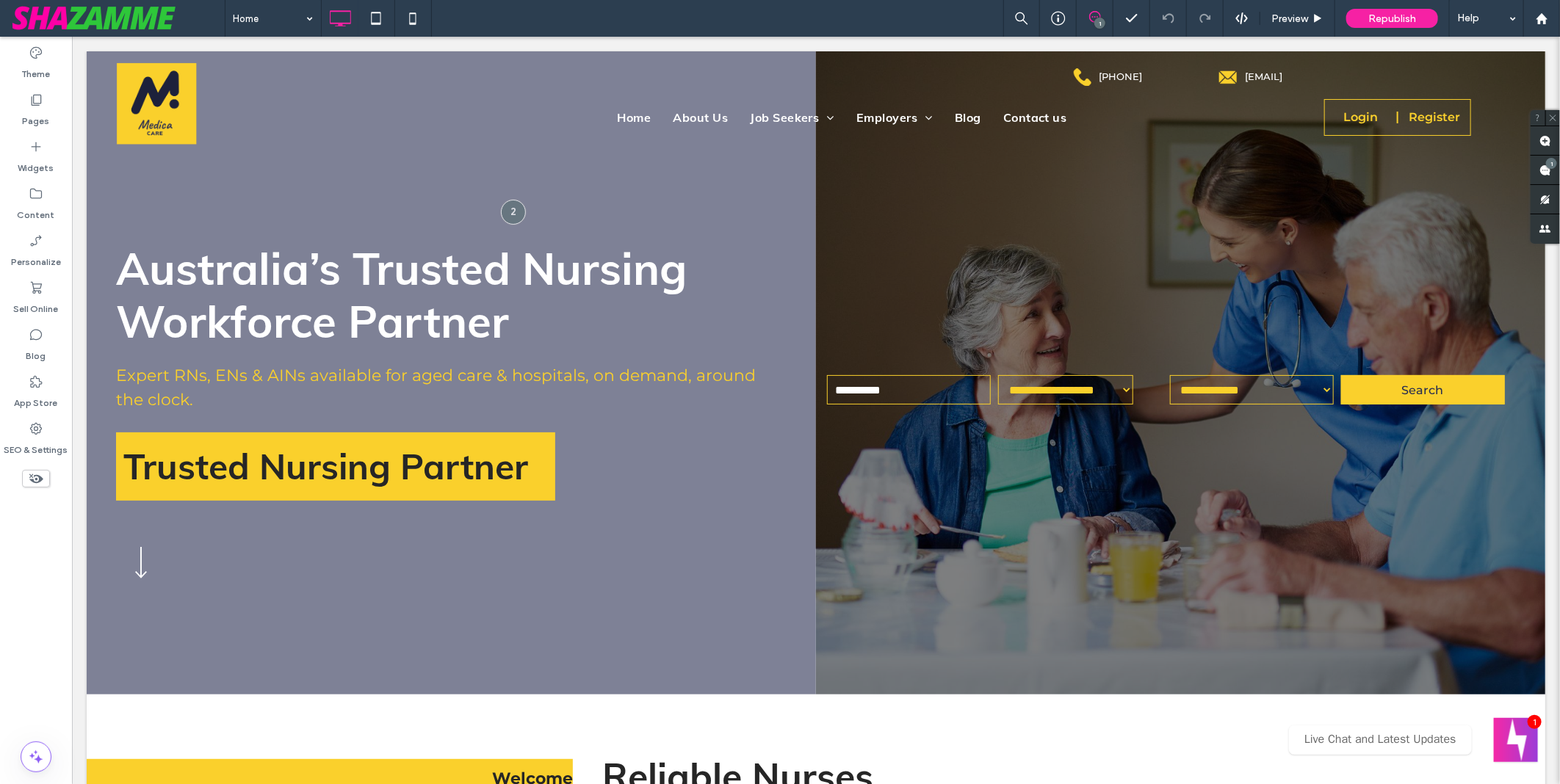 scroll, scrollTop: 81, scrollLeft: 0, axis: vertical 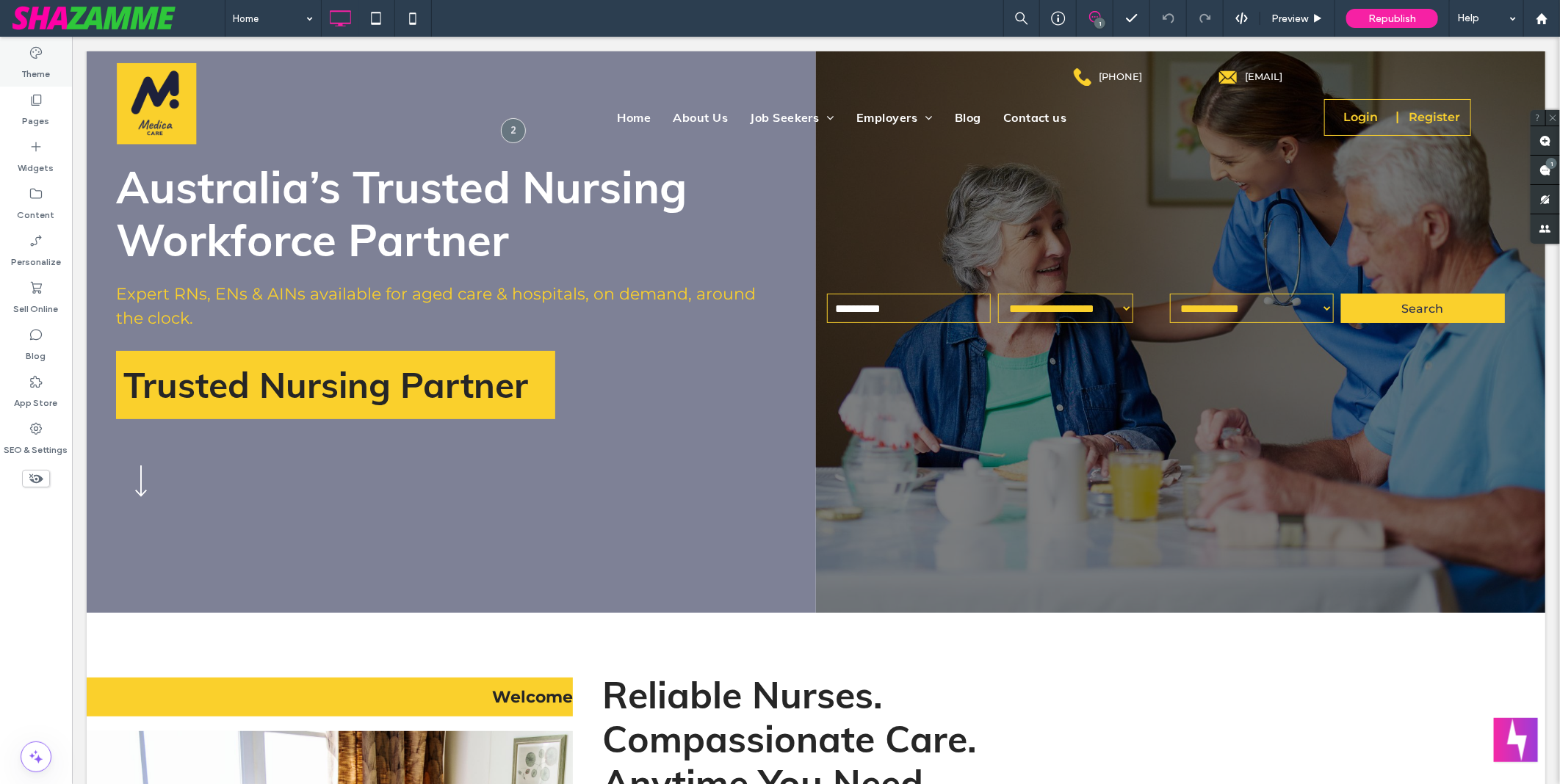 drag, startPoint x: 45, startPoint y: 79, endPoint x: 781, endPoint y: 82, distance: 736.00611 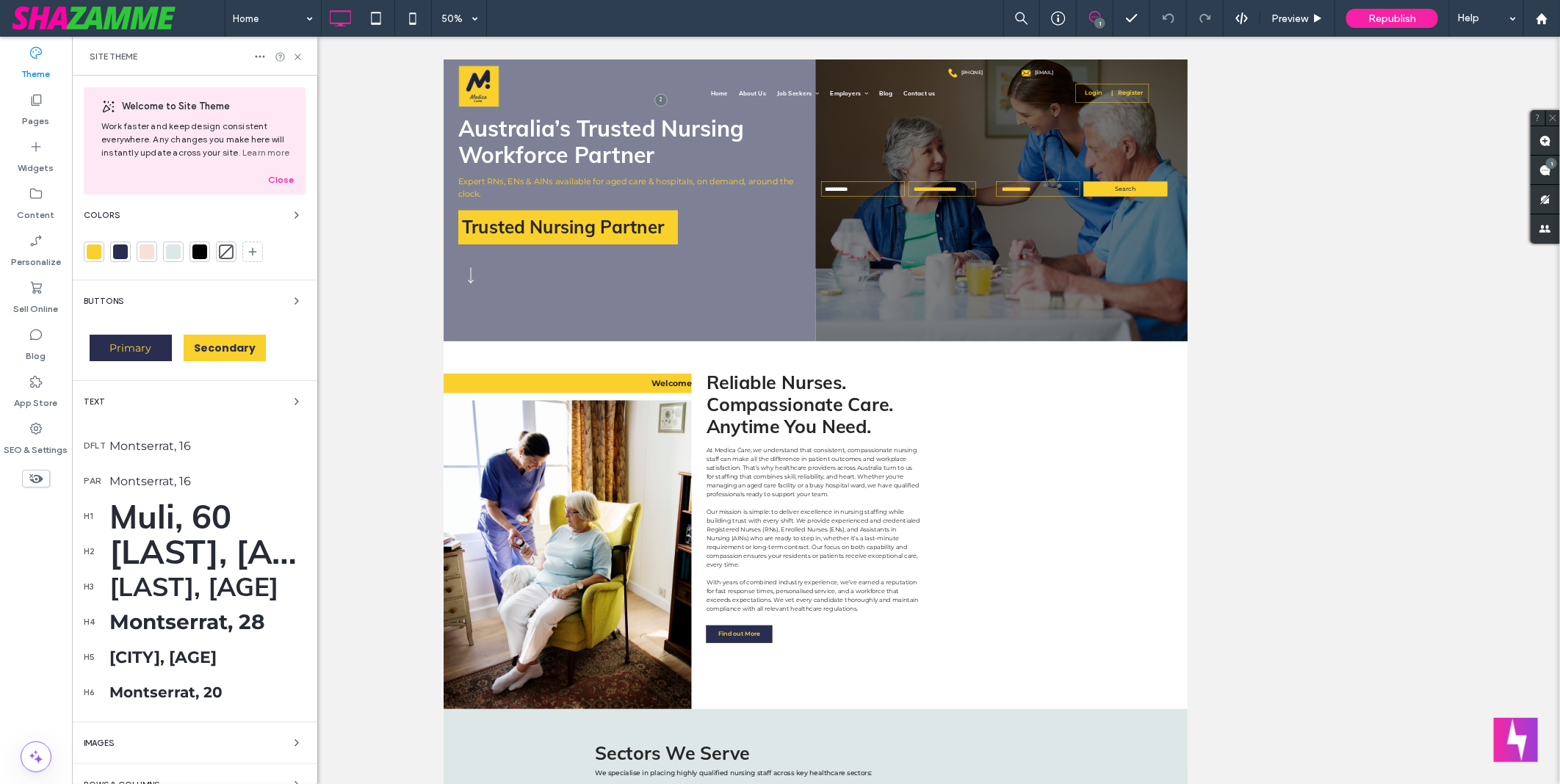 click on "Theme" at bounding box center (36, 70) 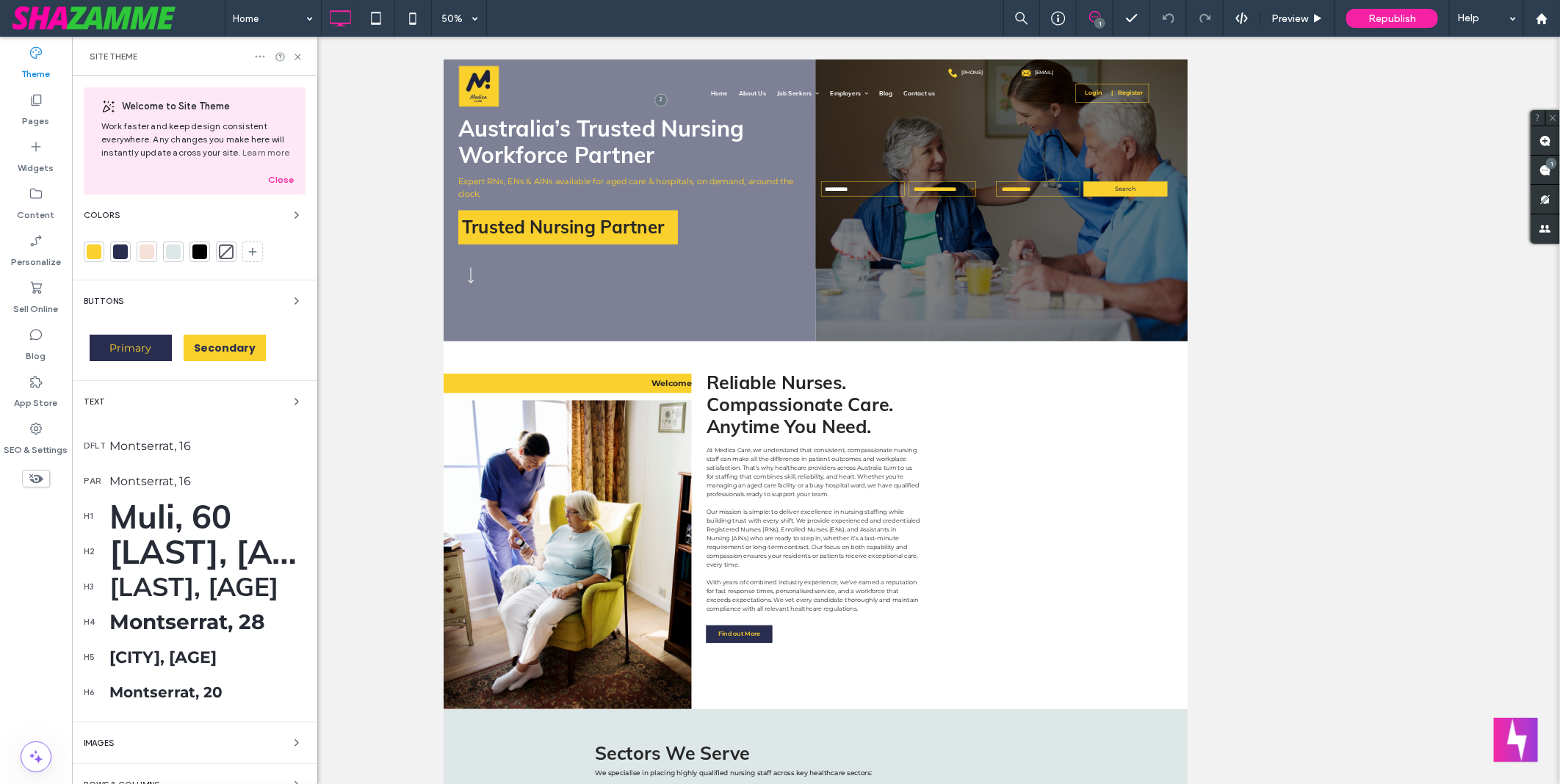 click 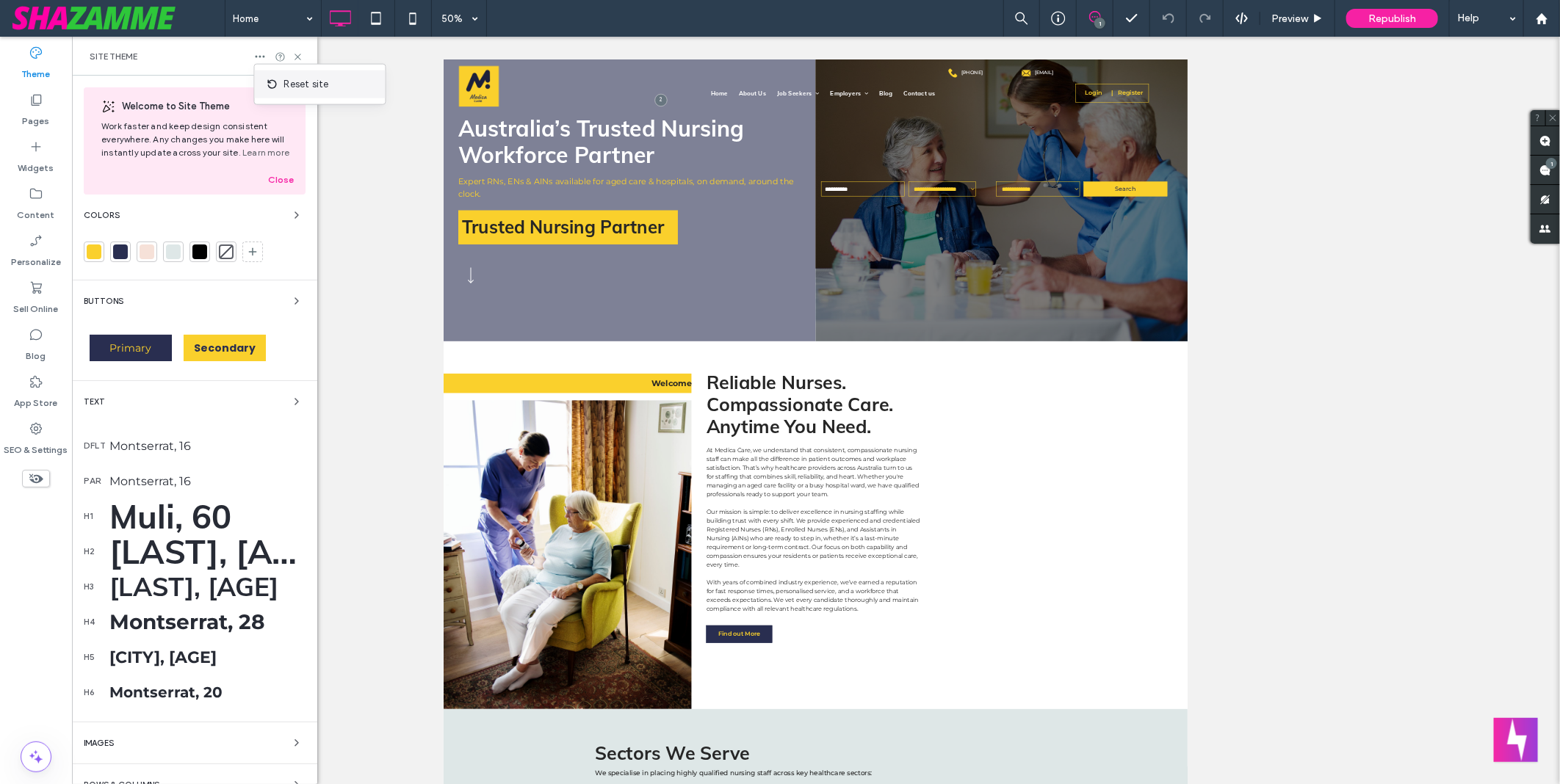 click on "Reset site" at bounding box center (306, 84) 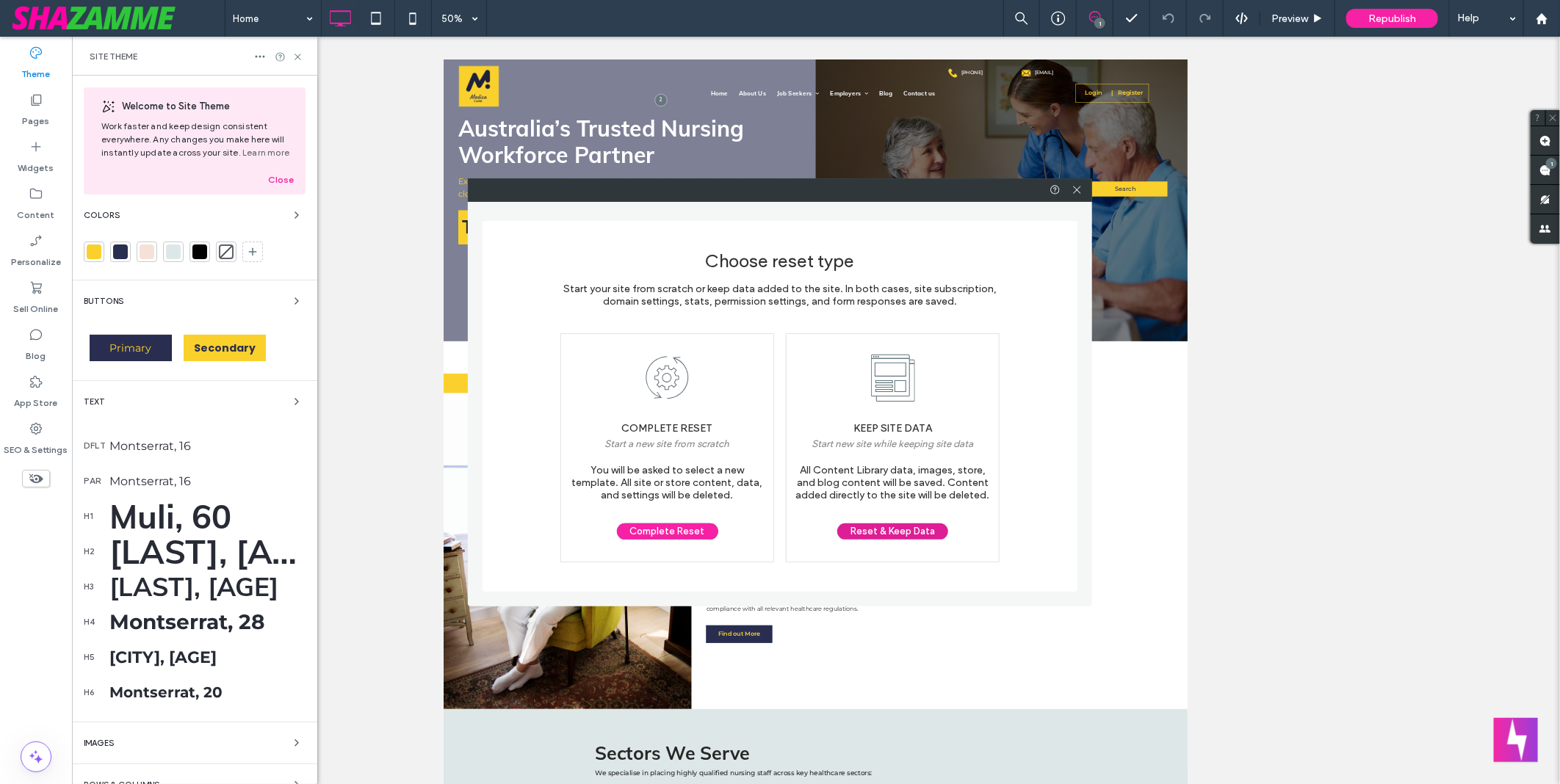 click on "Reset & Keep Data" at bounding box center [892, 531] 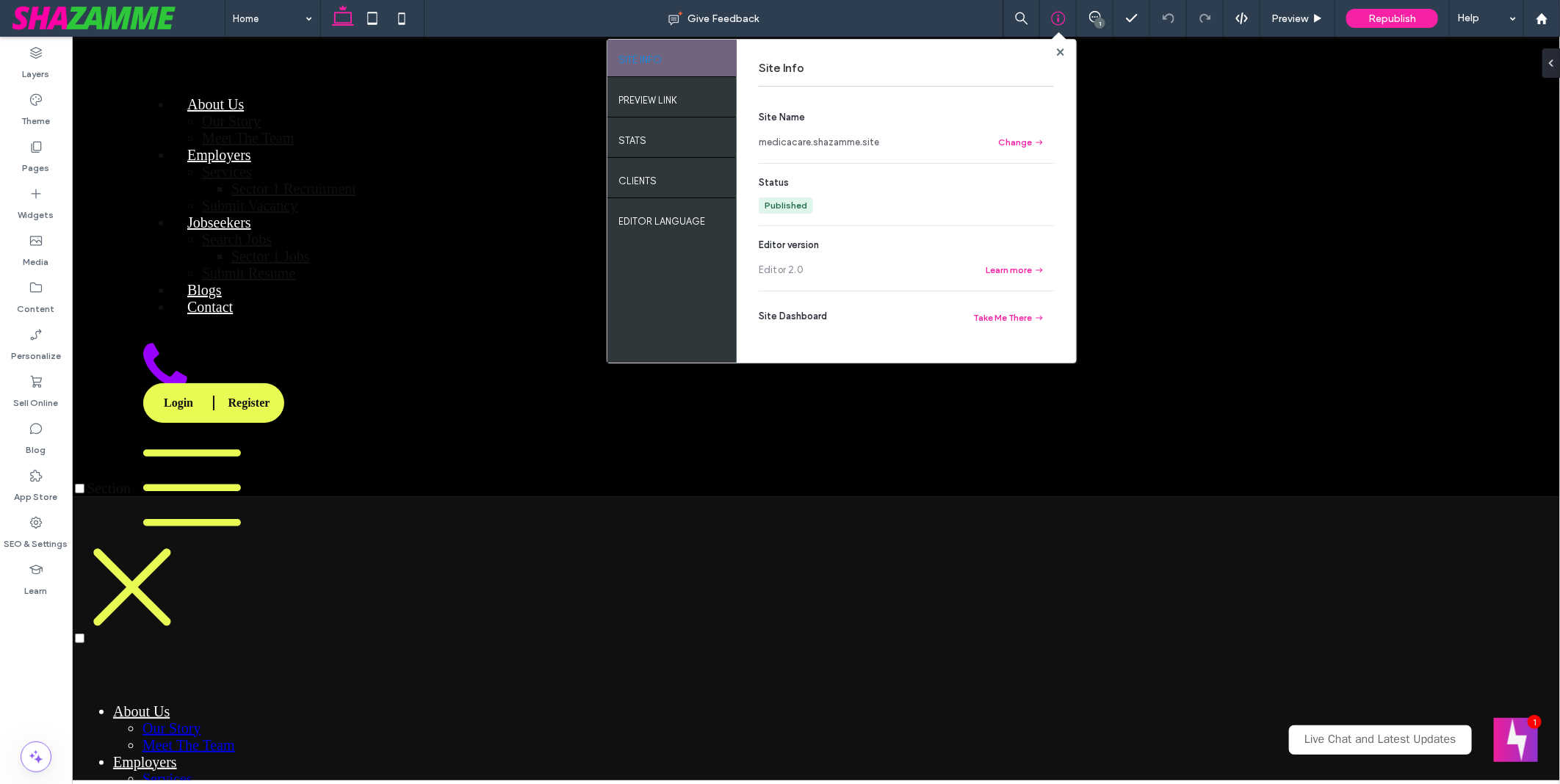 scroll, scrollTop: 0, scrollLeft: 0, axis: both 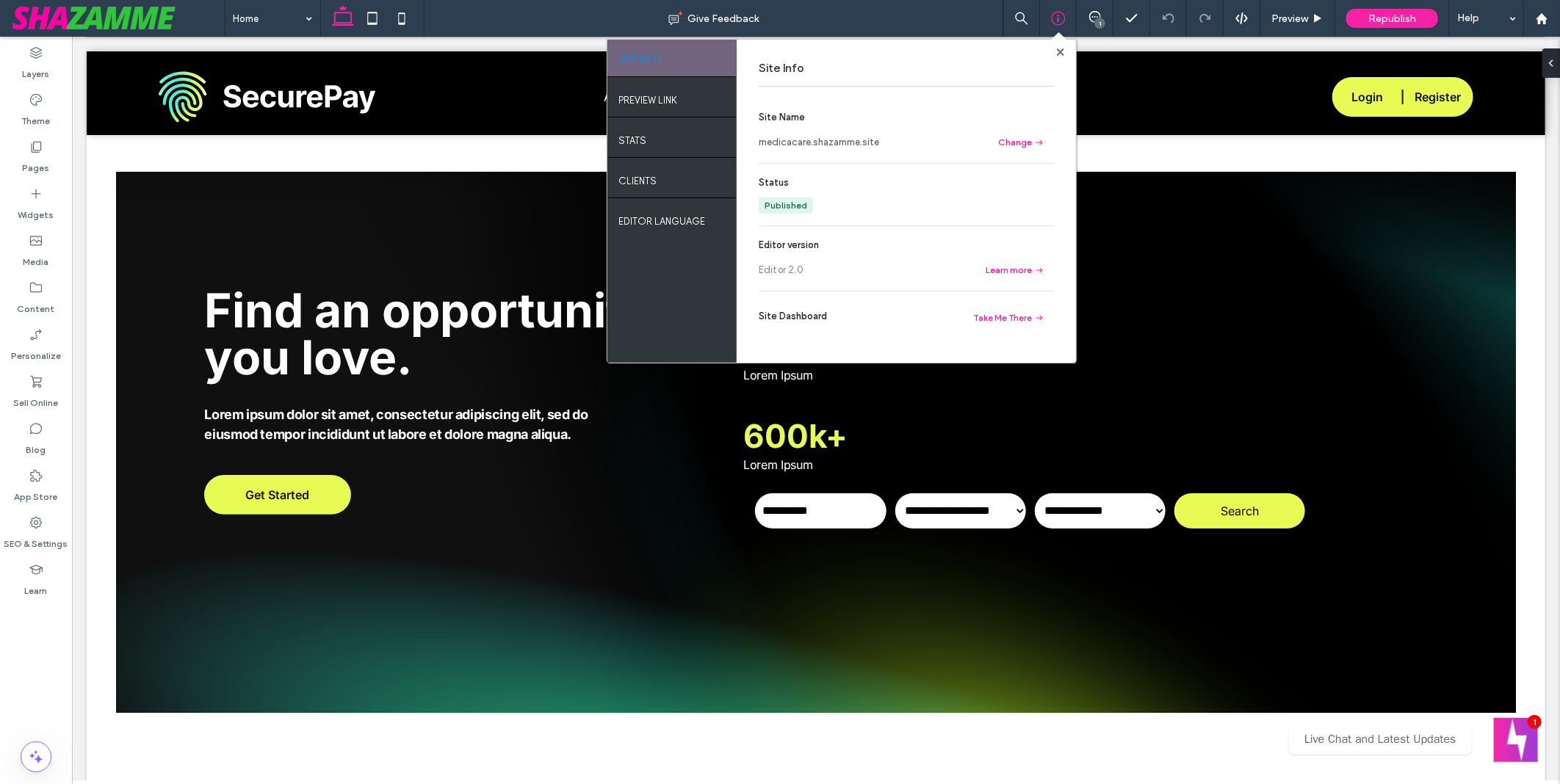 click on "Layers Theme Pages Widgets Media Content Personalize Sell Online Blog App Store SEO & Settings Learn" at bounding box center (36, 410) 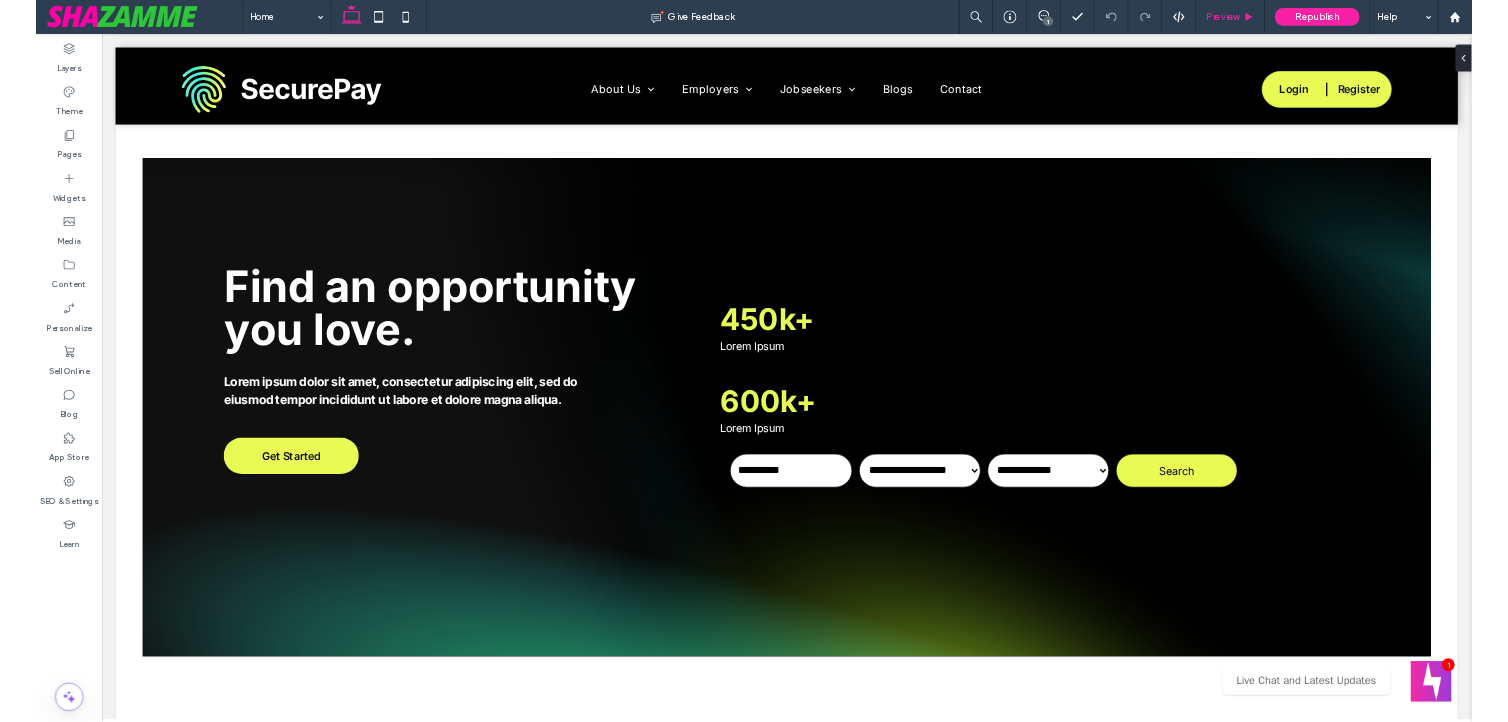 scroll, scrollTop: 0, scrollLeft: 0, axis: both 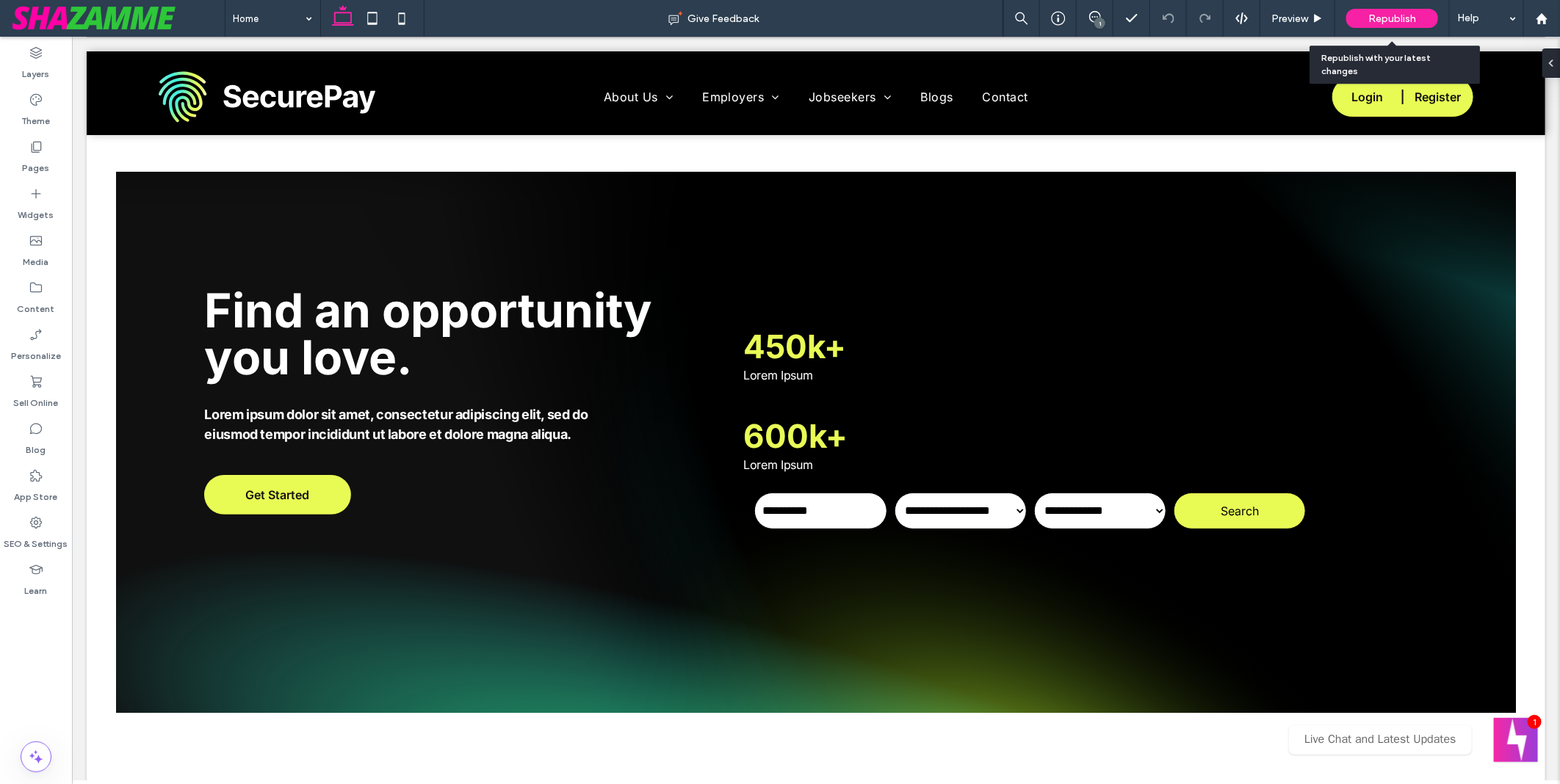 click on "Republish" at bounding box center [1392, 18] 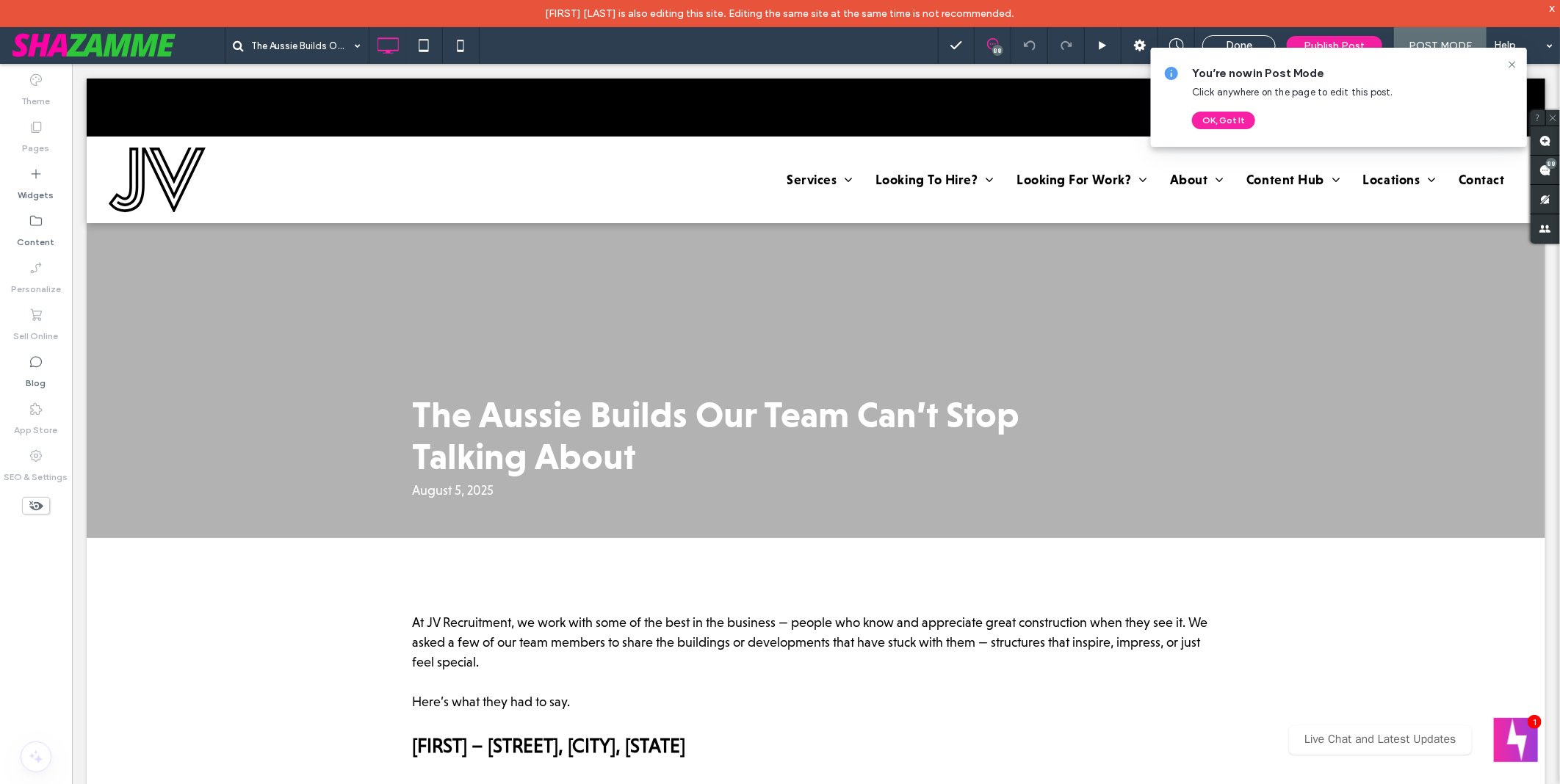 scroll, scrollTop: 0, scrollLeft: 0, axis: both 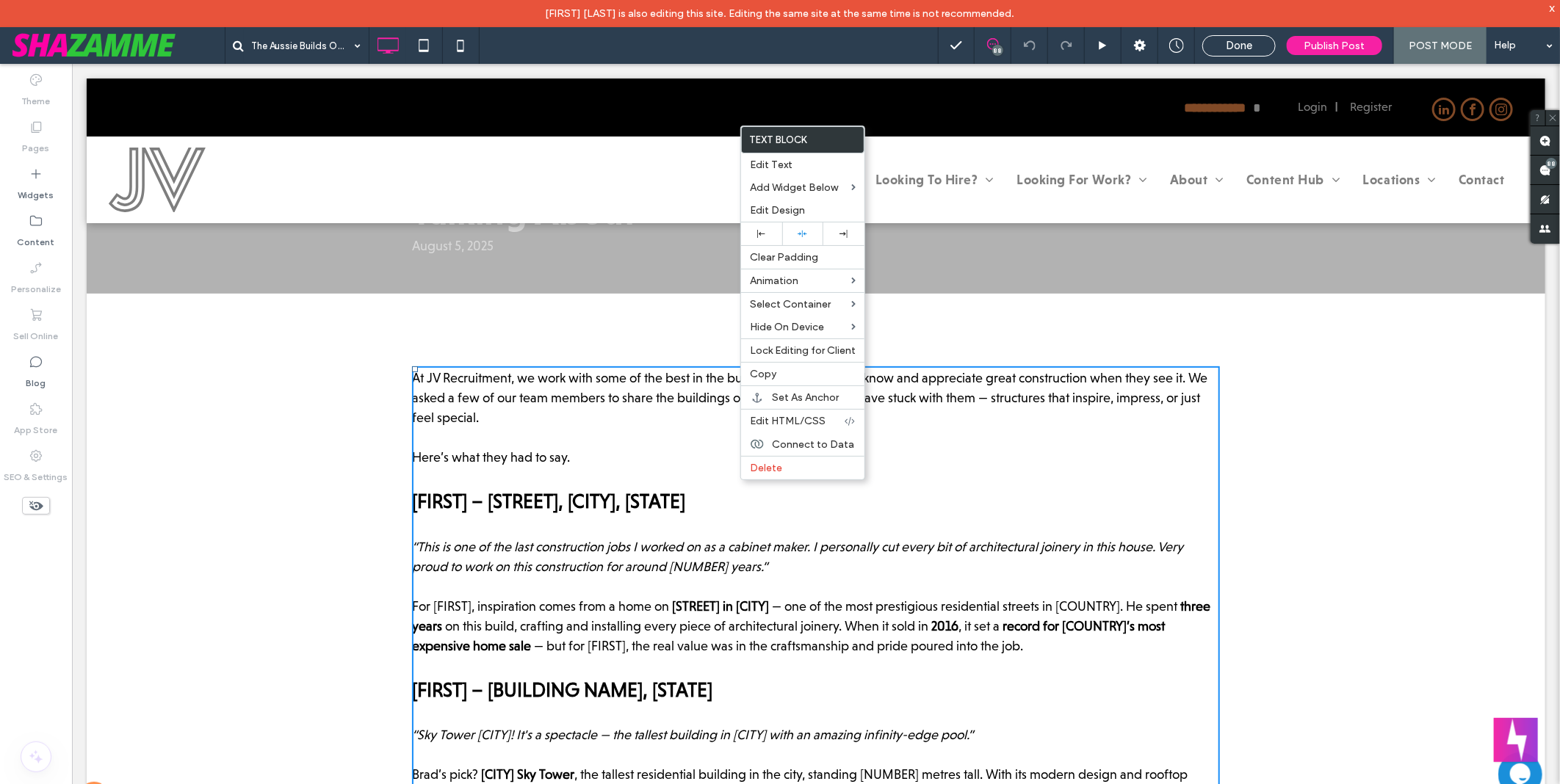 click on "The Aussie Builds Our Team Can’t Stop Talking About" at bounding box center [581, 46] 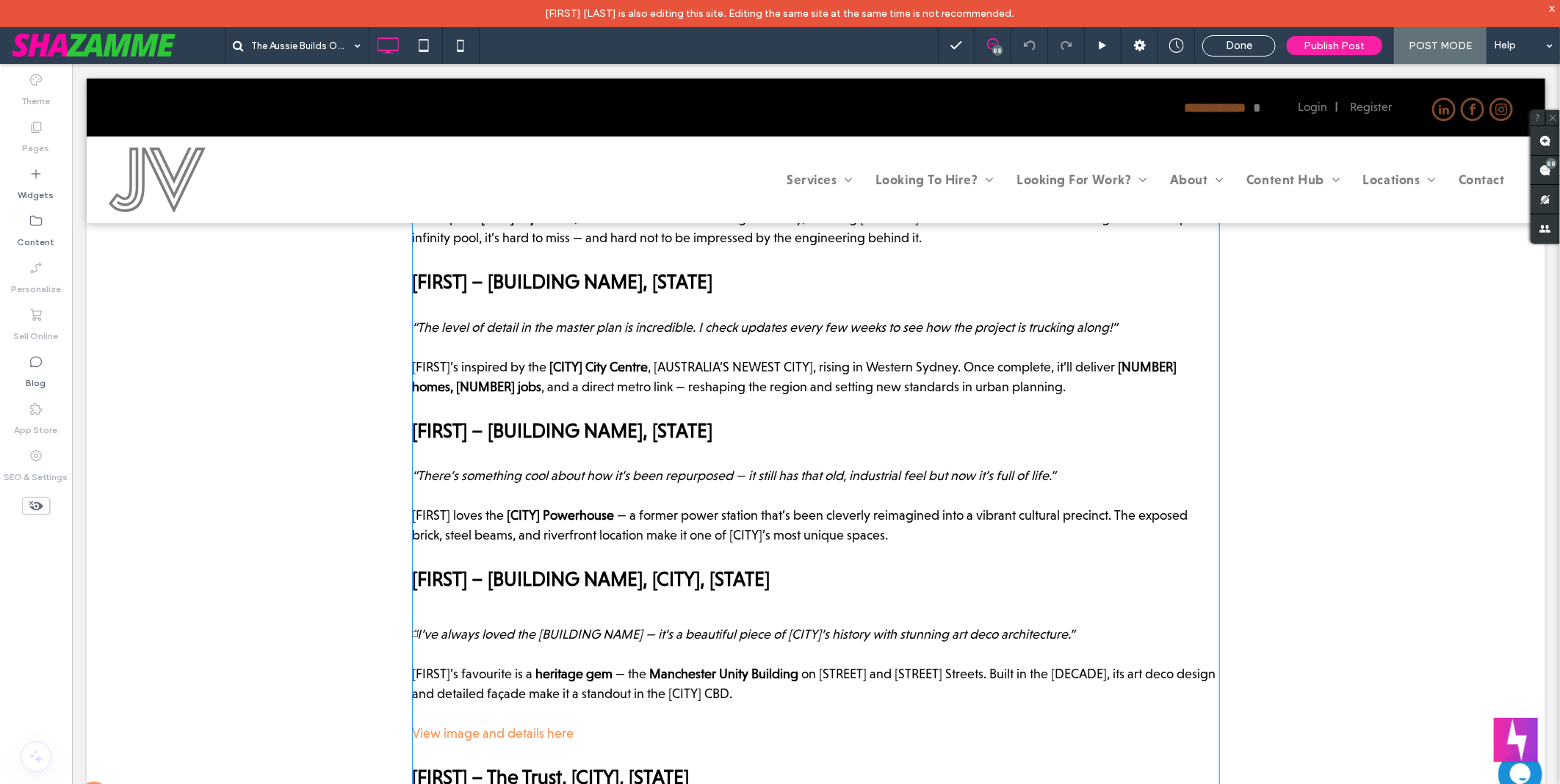 scroll, scrollTop: 734, scrollLeft: 0, axis: vertical 